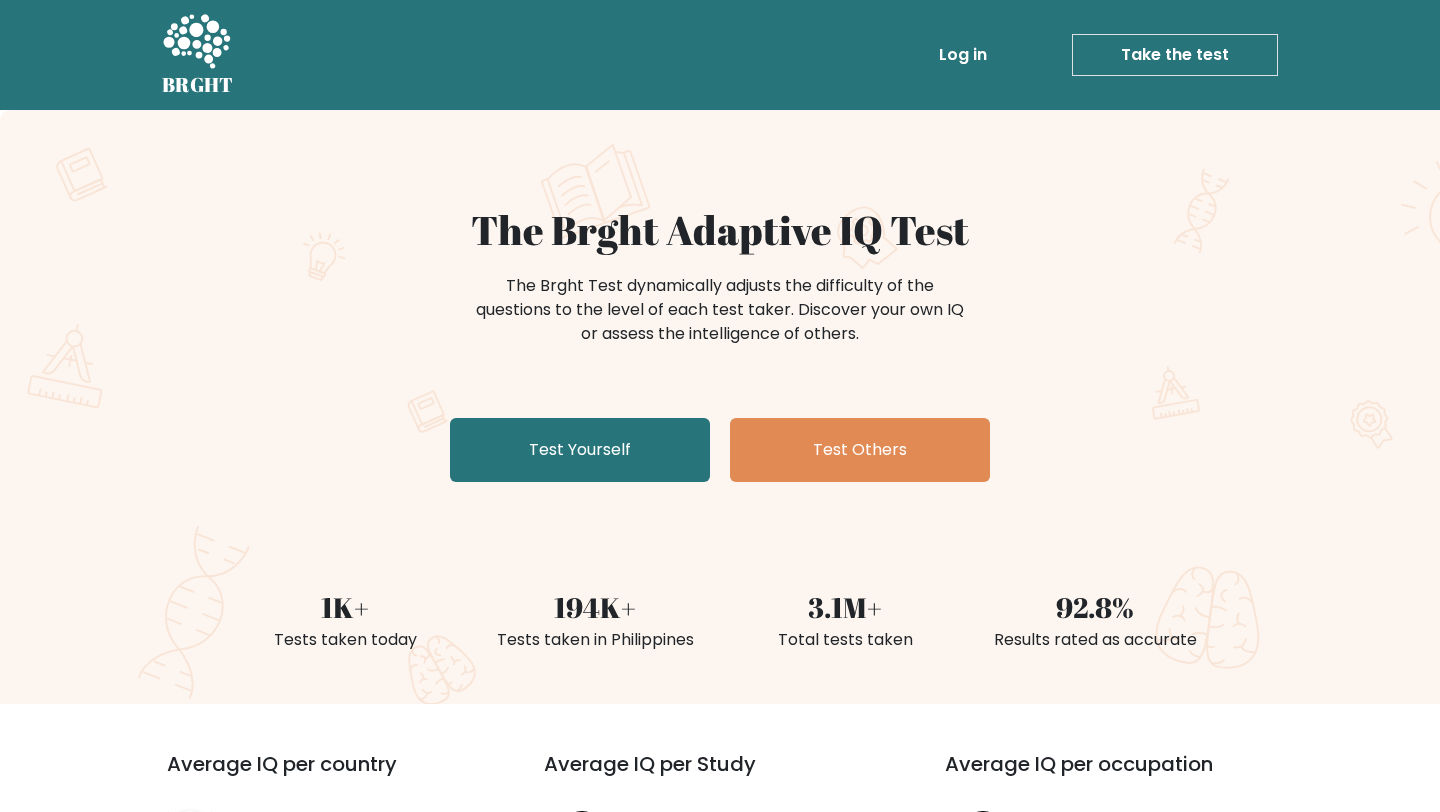 scroll, scrollTop: 0, scrollLeft: 0, axis: both 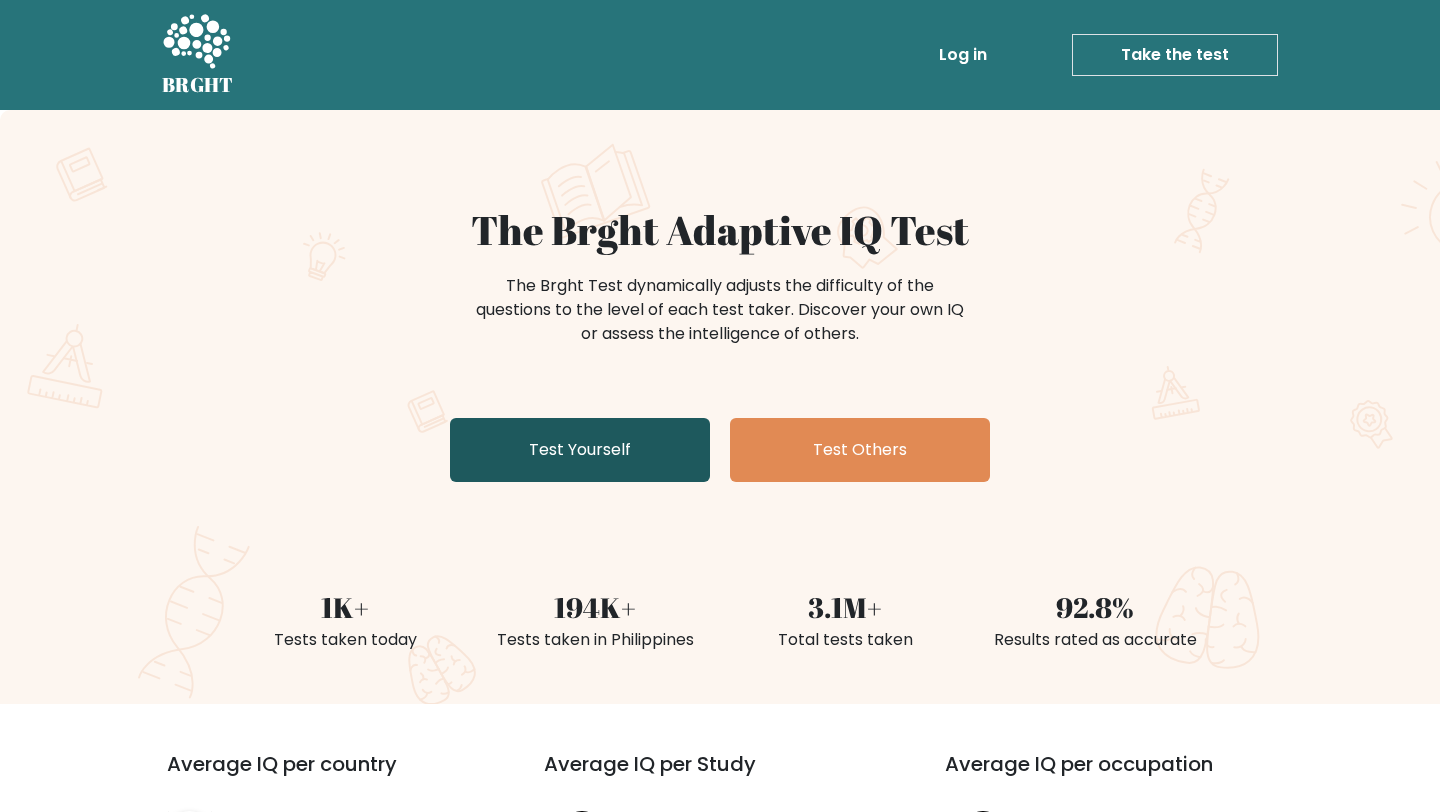 click on "Test Yourself" at bounding box center [580, 450] 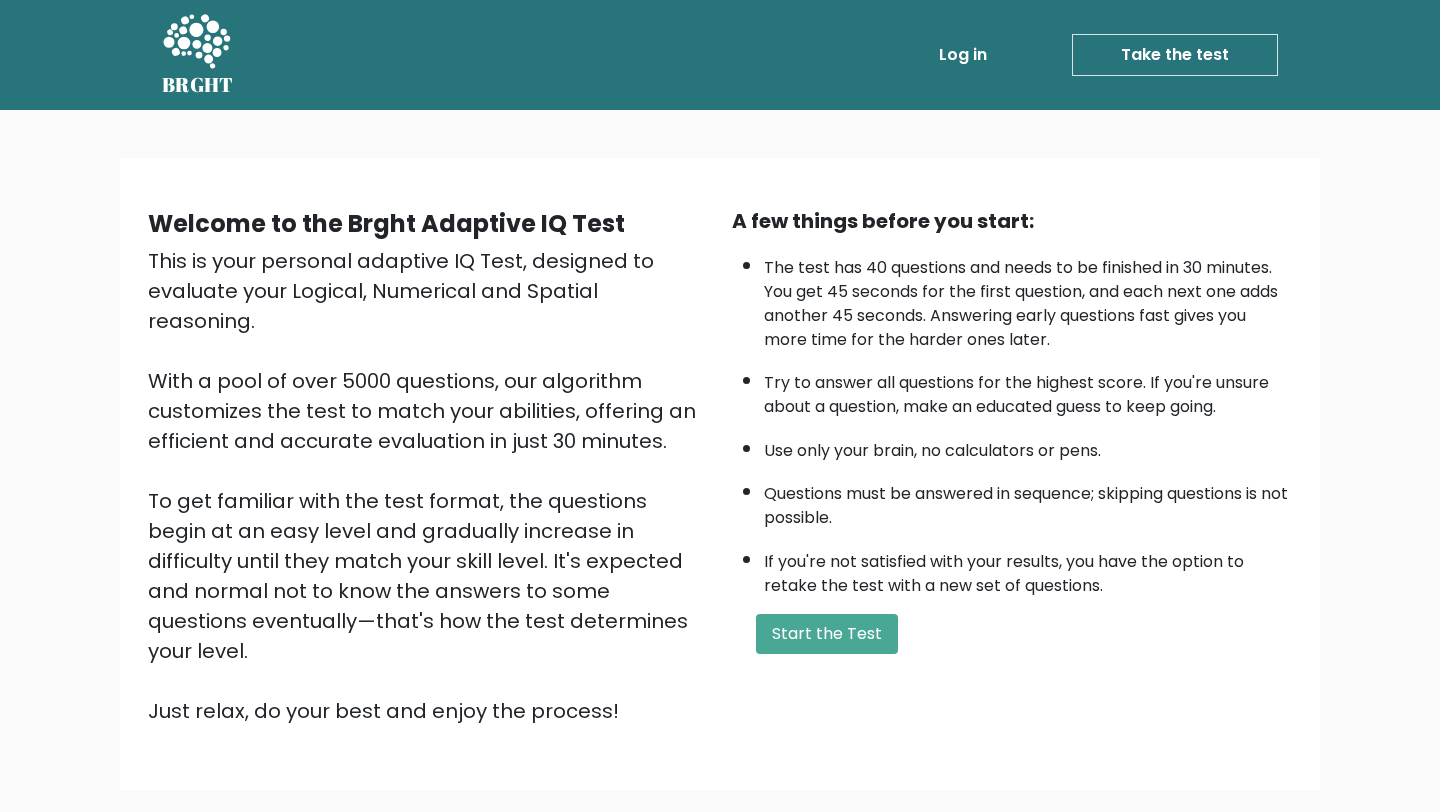 scroll, scrollTop: 0, scrollLeft: 0, axis: both 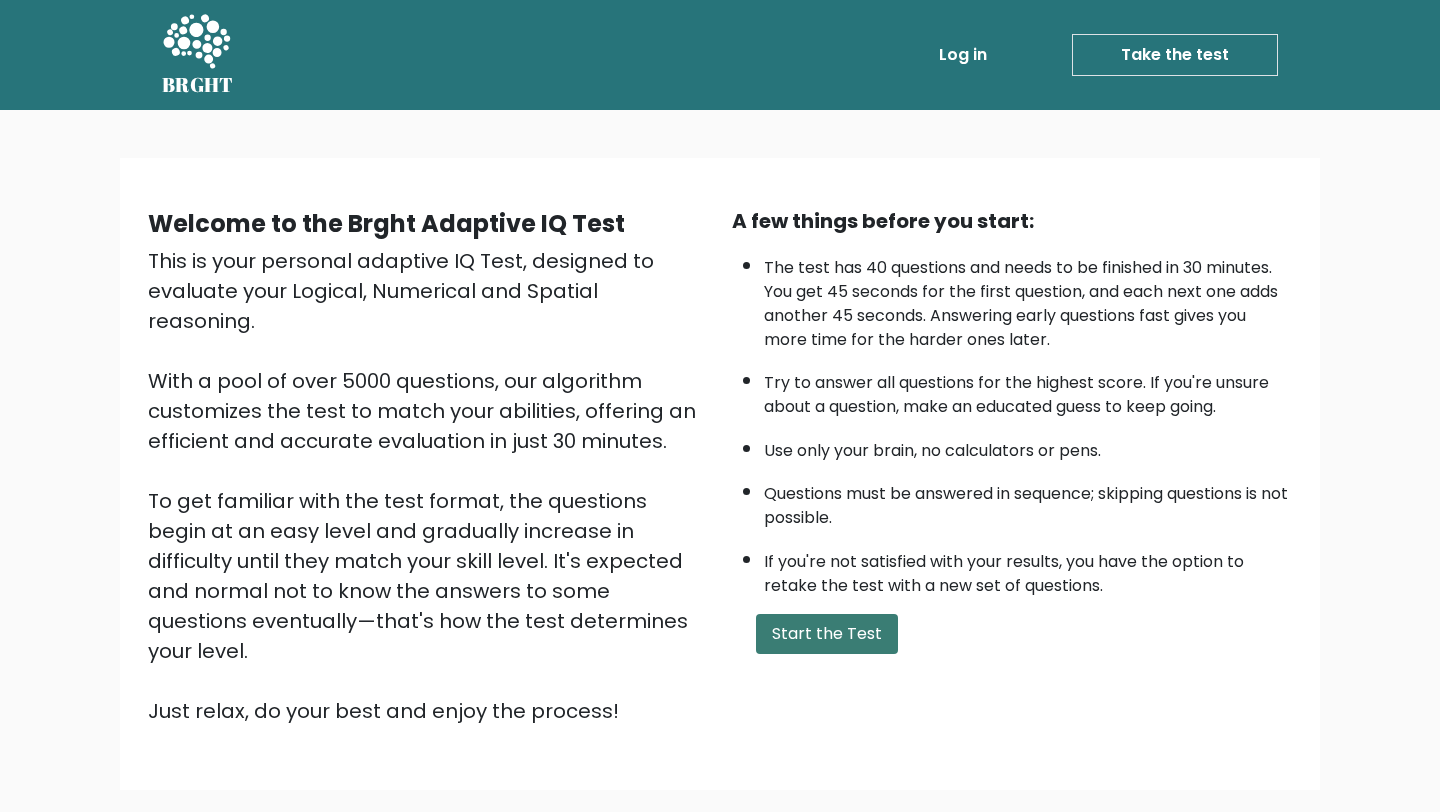 click on "Start the Test" at bounding box center [827, 634] 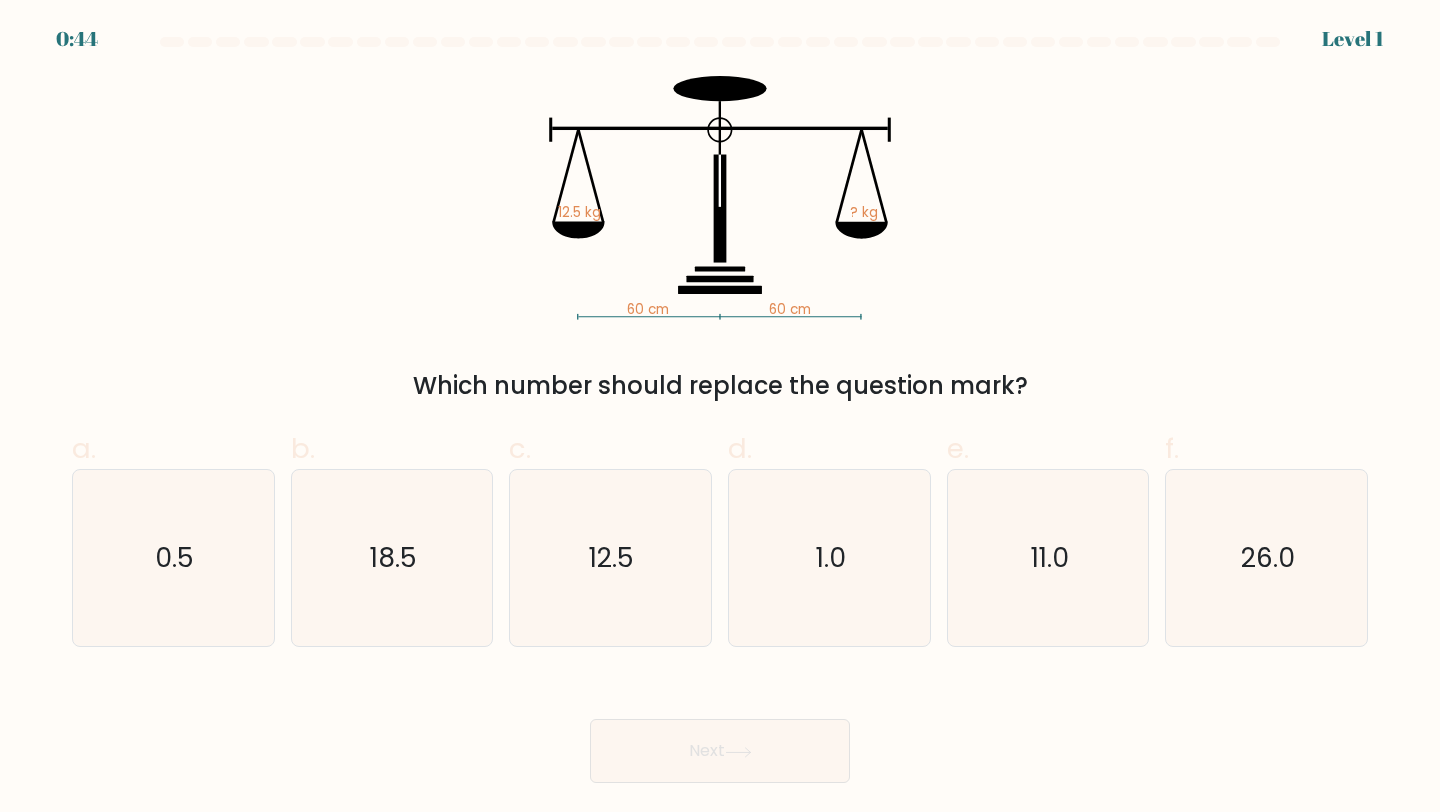 scroll, scrollTop: 0, scrollLeft: 0, axis: both 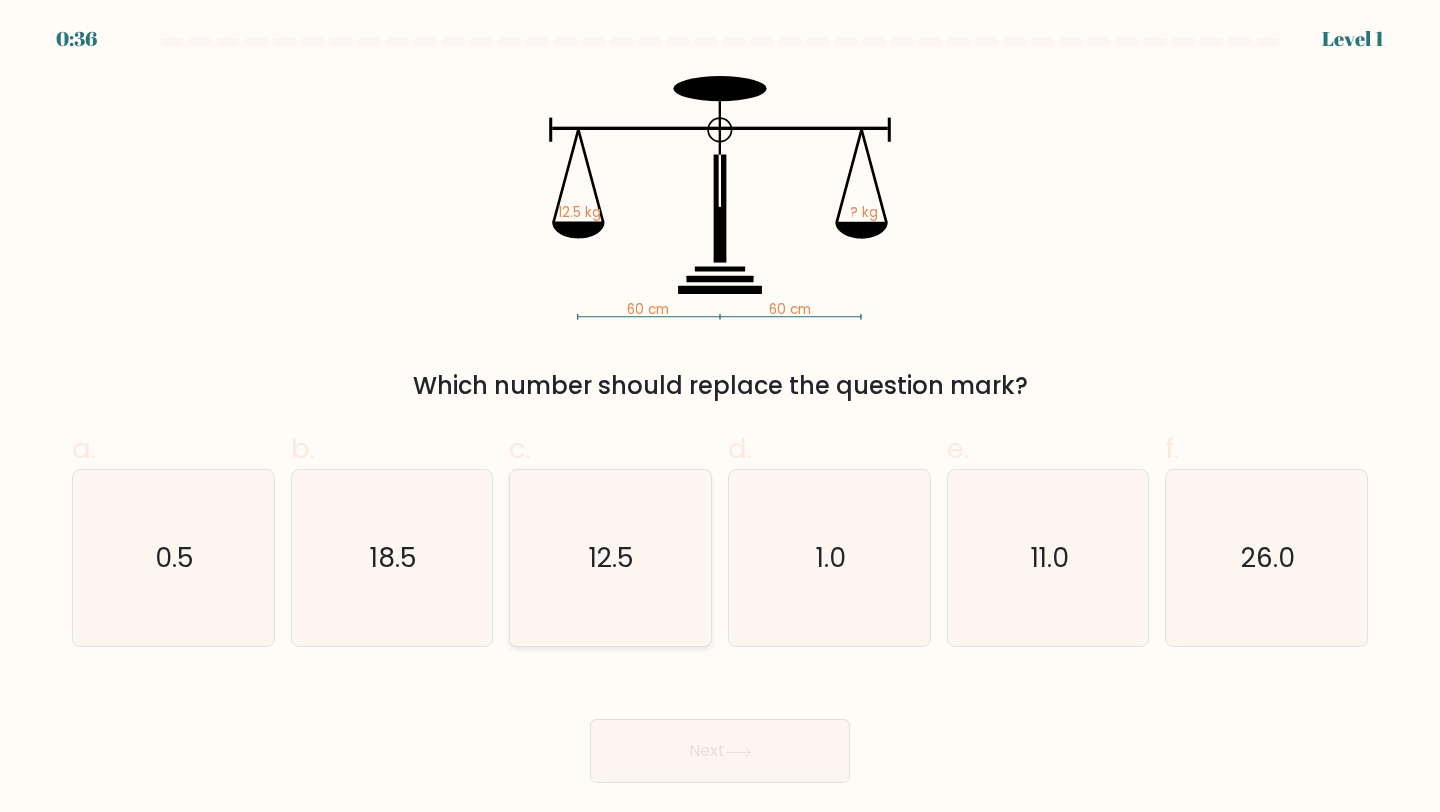 click on "12.5" at bounding box center (610, 558) 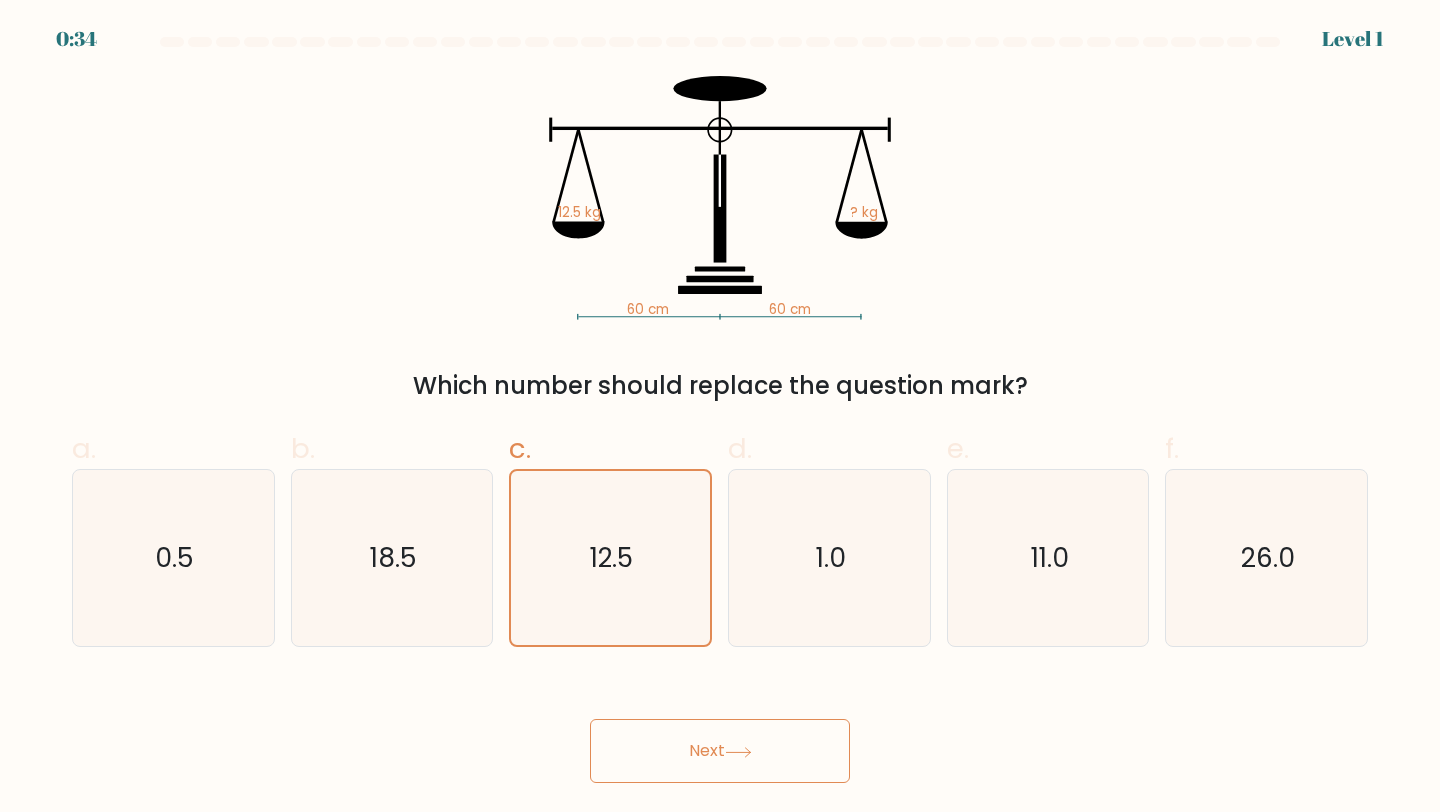 click on "Next" at bounding box center [720, 751] 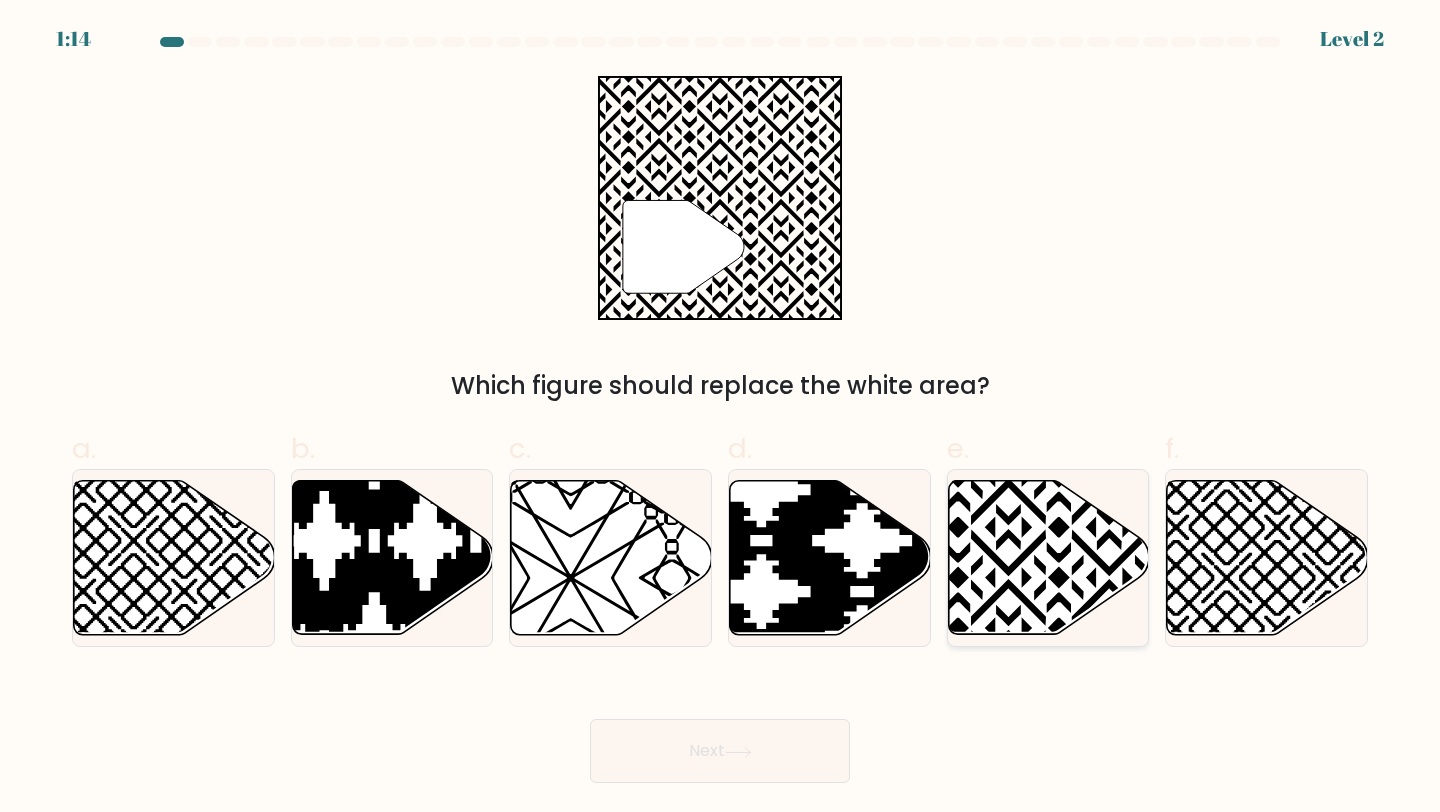 click at bounding box center [1109, 476] 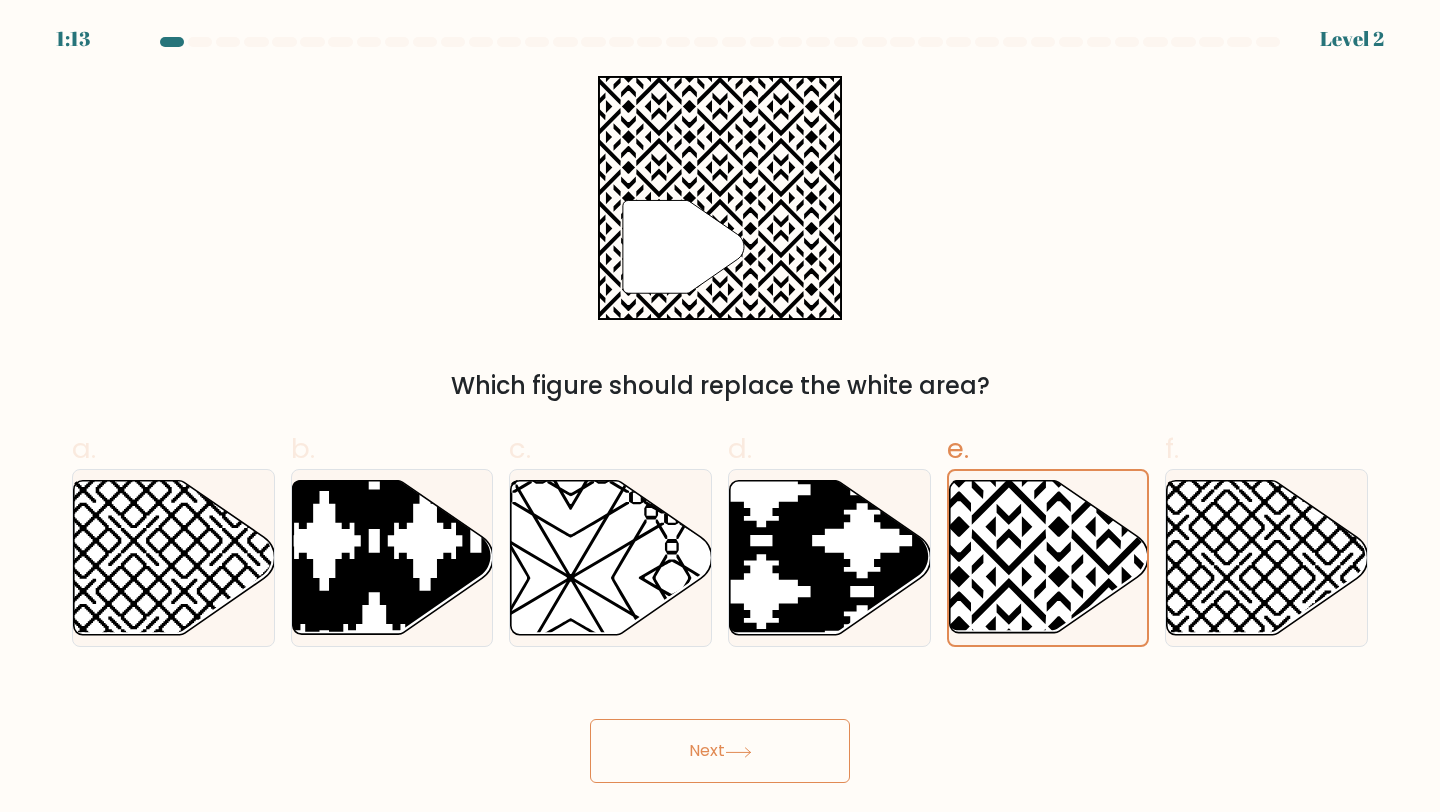 click on "Next" at bounding box center [720, 751] 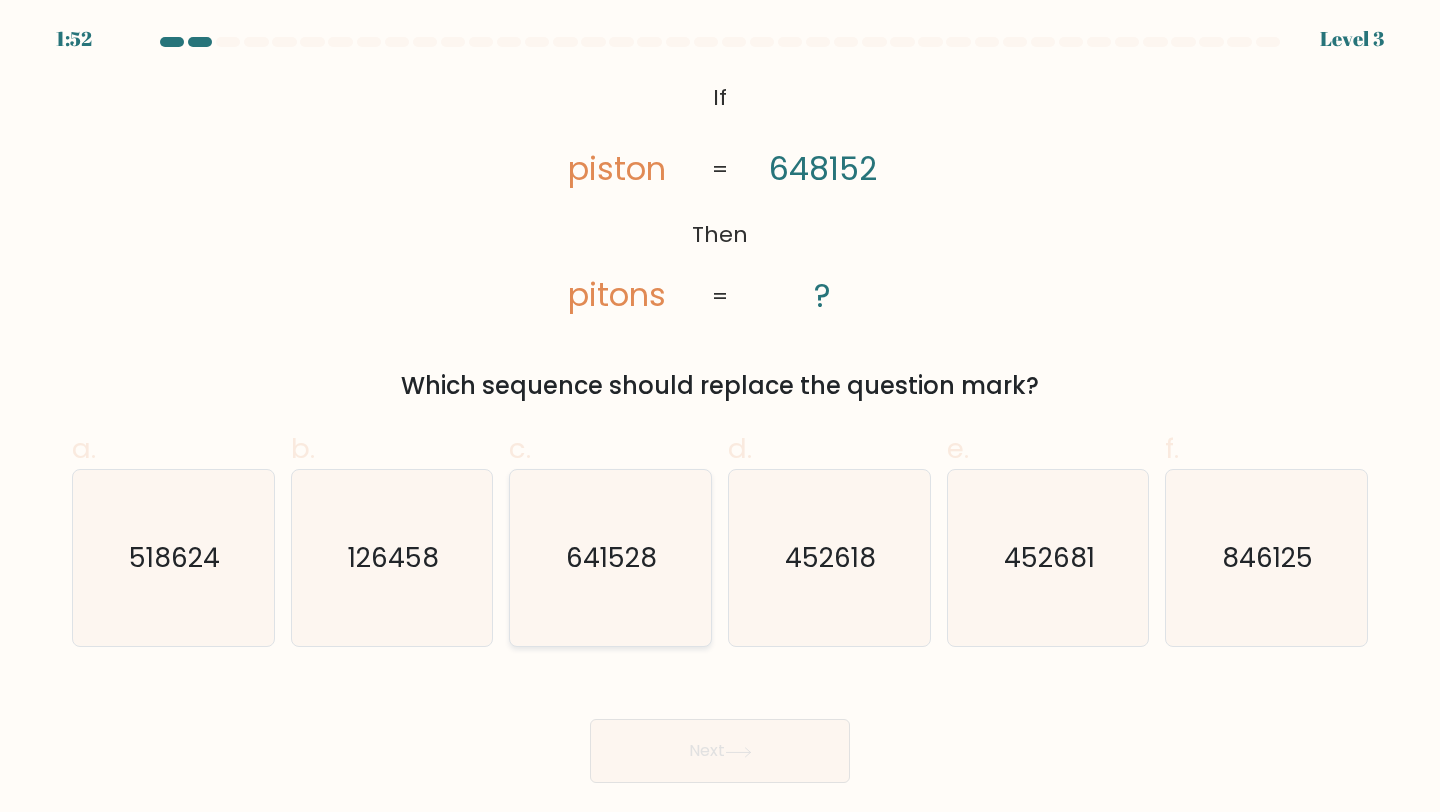 click on "641528" at bounding box center (610, 558) 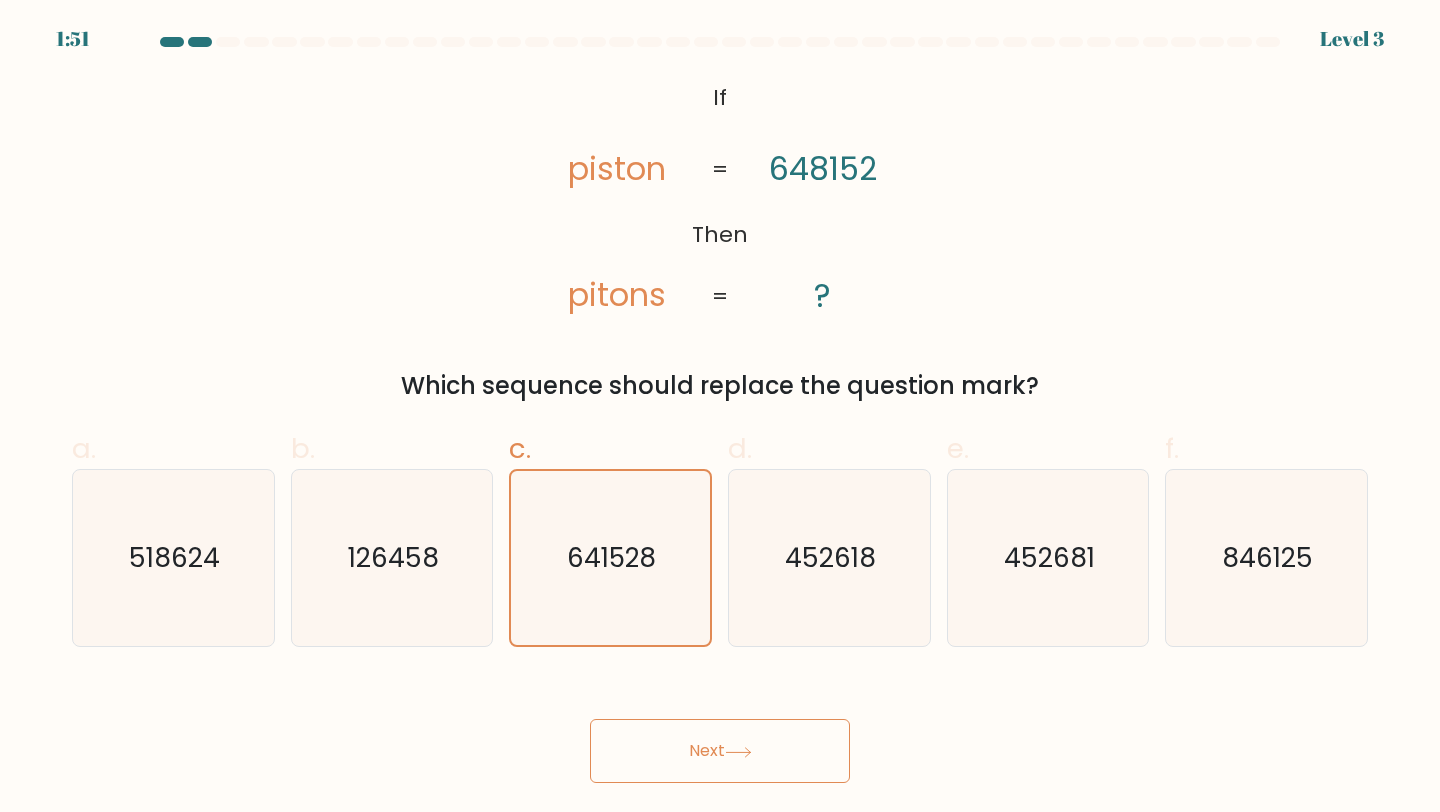 click on "Next" at bounding box center [720, 751] 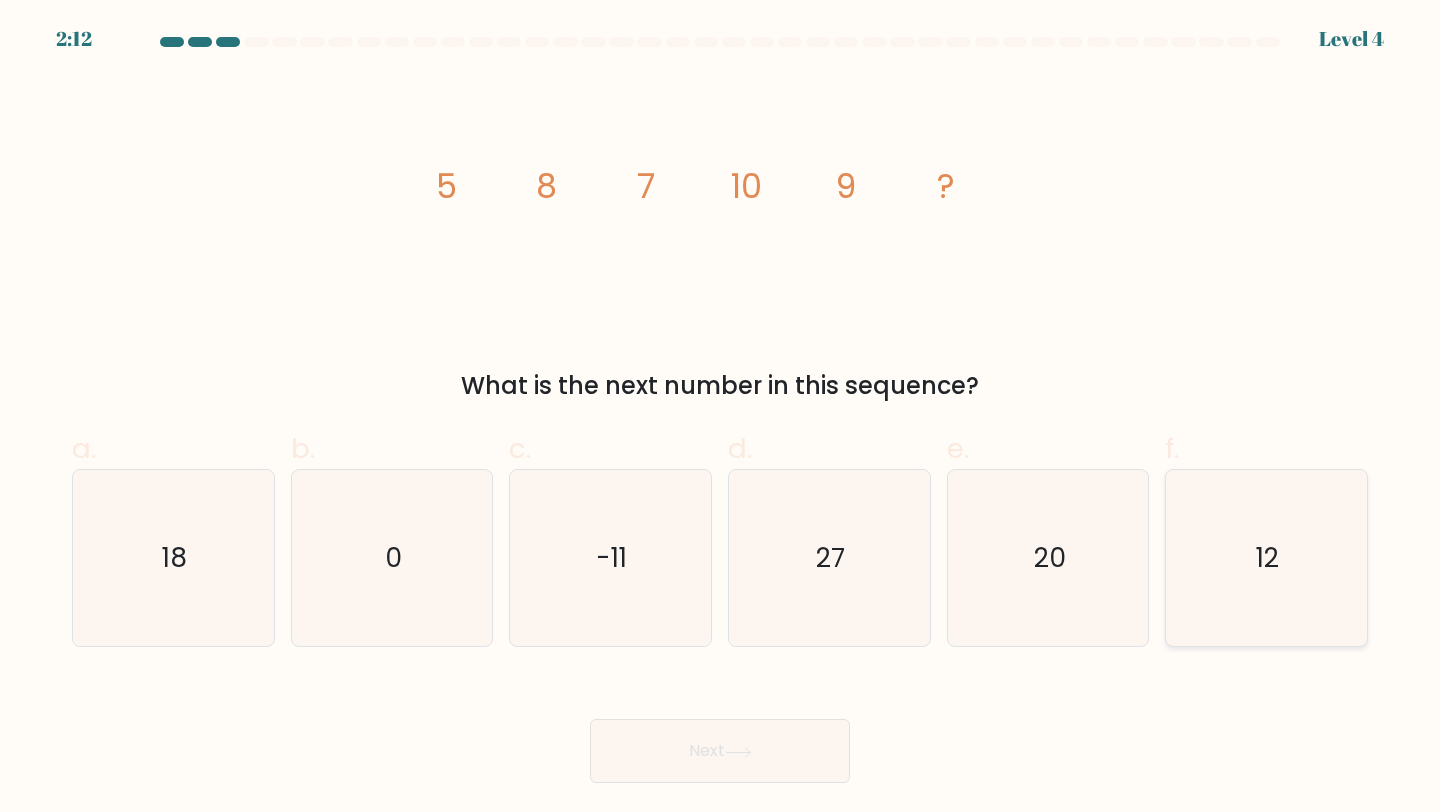 click on "12" at bounding box center (1266, 558) 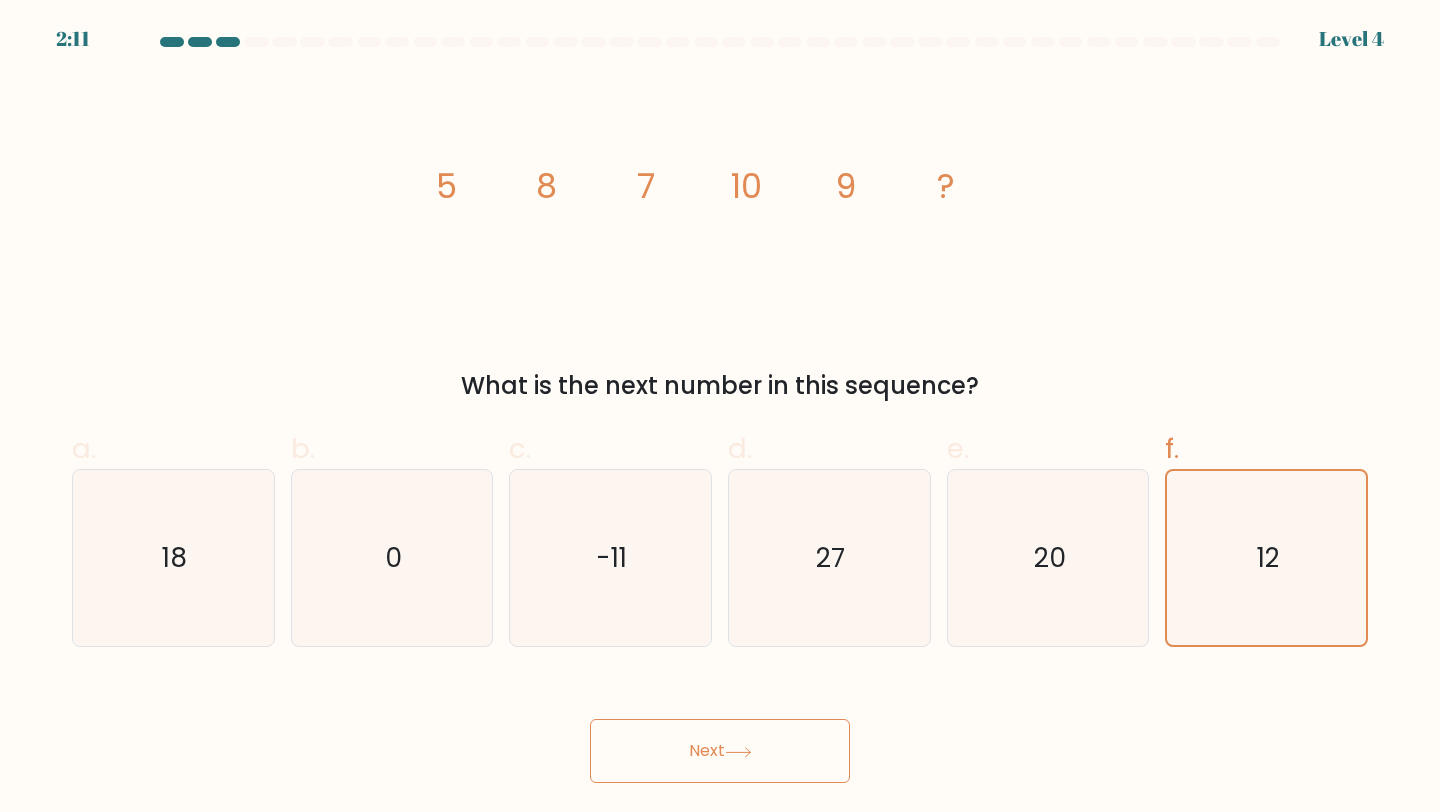 click on "Next" at bounding box center (720, 751) 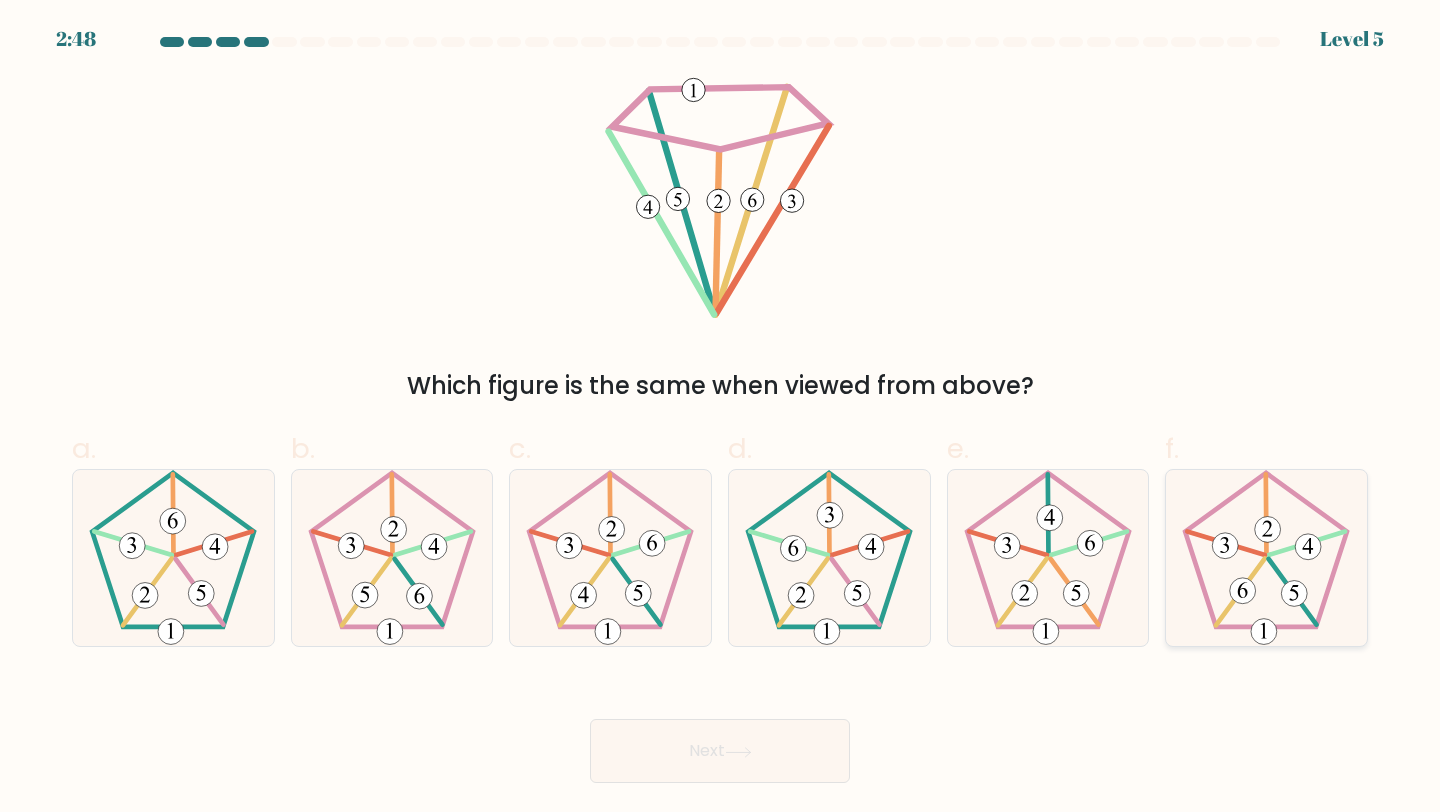 click at bounding box center (1266, 558) 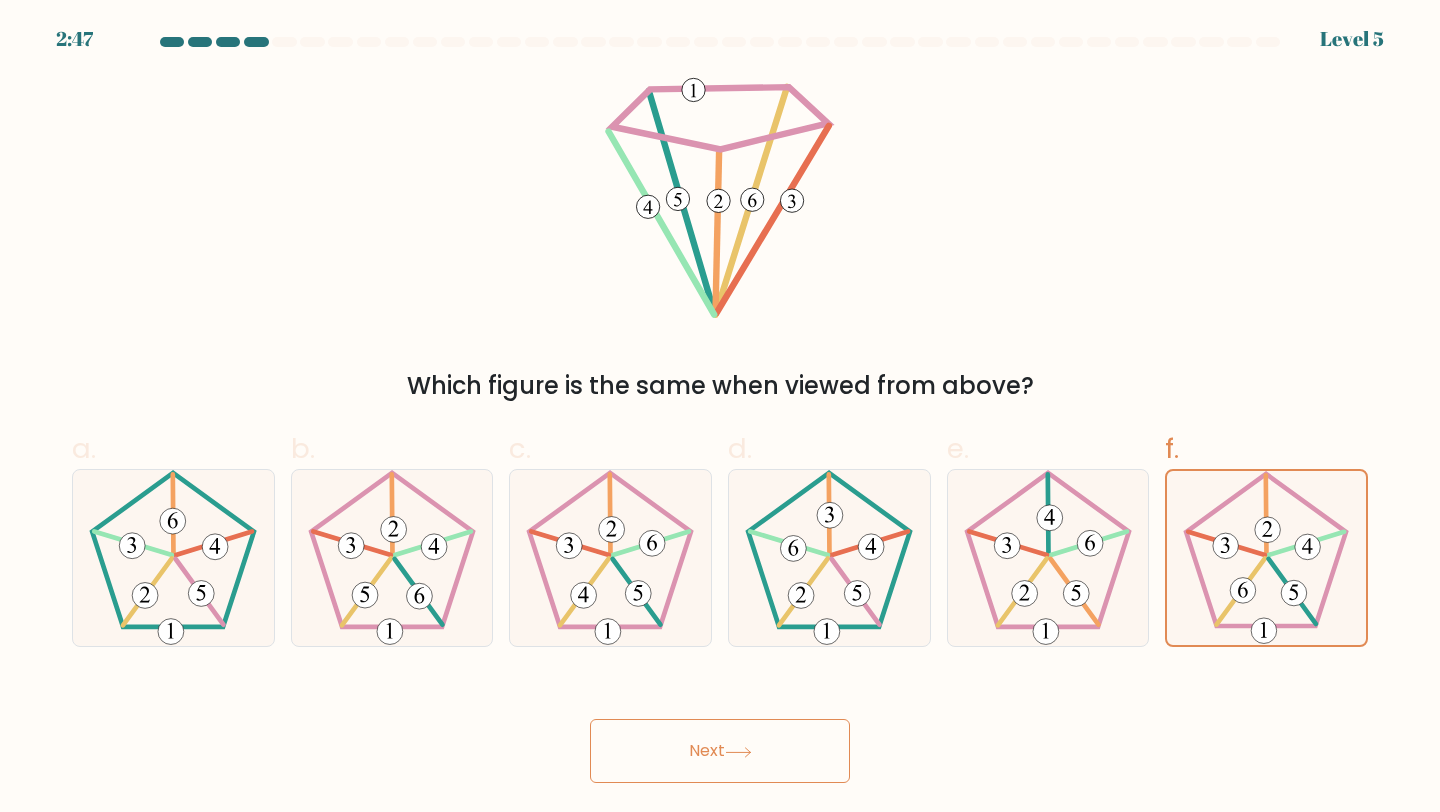 click on "Next" at bounding box center [720, 751] 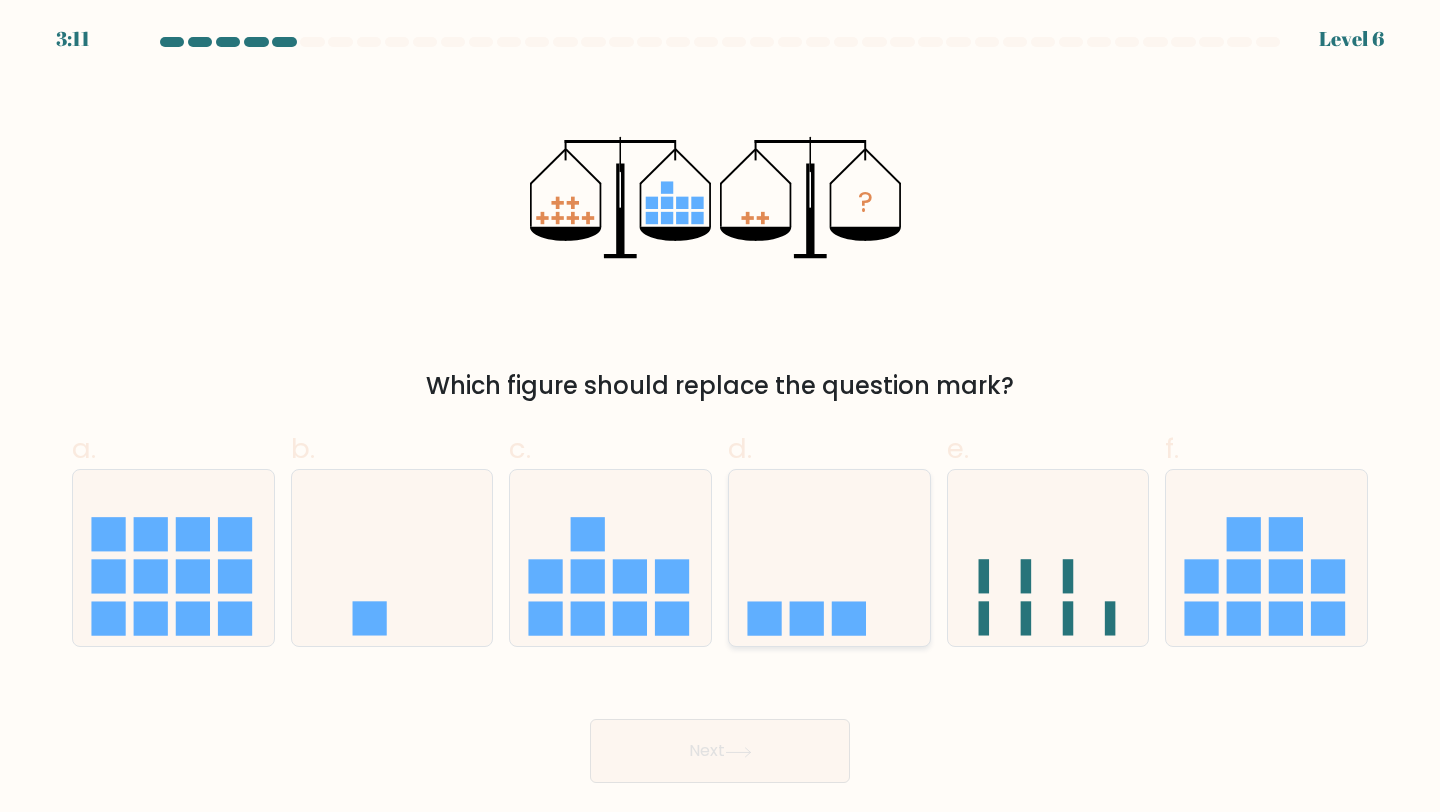 click at bounding box center [829, 558] 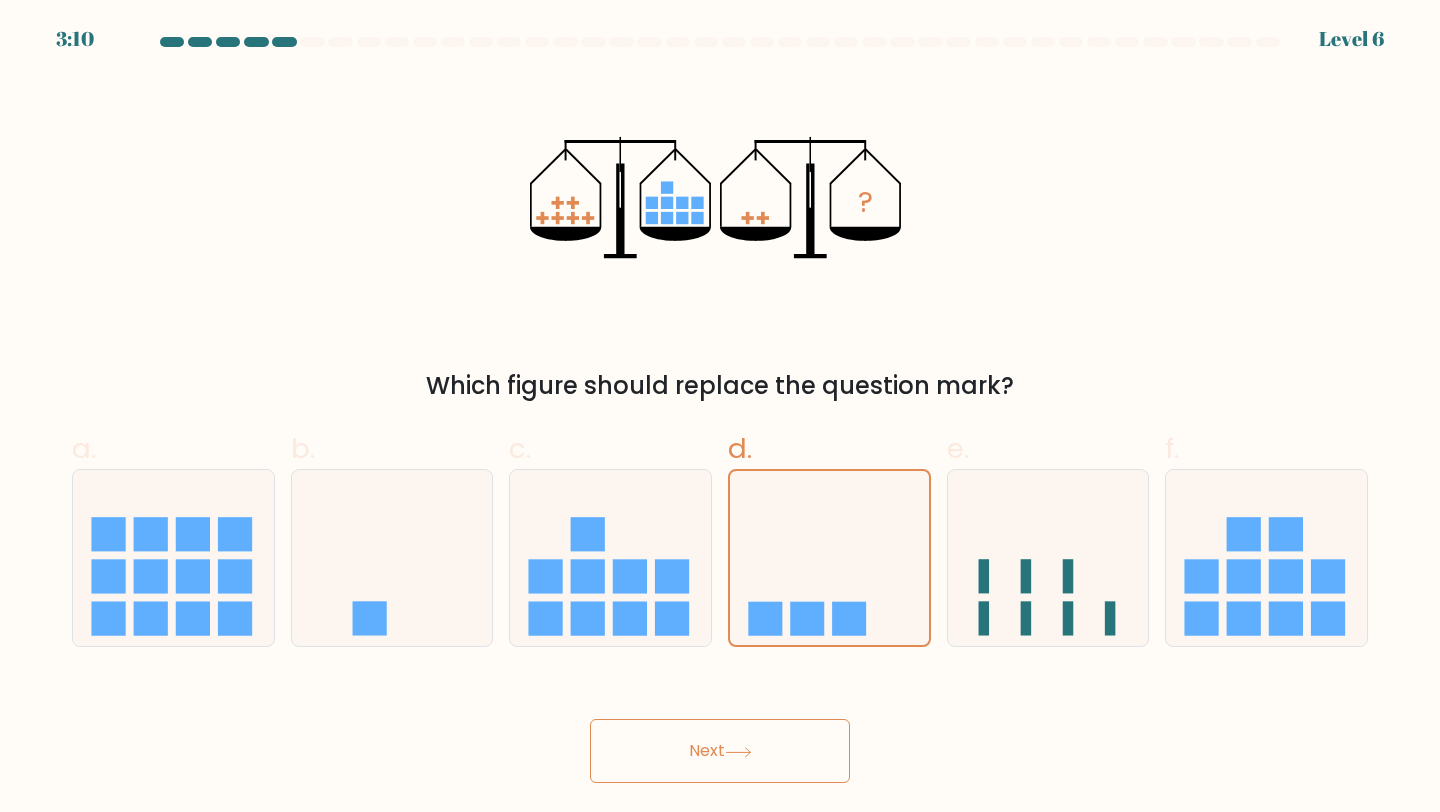 click on "Next" at bounding box center (720, 751) 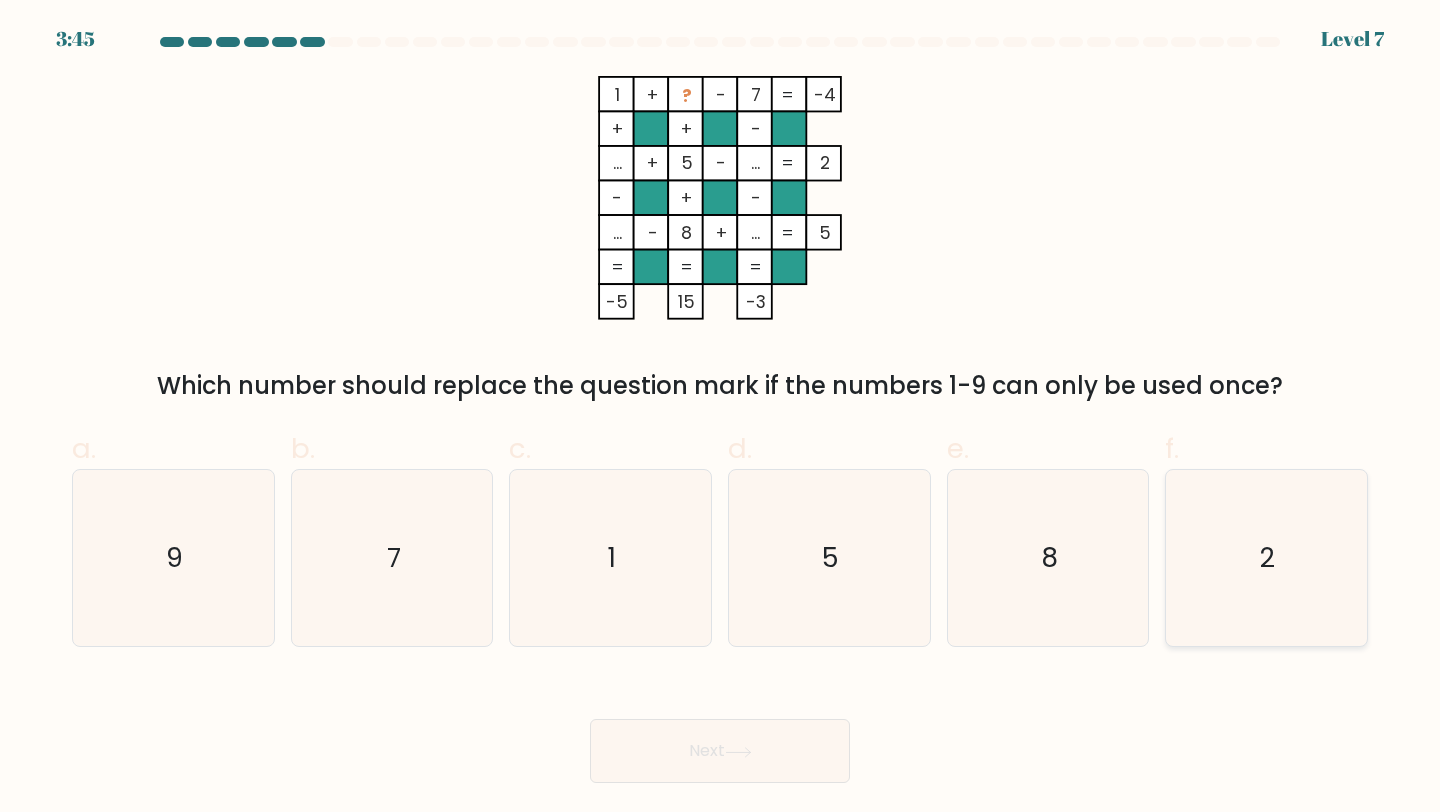 click on "2" at bounding box center (1266, 558) 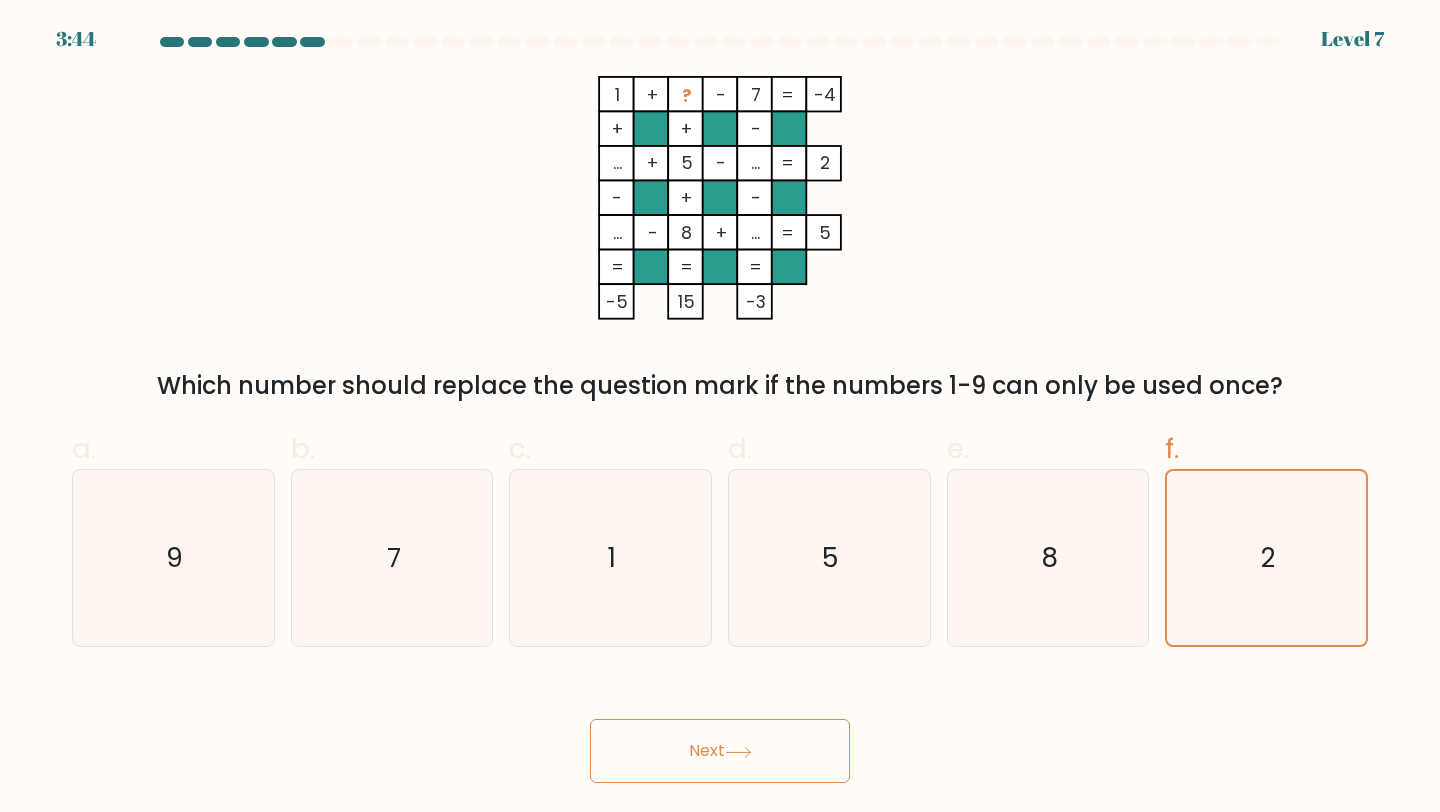 click on "Next" at bounding box center [720, 751] 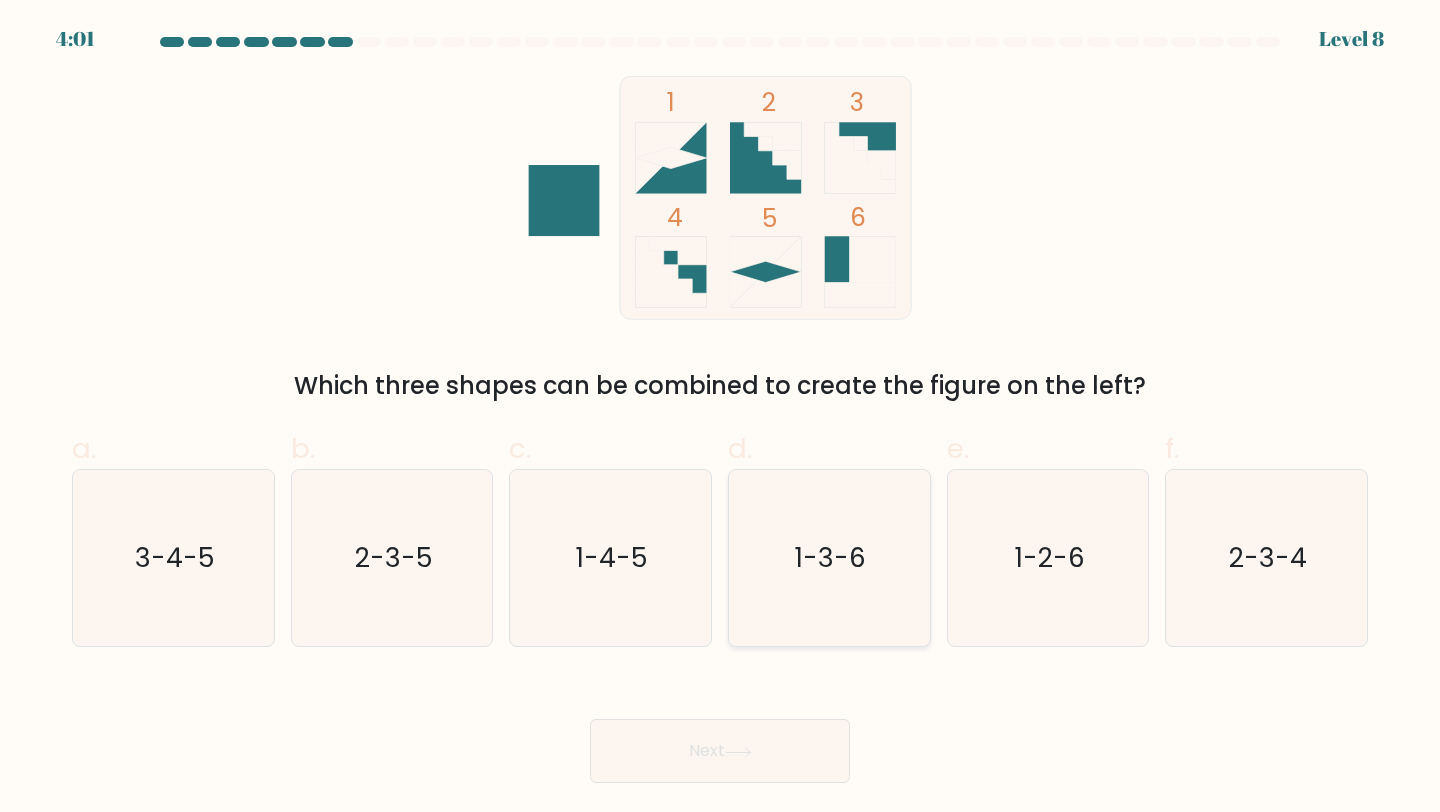 click on "1-3-6" at bounding box center (831, 557) 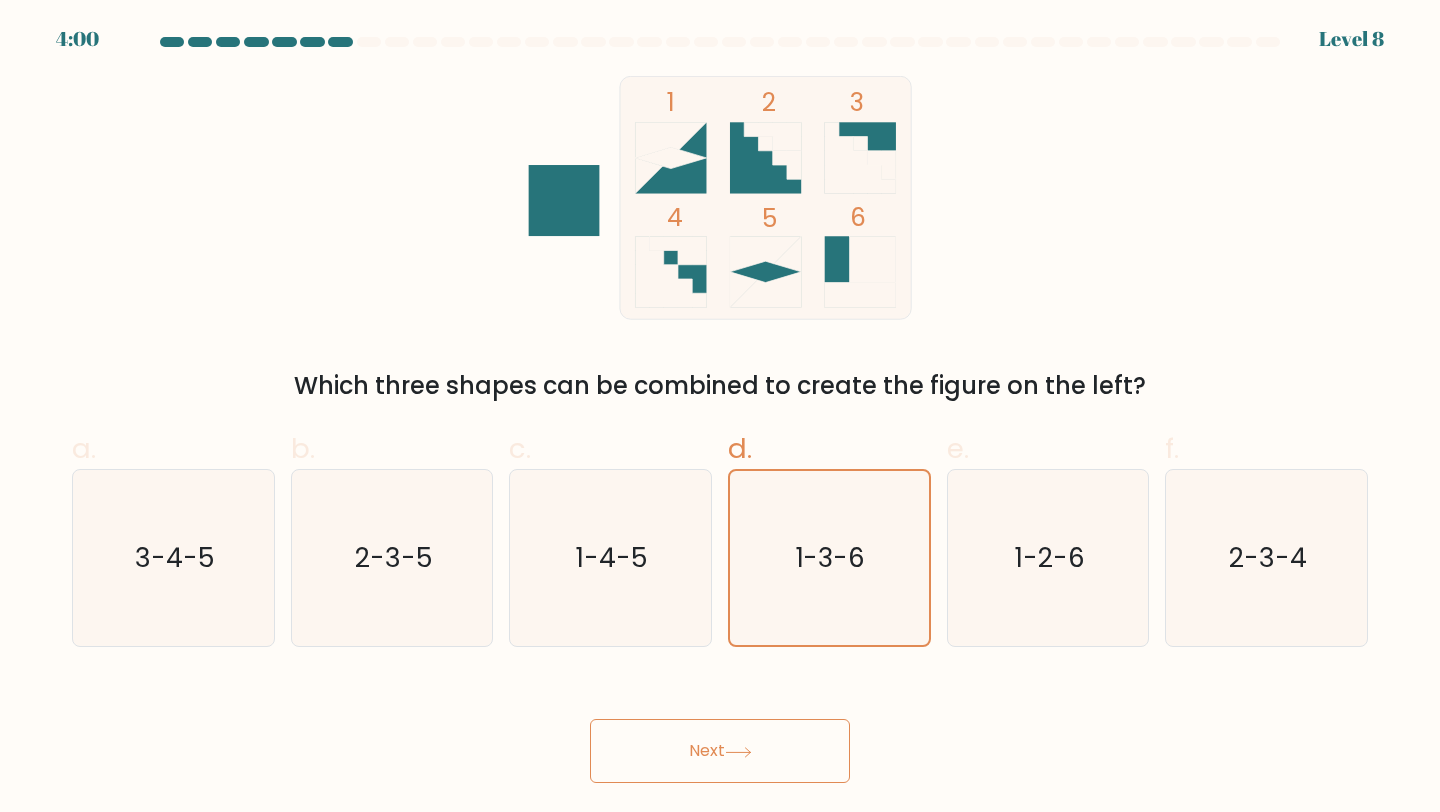 click on "Next" at bounding box center (720, 751) 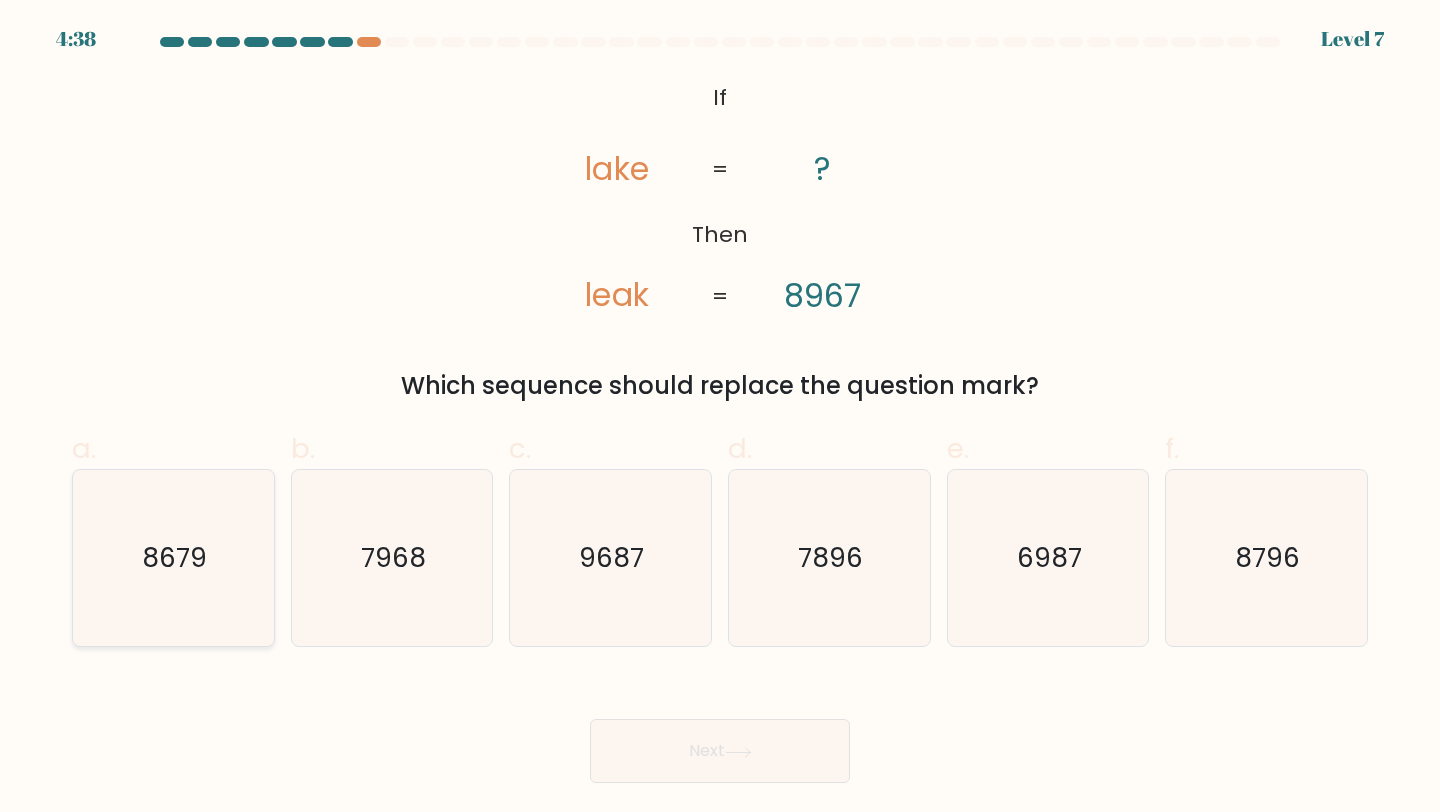click on "8679" at bounding box center [173, 558] 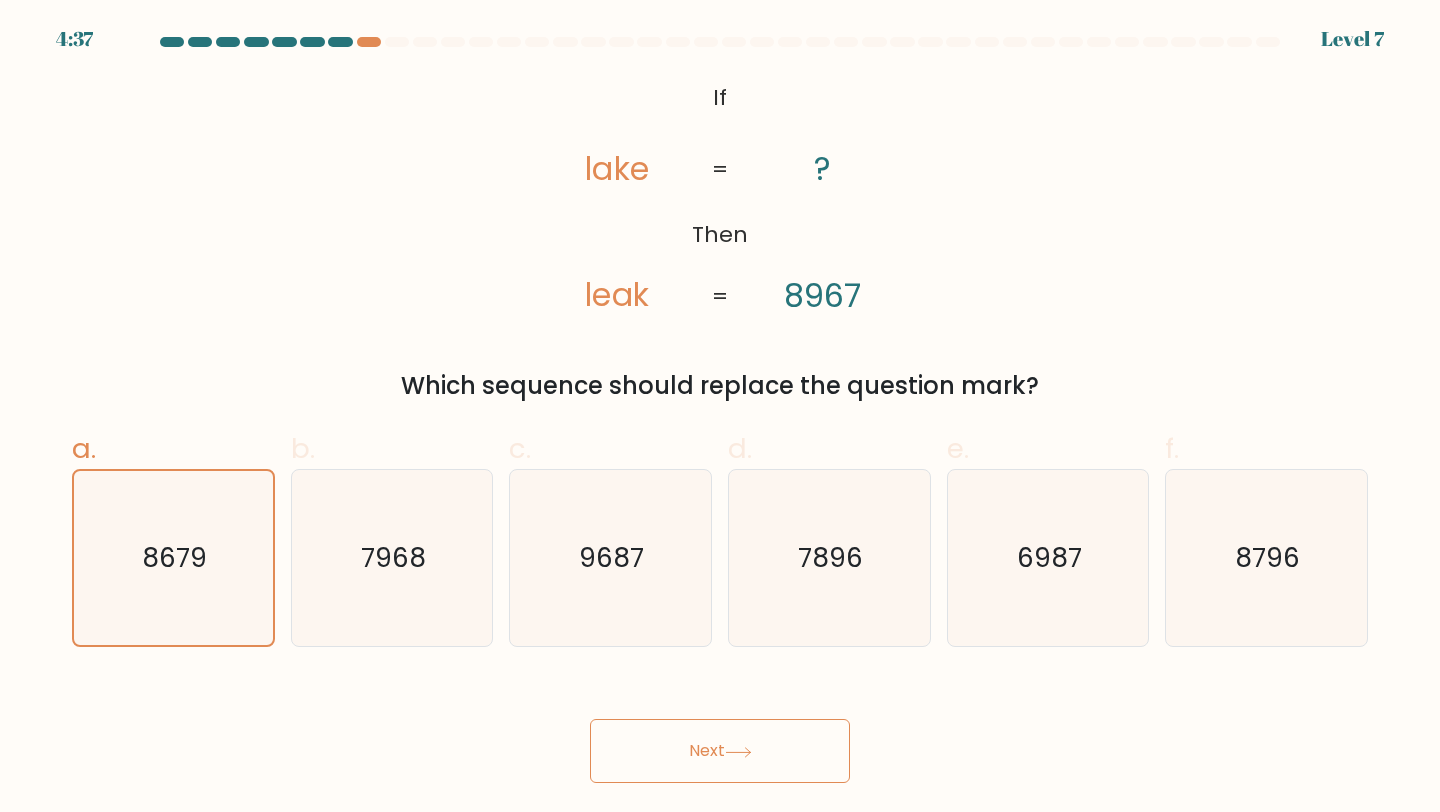 click on "Next" at bounding box center [720, 751] 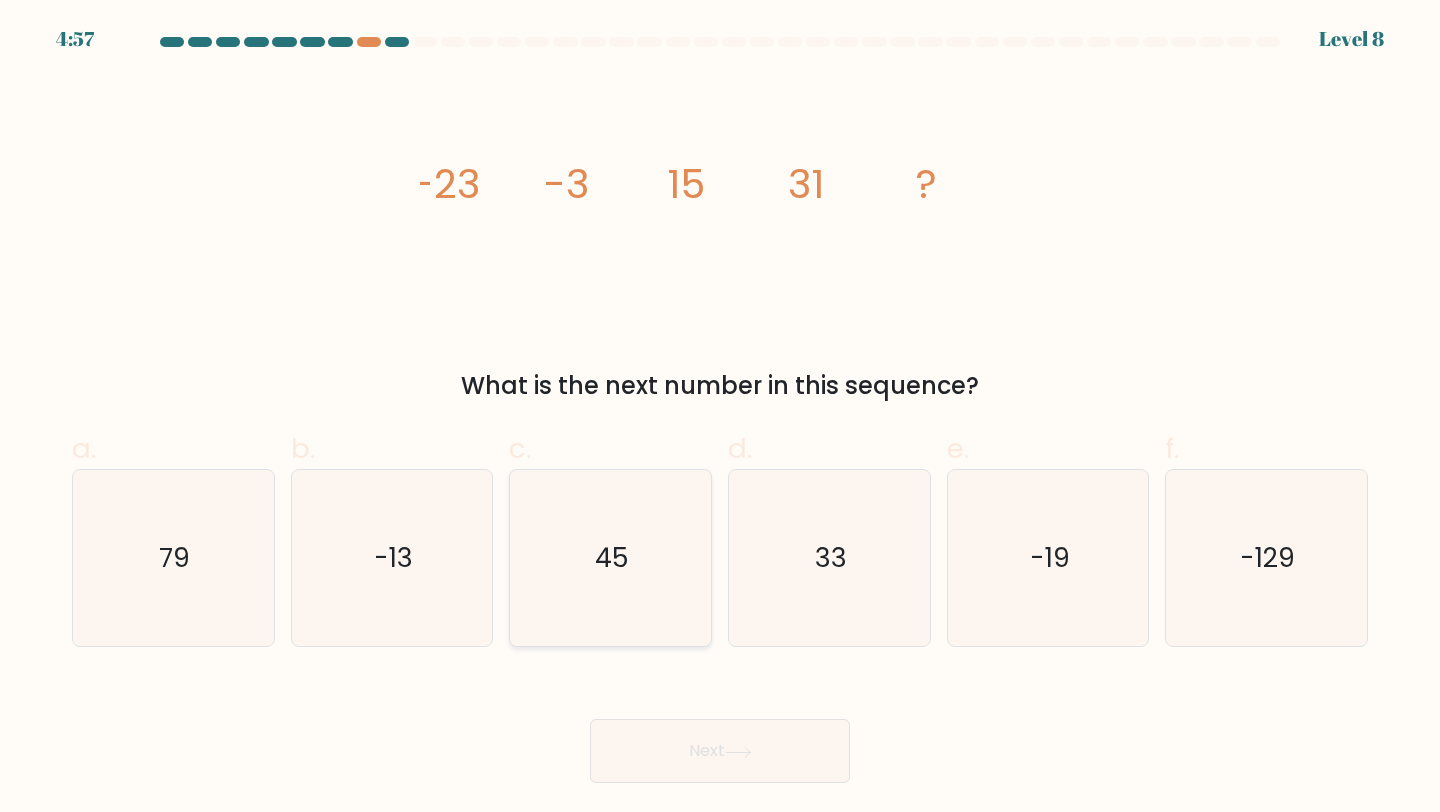 click on "45" at bounding box center (610, 558) 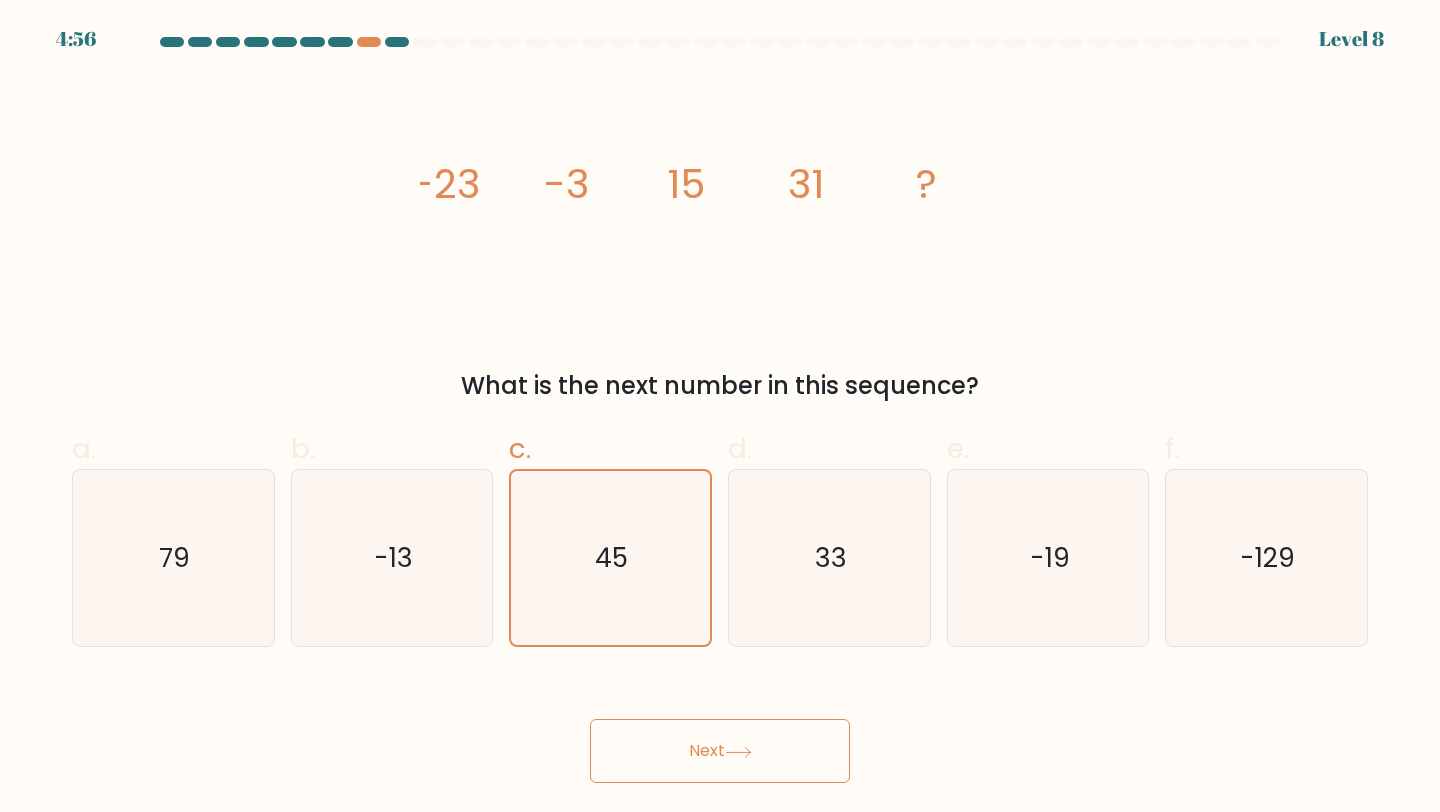click on "Next" at bounding box center [720, 751] 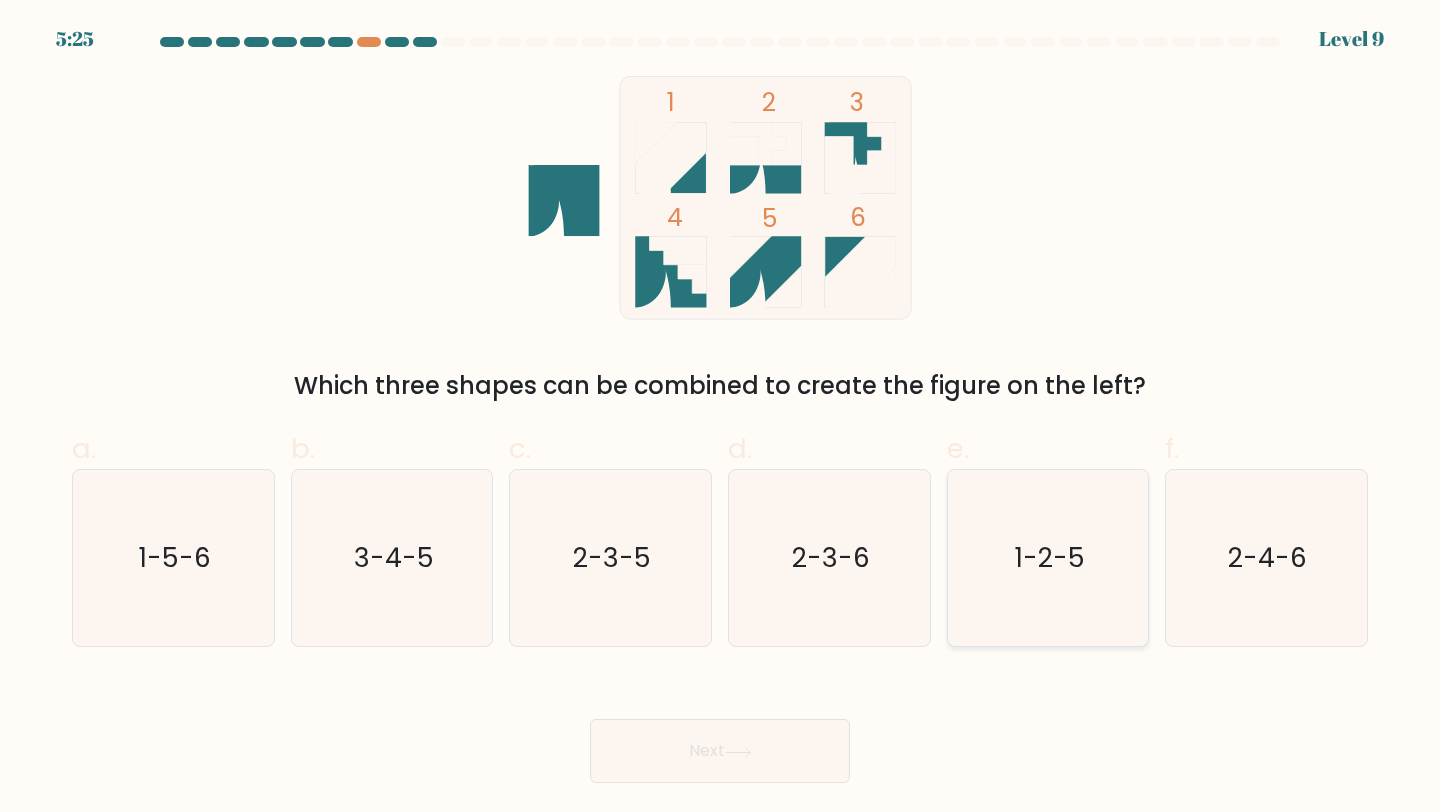 click on "1-2-5" at bounding box center [1048, 558] 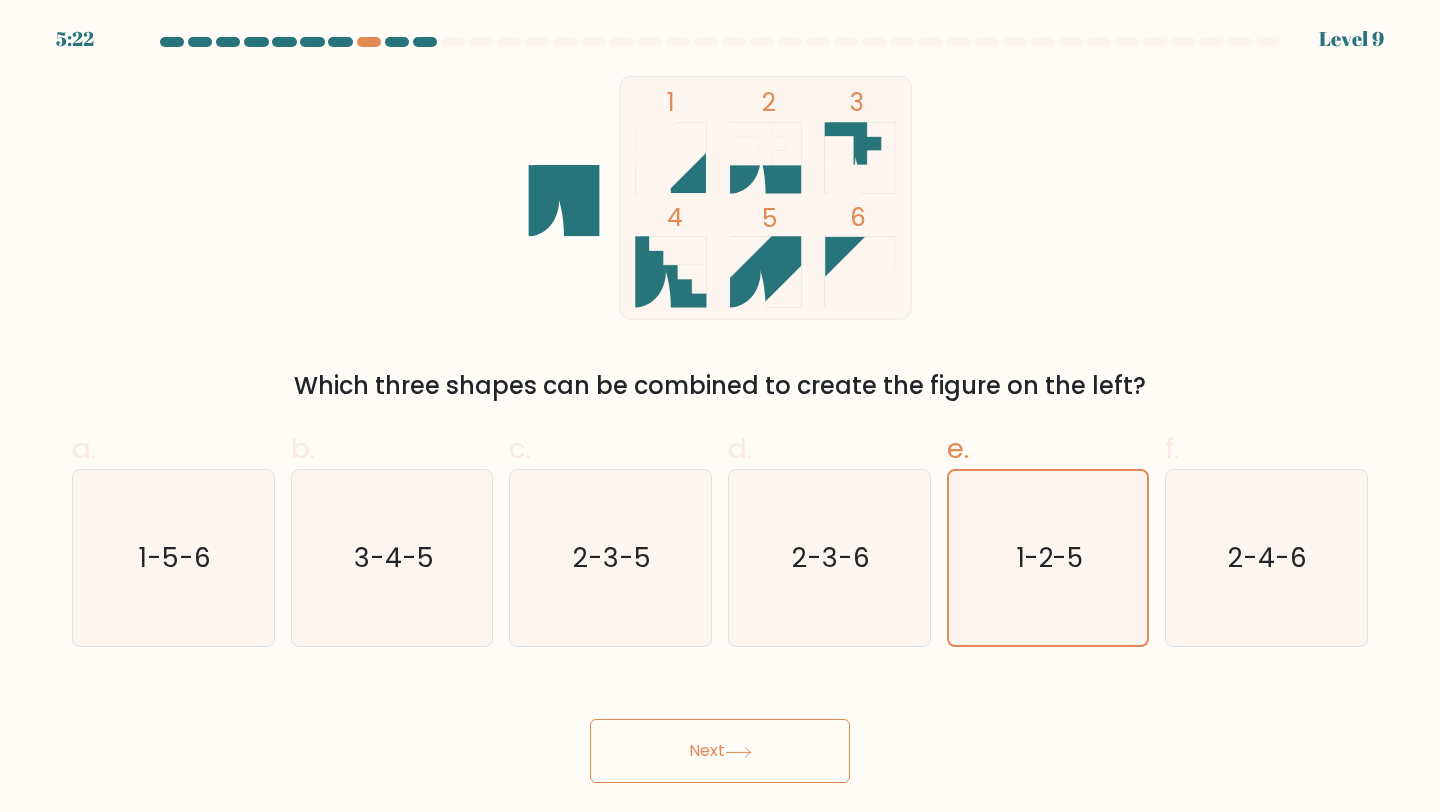 click on "Next" at bounding box center (720, 751) 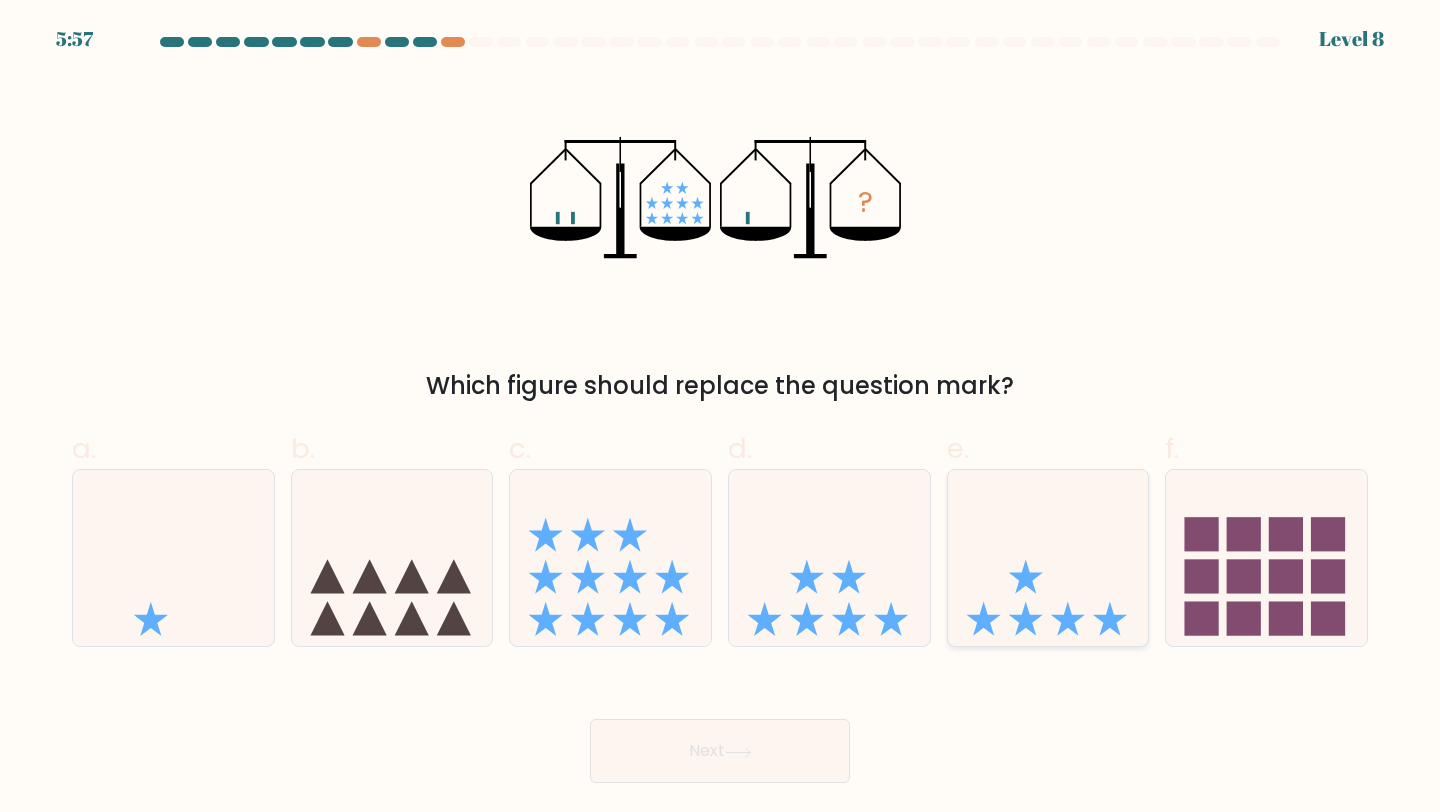 click at bounding box center (1048, 558) 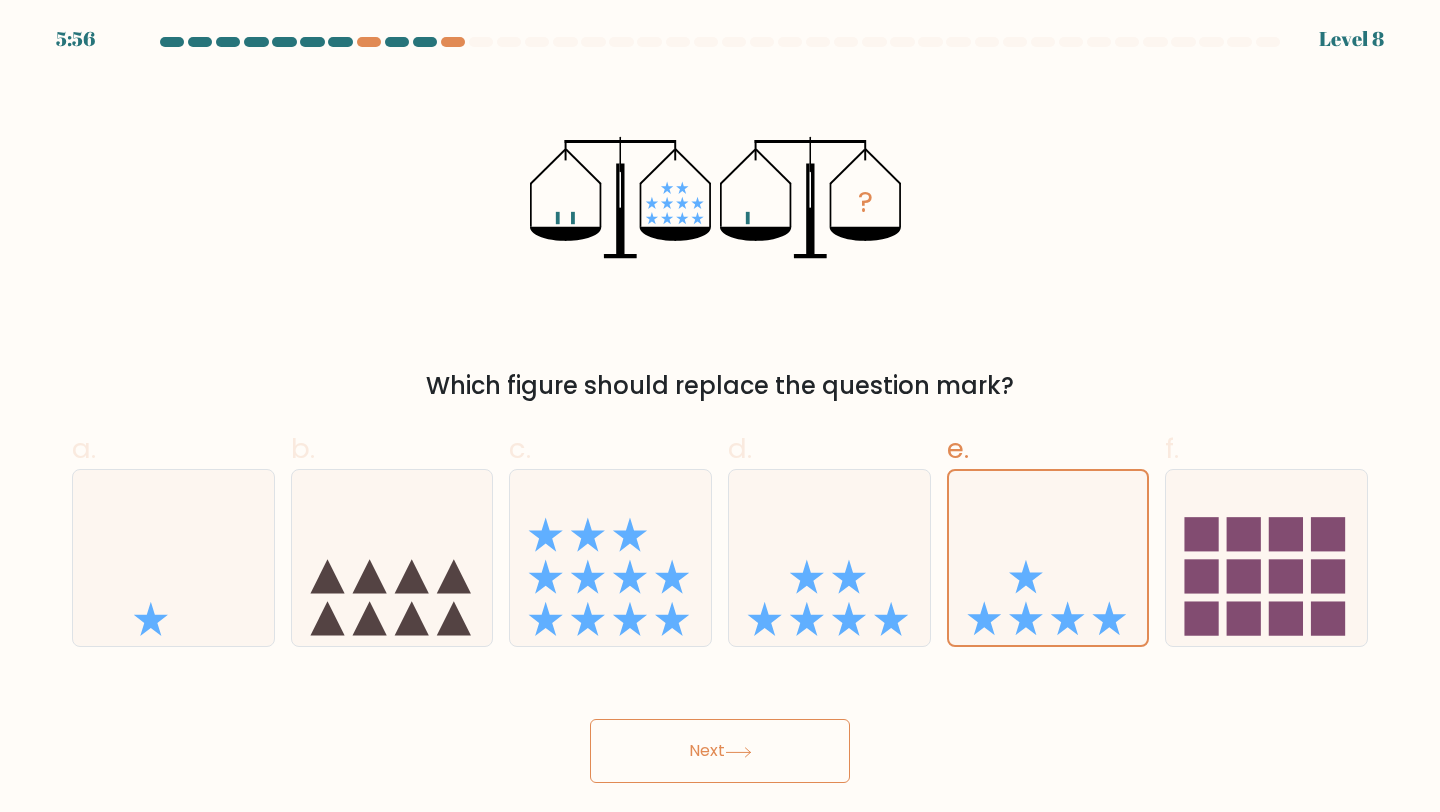 click on "Next" at bounding box center [720, 751] 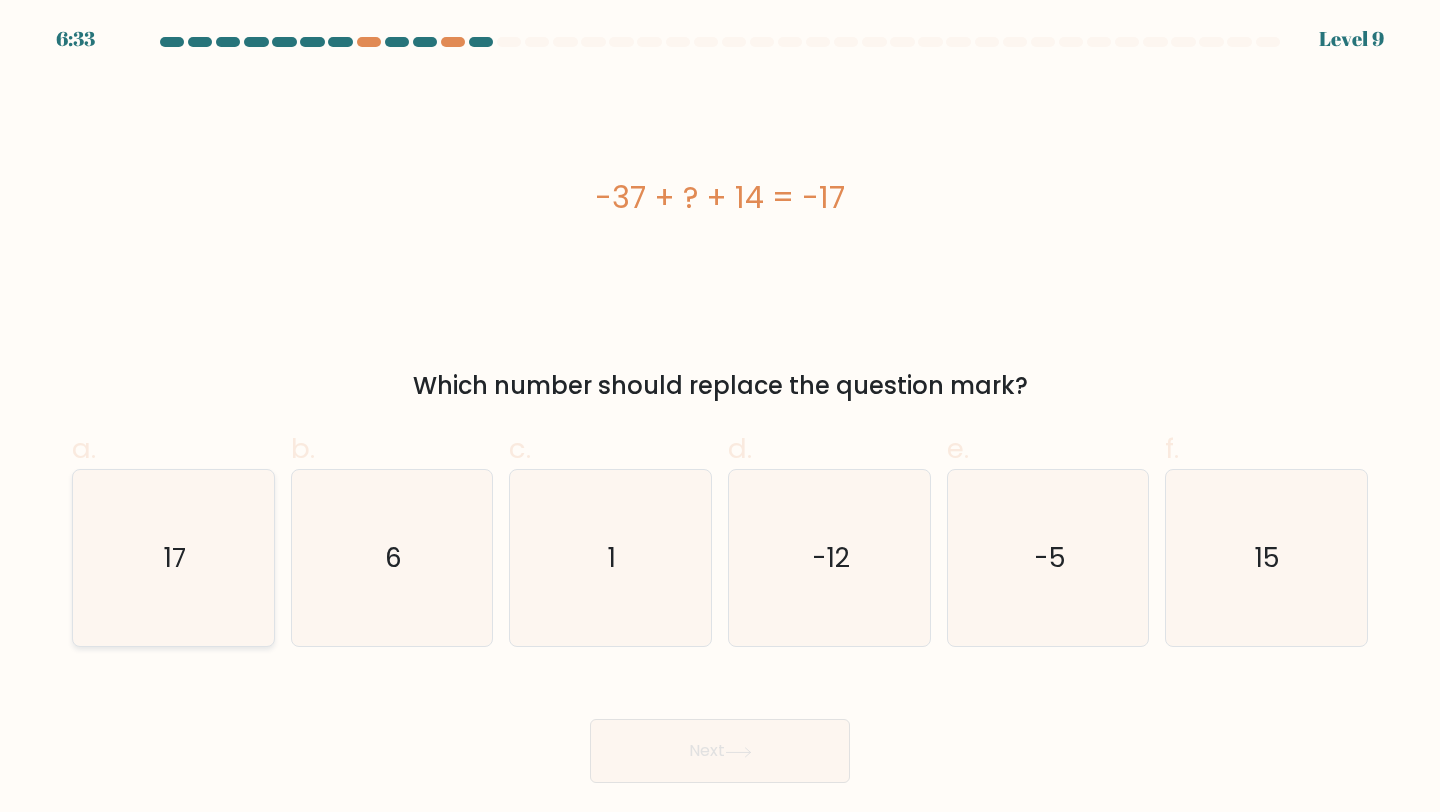 click on "17" at bounding box center (173, 558) 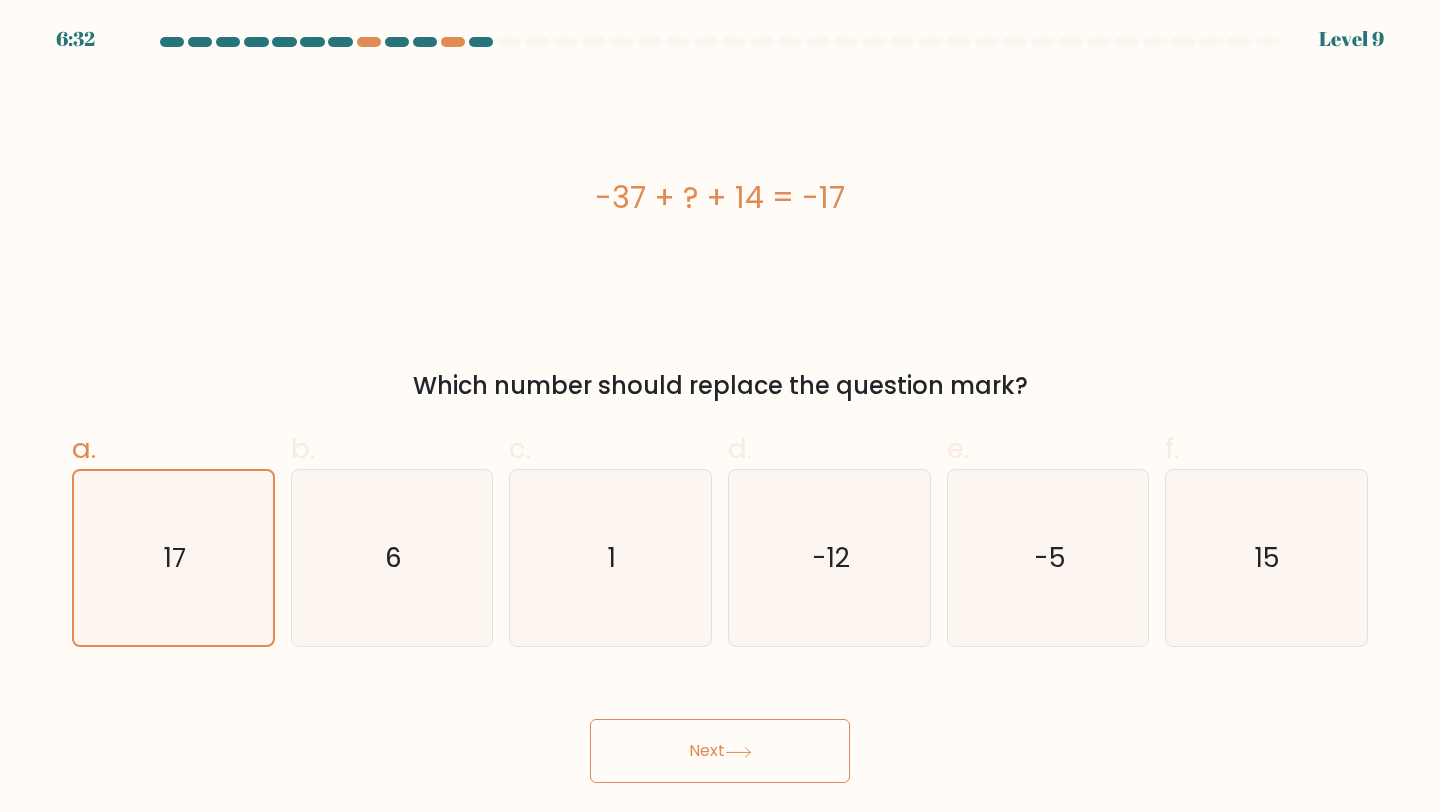 click on "Next" at bounding box center [720, 751] 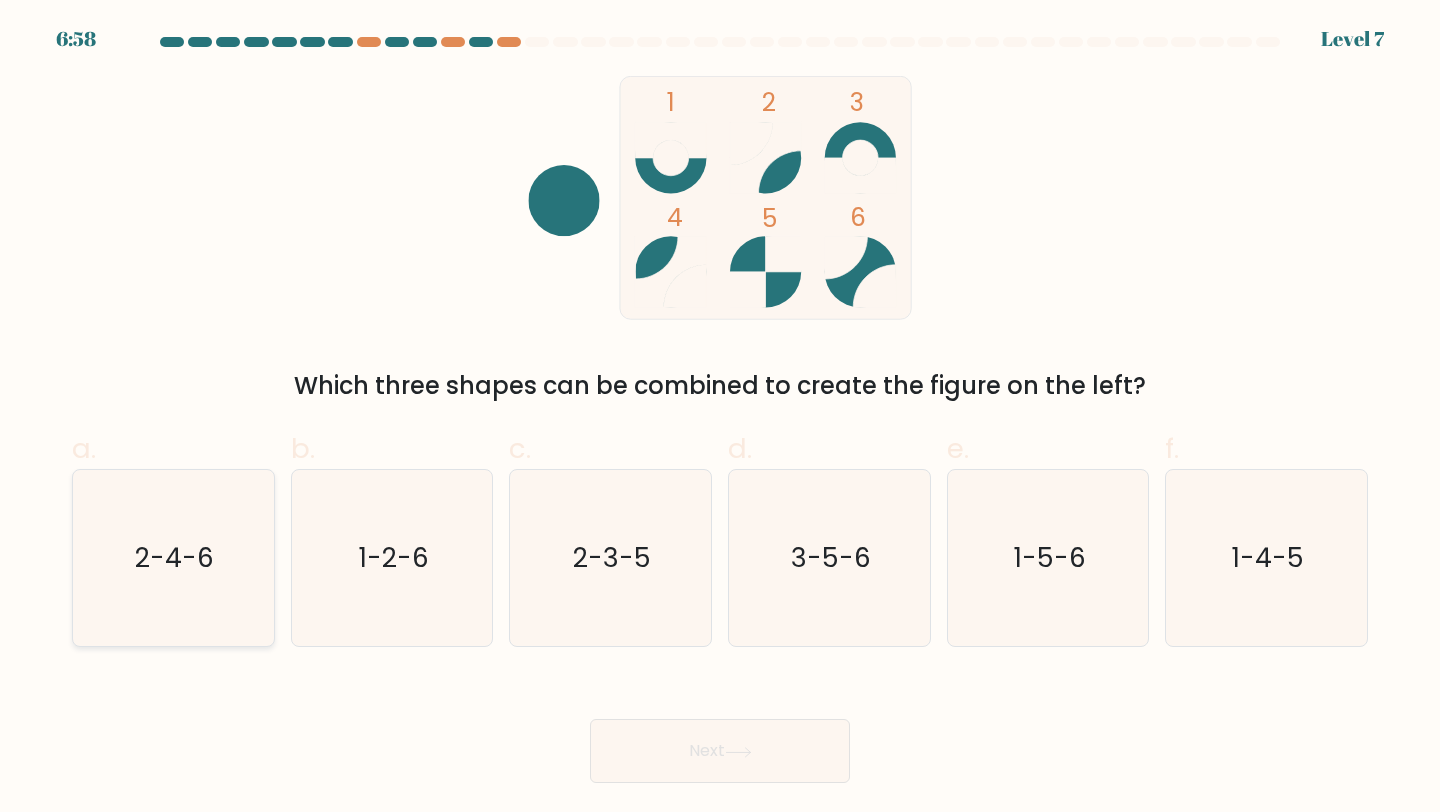 click on "2-4-6" at bounding box center [173, 558] 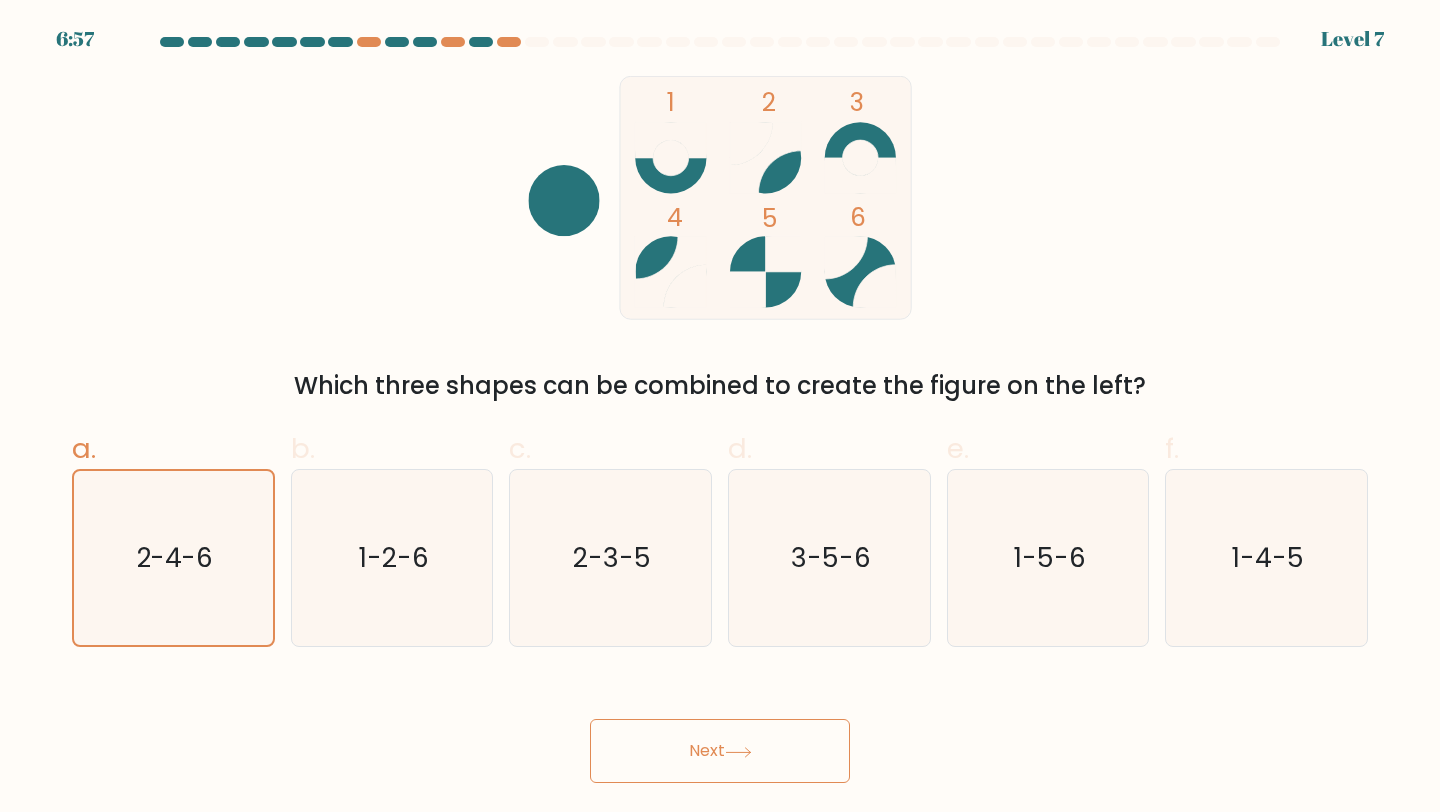 click on "Next" at bounding box center [720, 727] 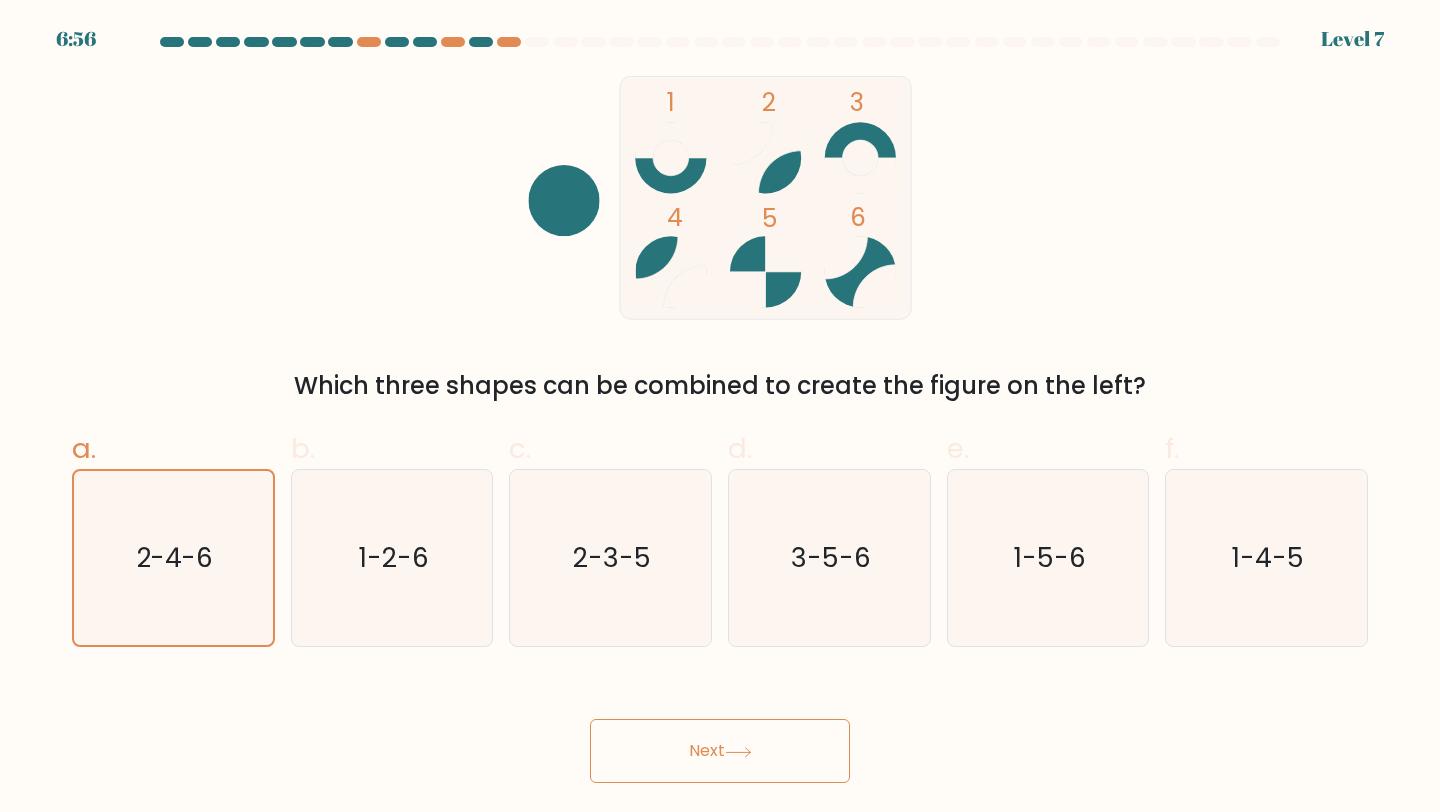 click on "Next" at bounding box center (720, 751) 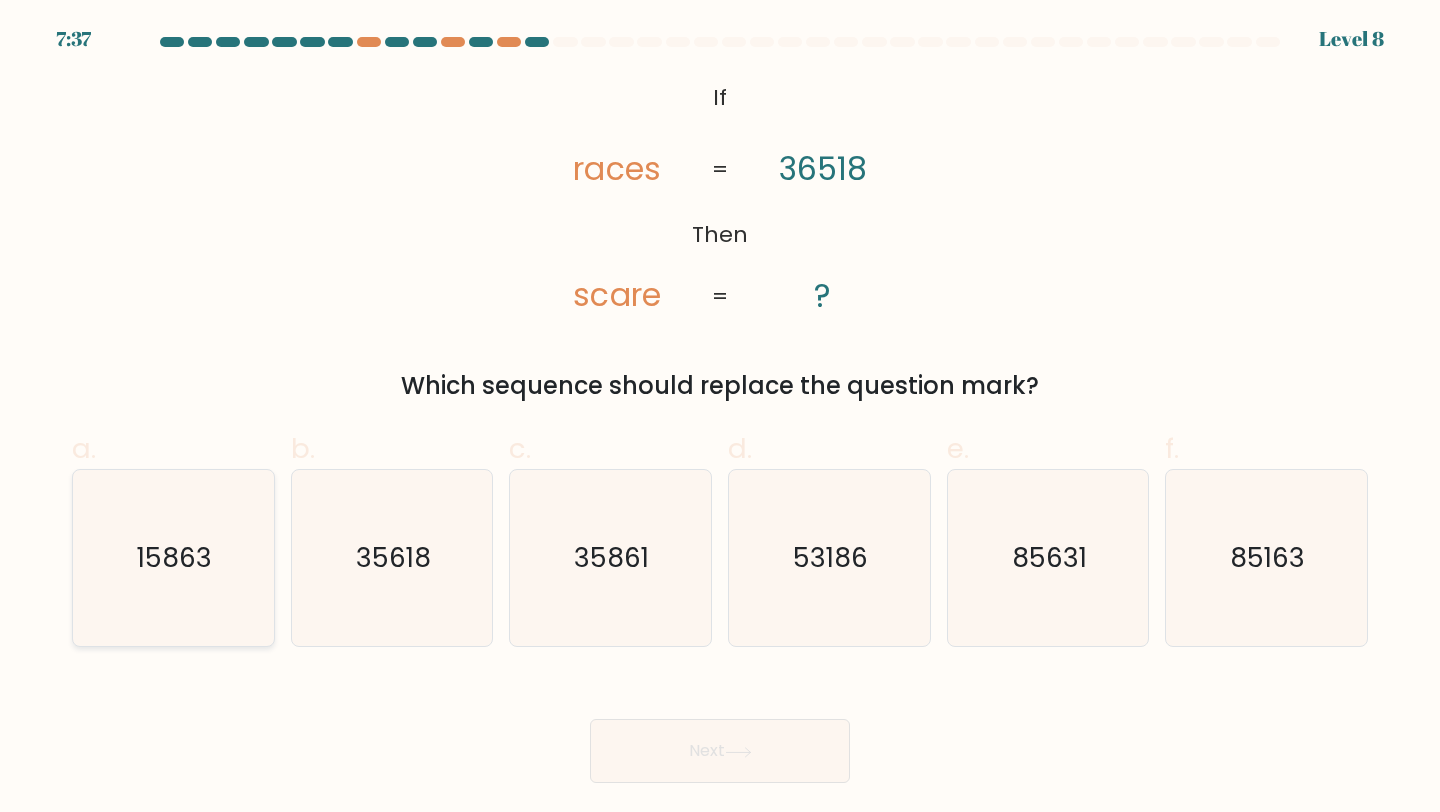 click on "15863" at bounding box center (173, 558) 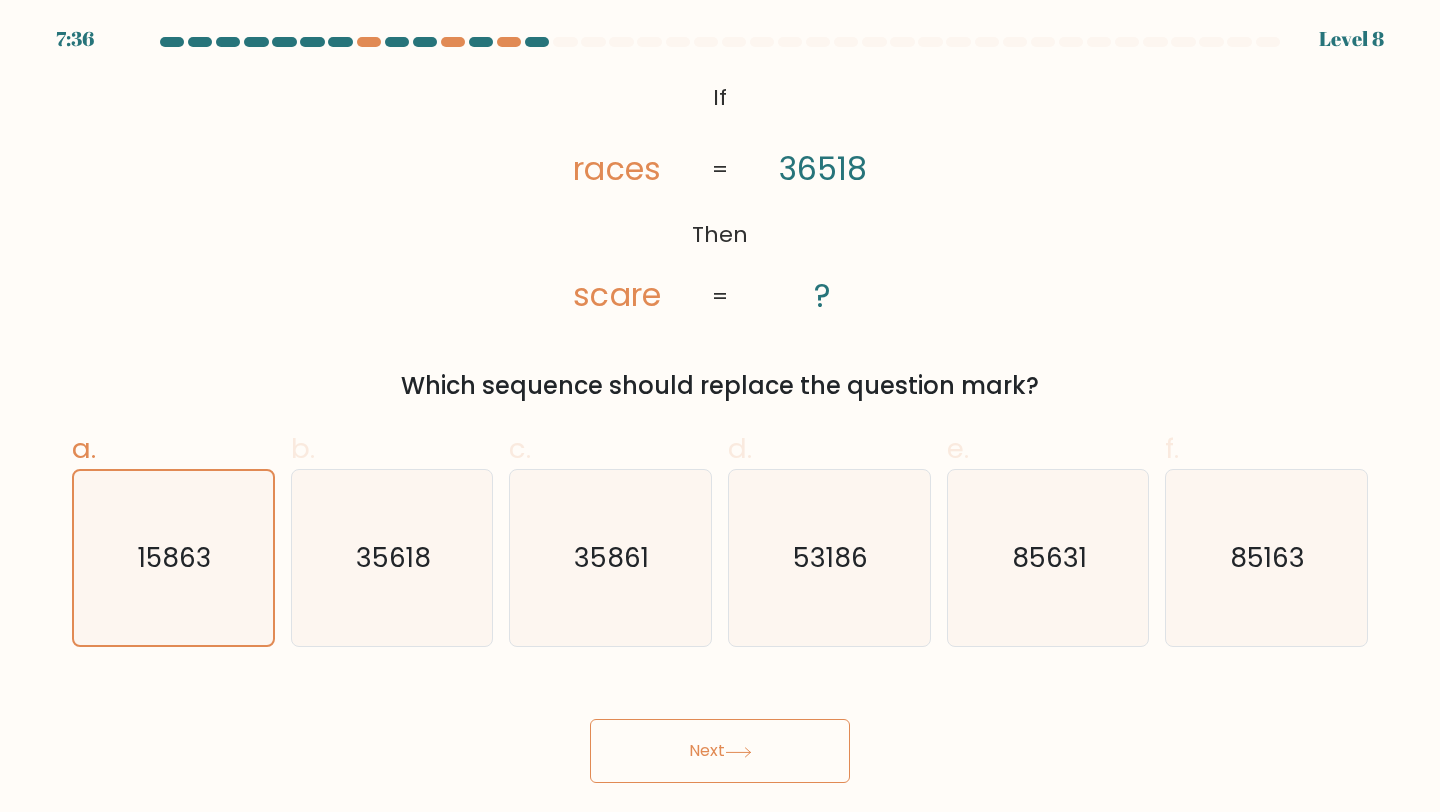 click on "Next" at bounding box center (720, 751) 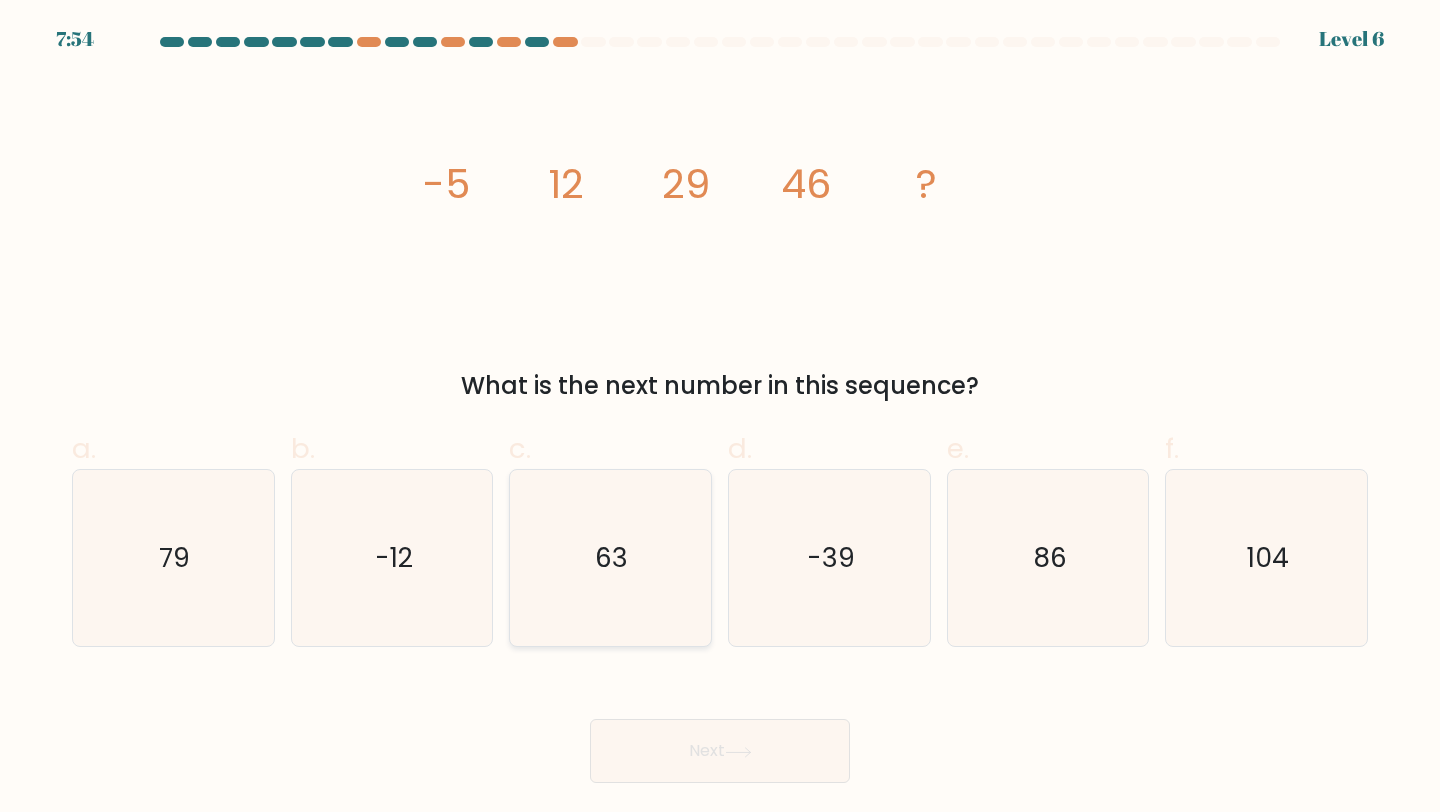 click on "63" at bounding box center (610, 558) 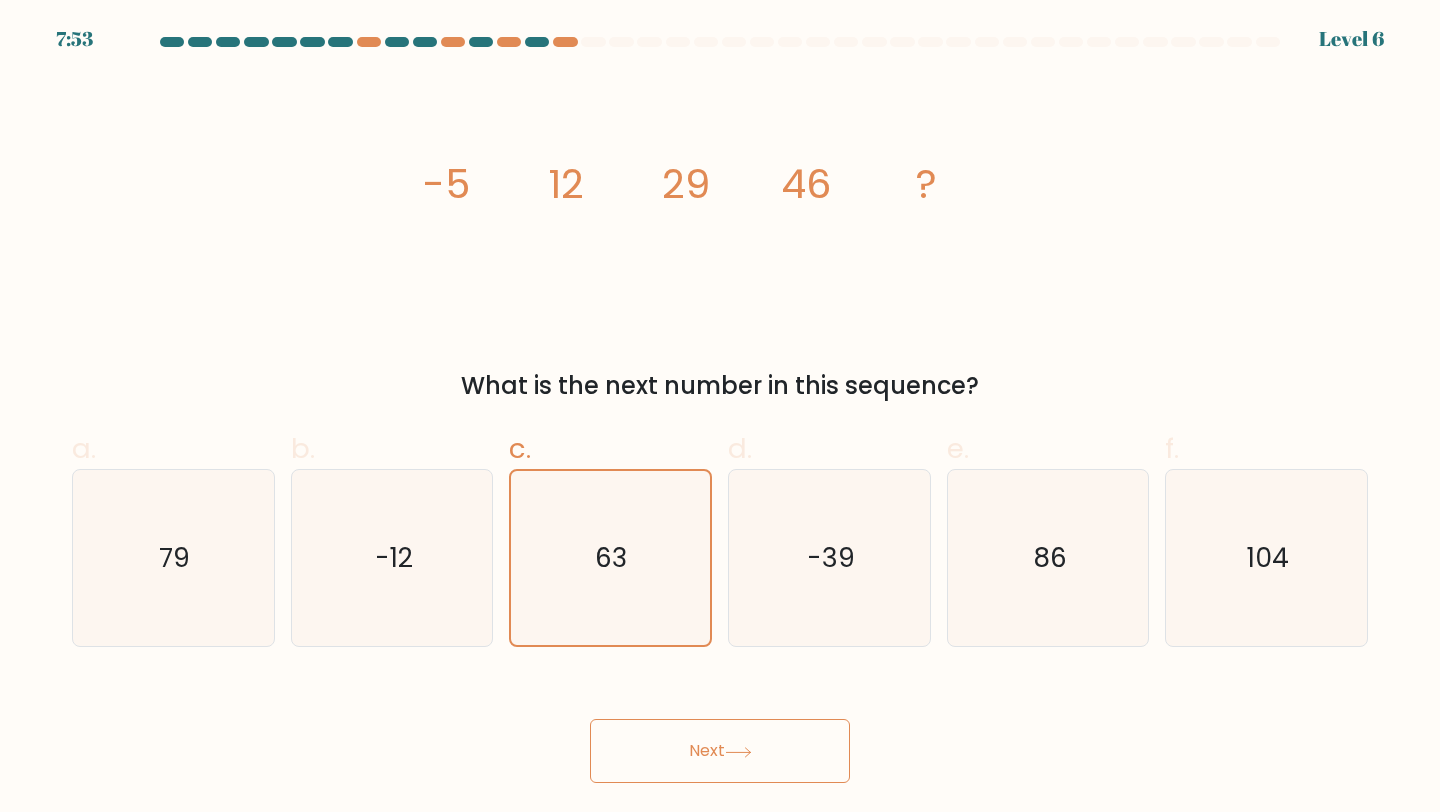 click on "Next" at bounding box center (720, 751) 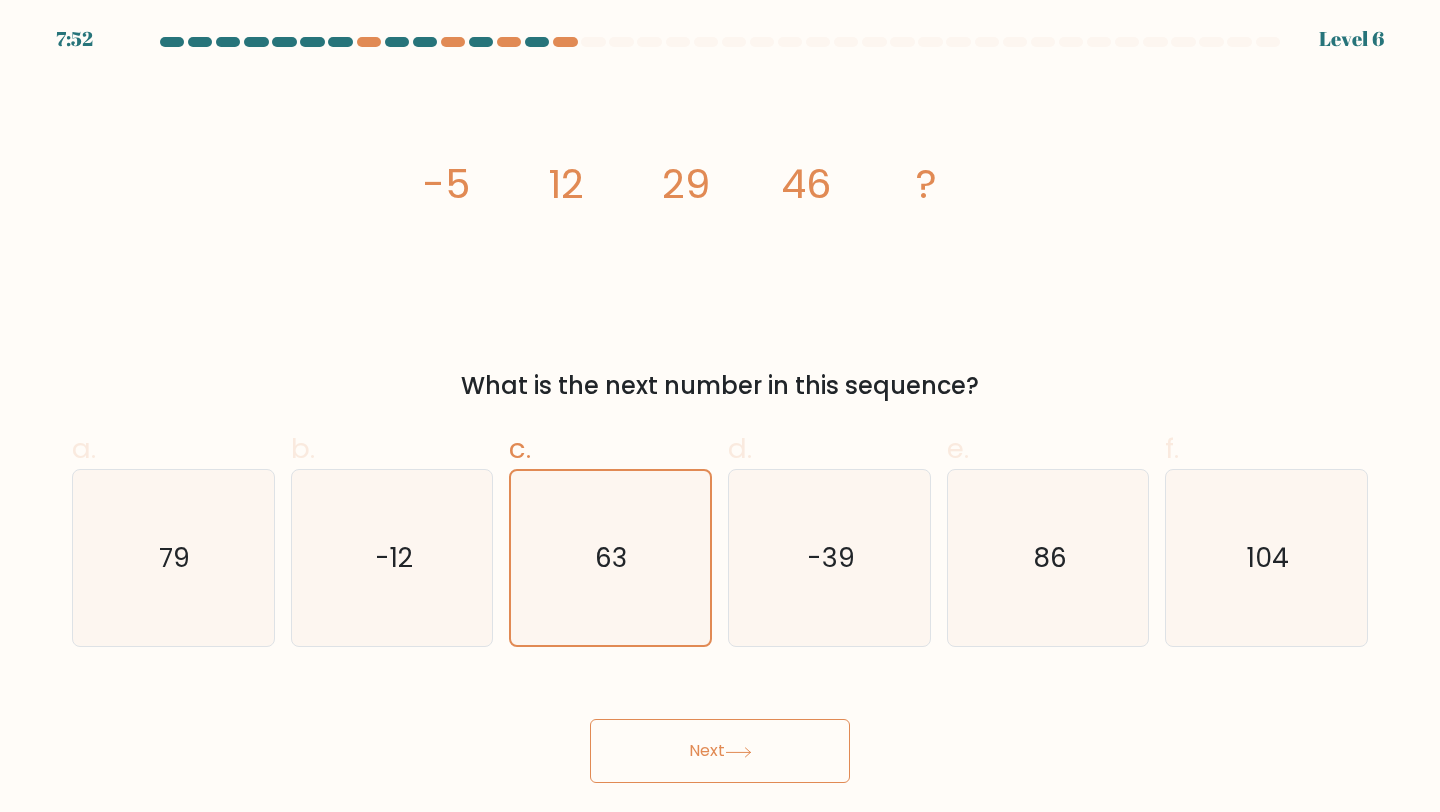 click on "Next" at bounding box center [720, 751] 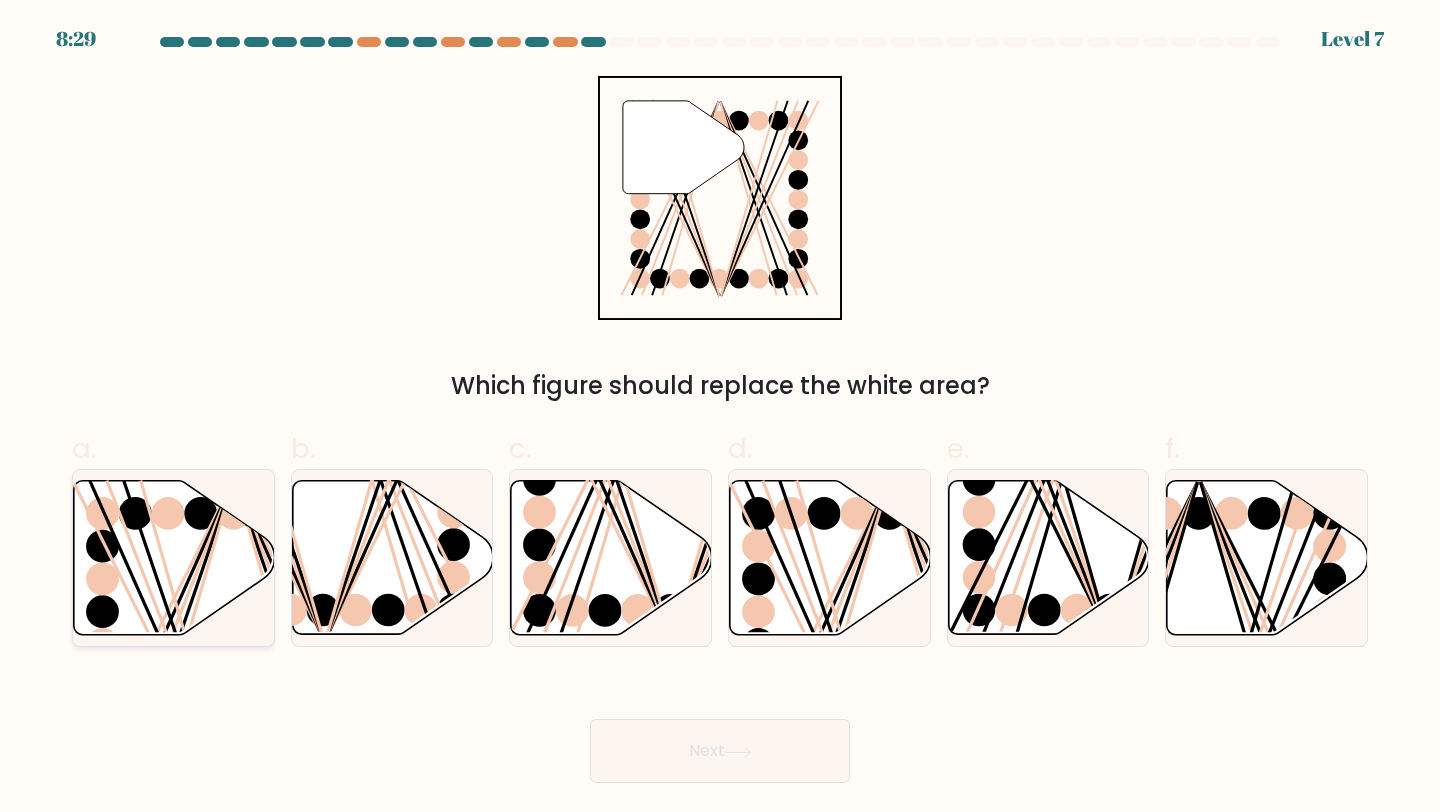 click at bounding box center (174, 558) 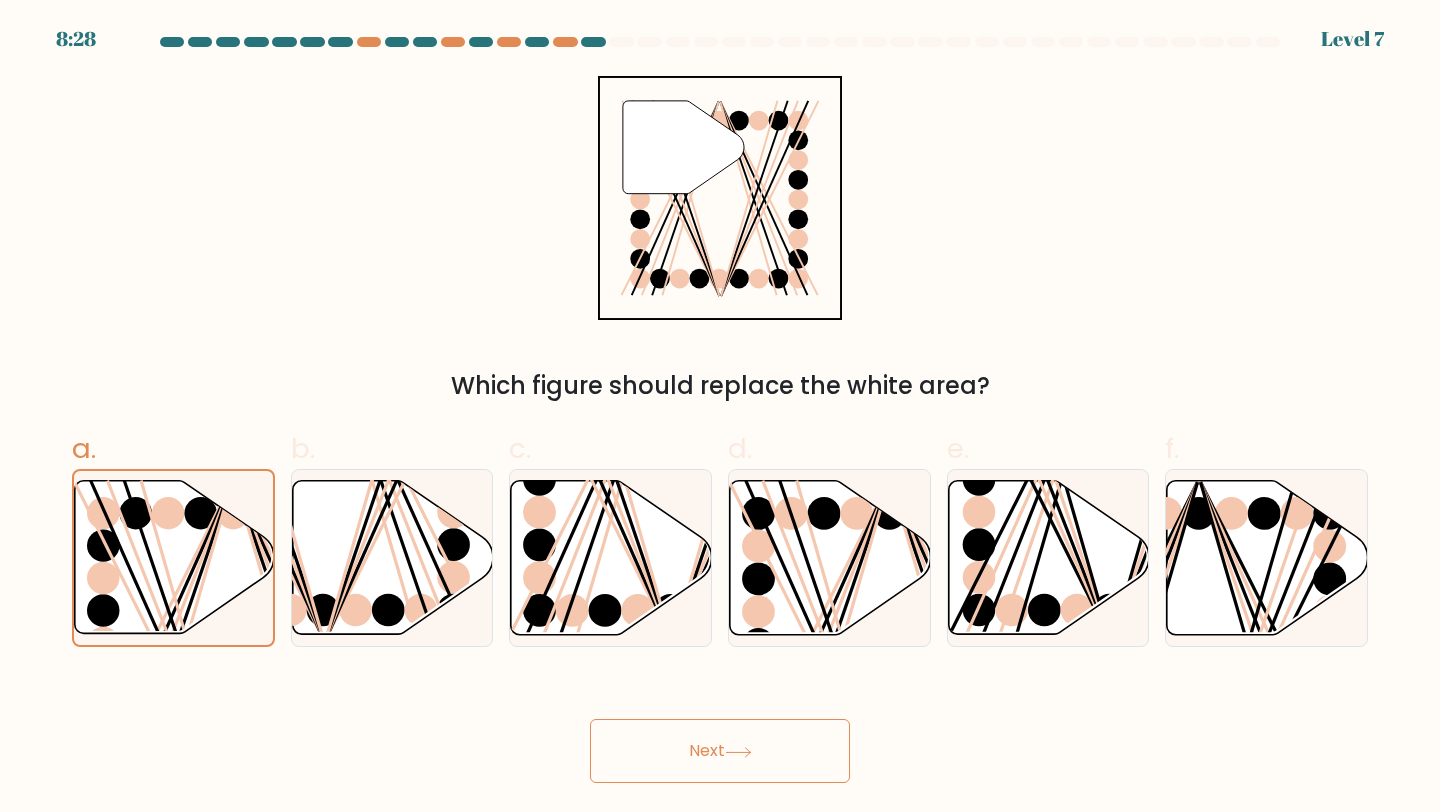 click on "Next" at bounding box center [720, 751] 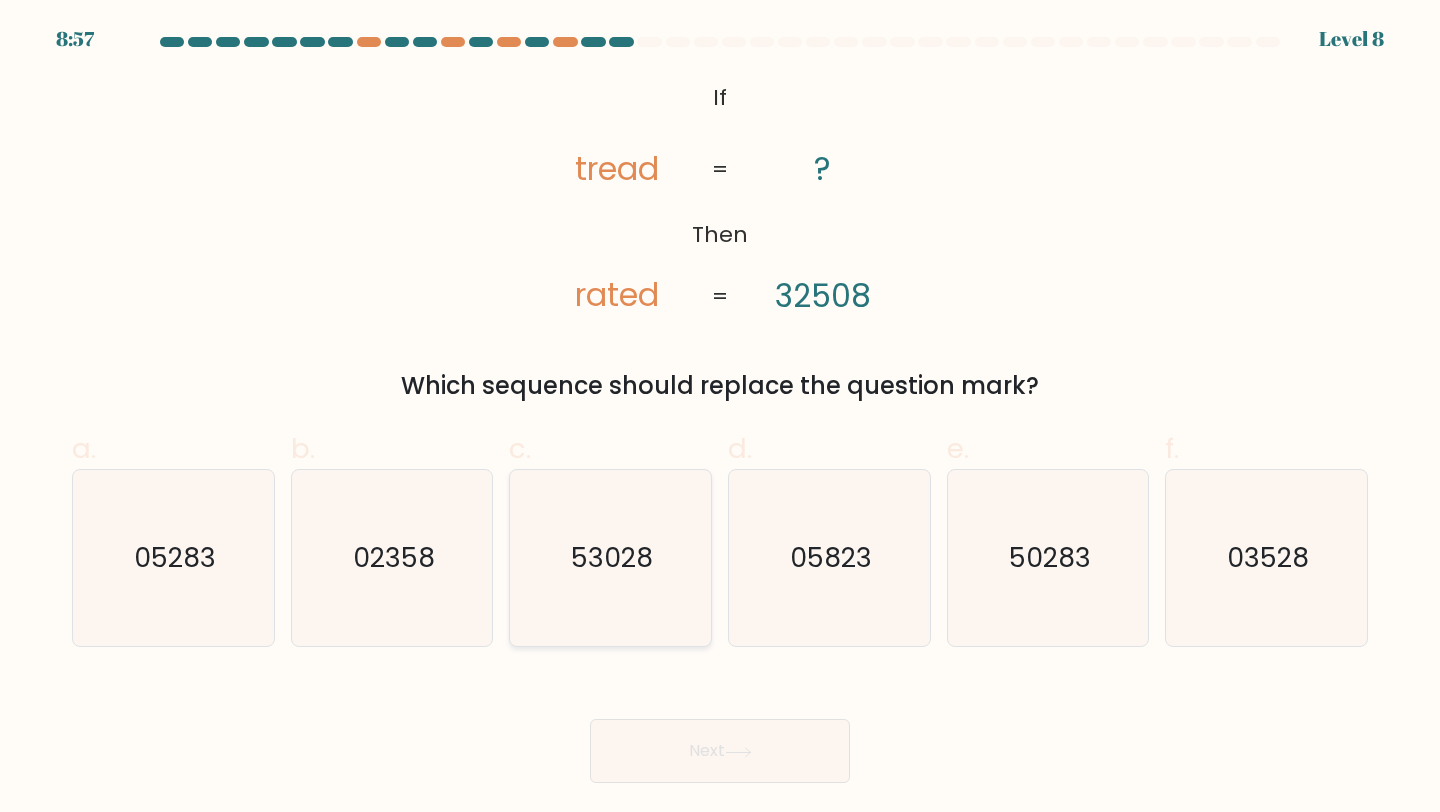 click on "53028" at bounding box center (610, 558) 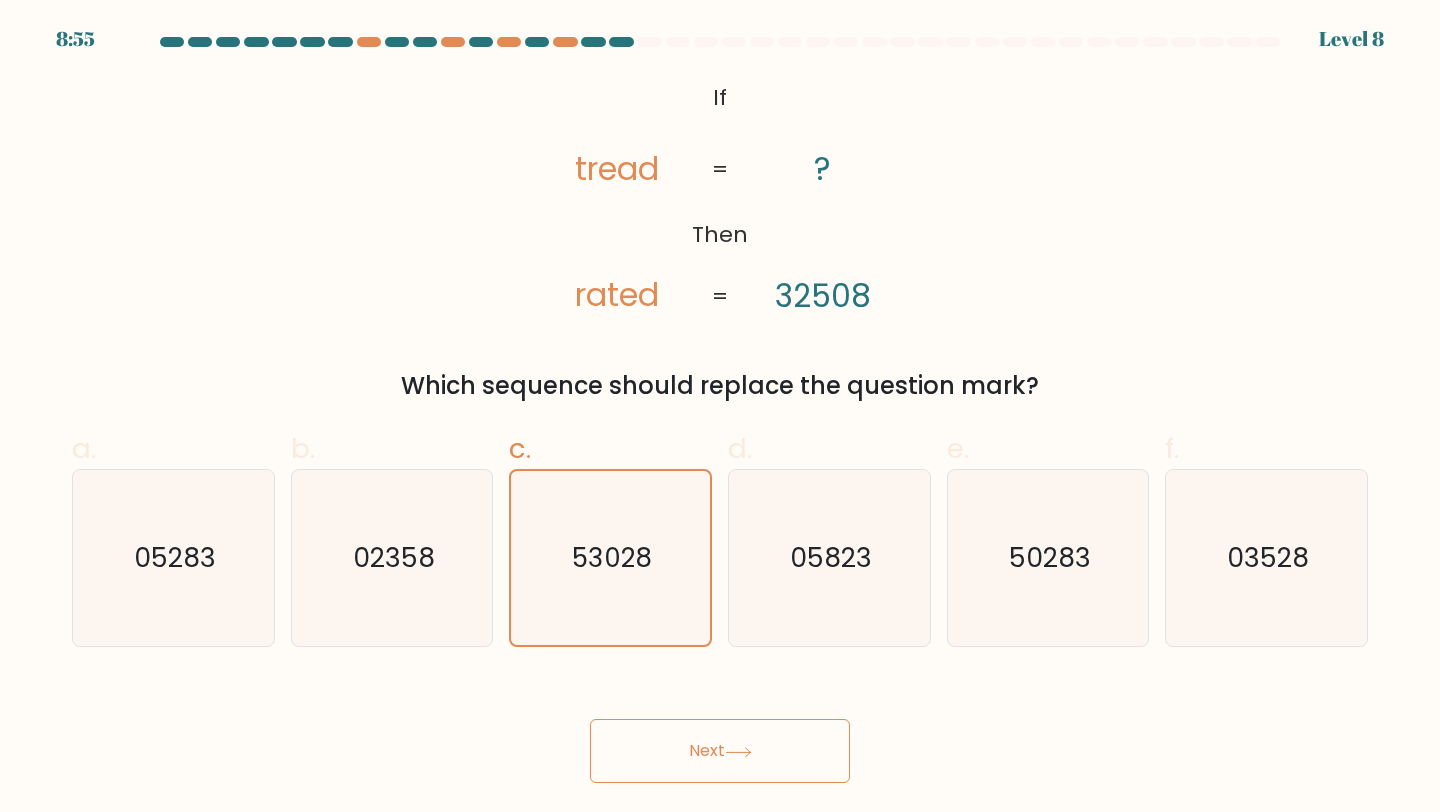 click on "Next" at bounding box center [720, 751] 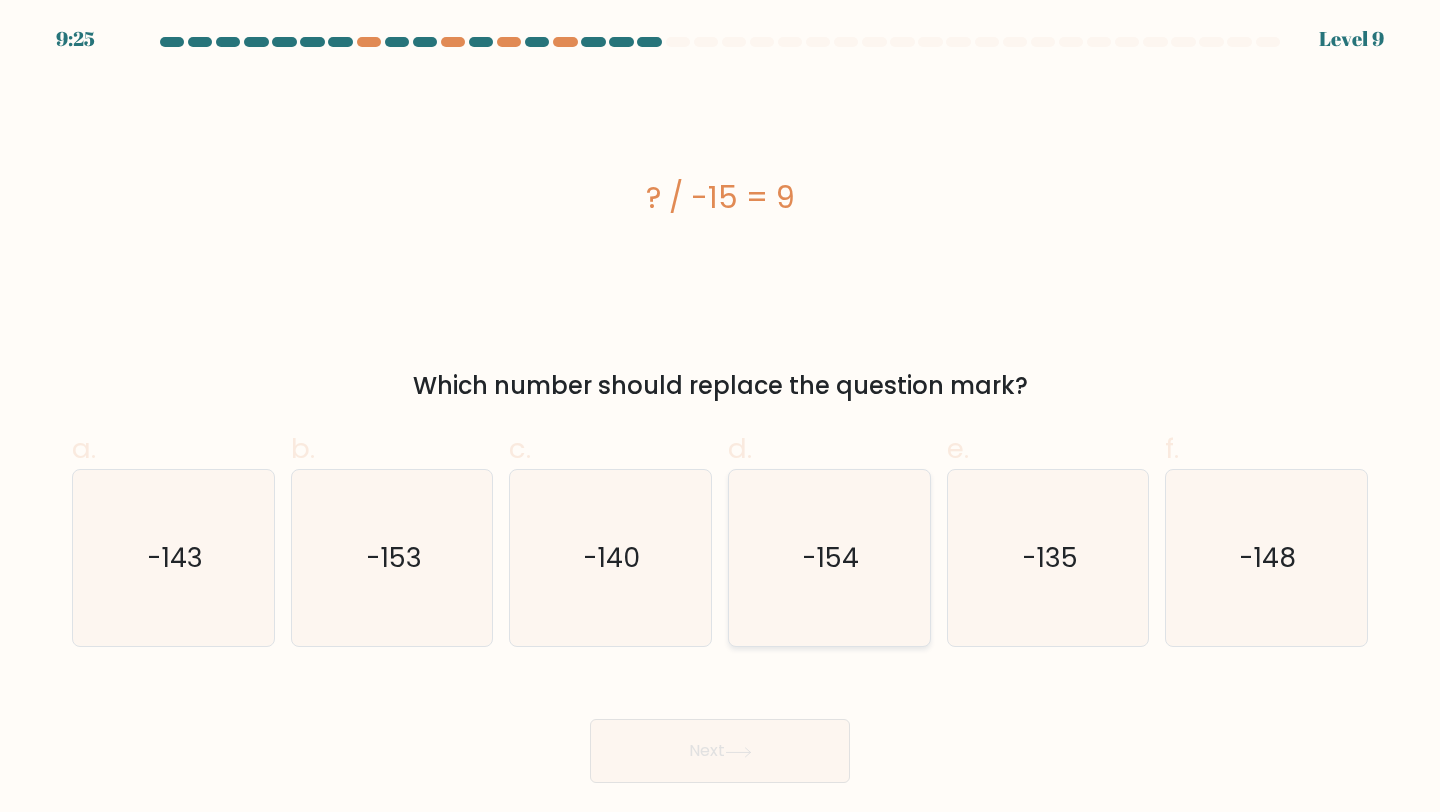 click on "-154" at bounding box center (831, 557) 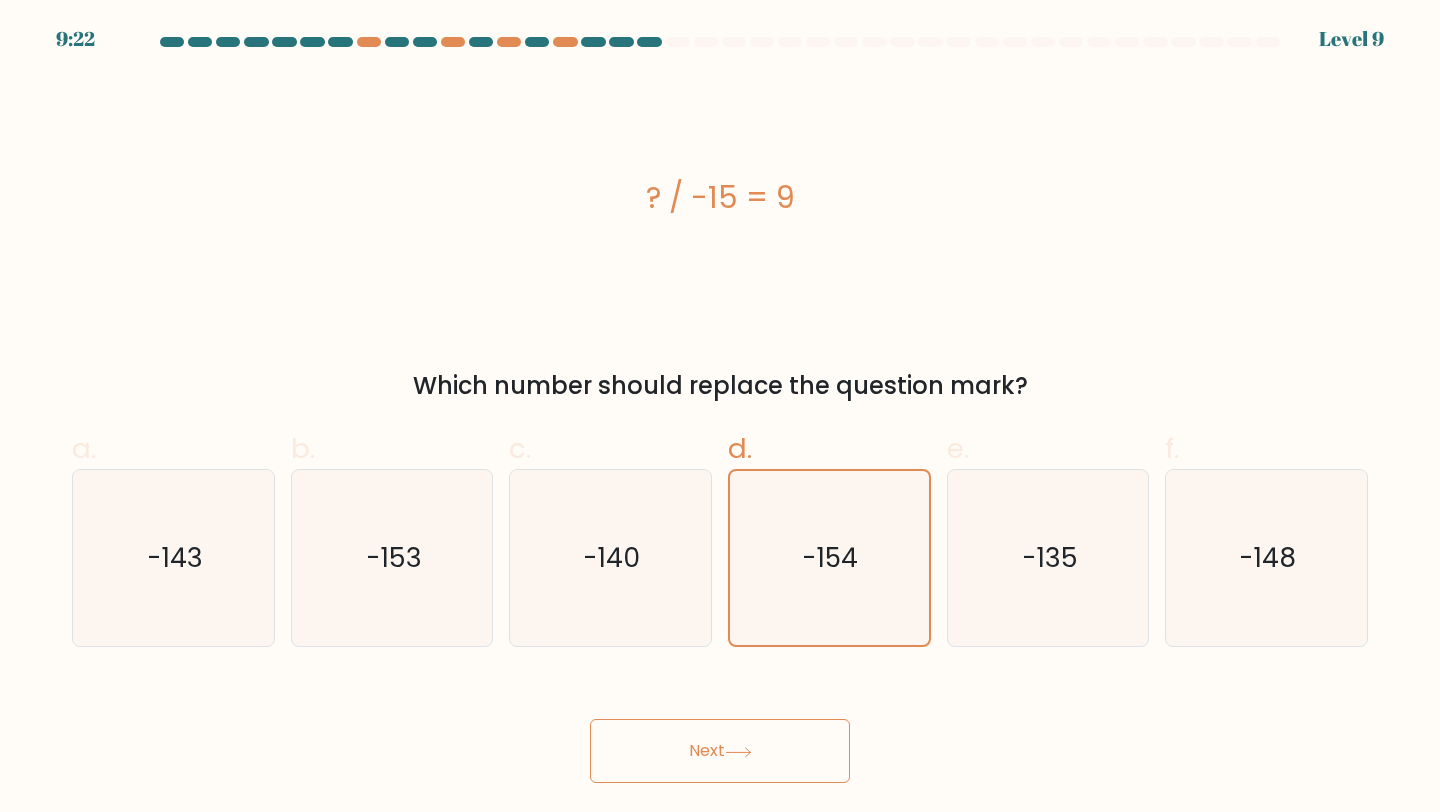 click on "Next" at bounding box center (720, 751) 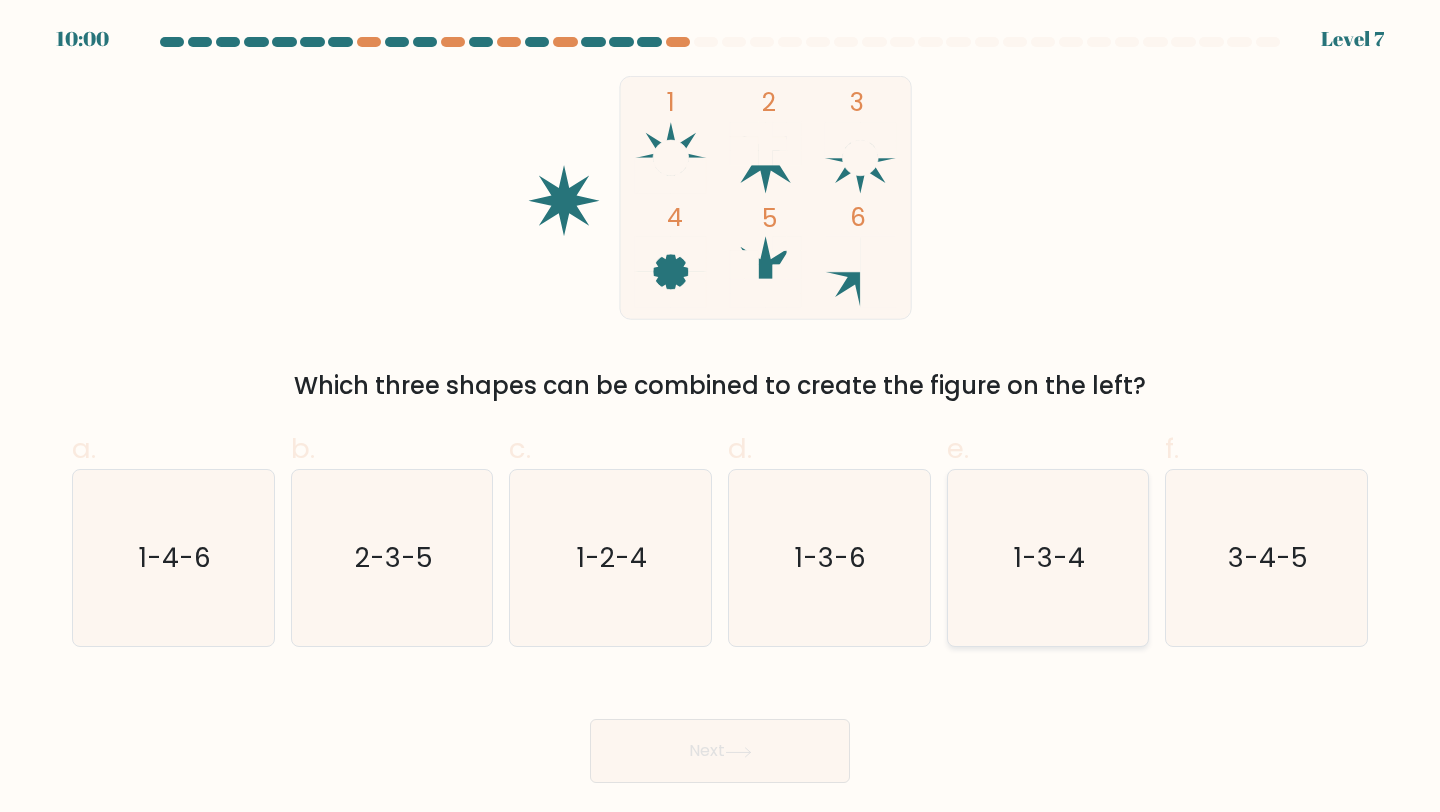 click on "1-3-4" at bounding box center [1049, 557] 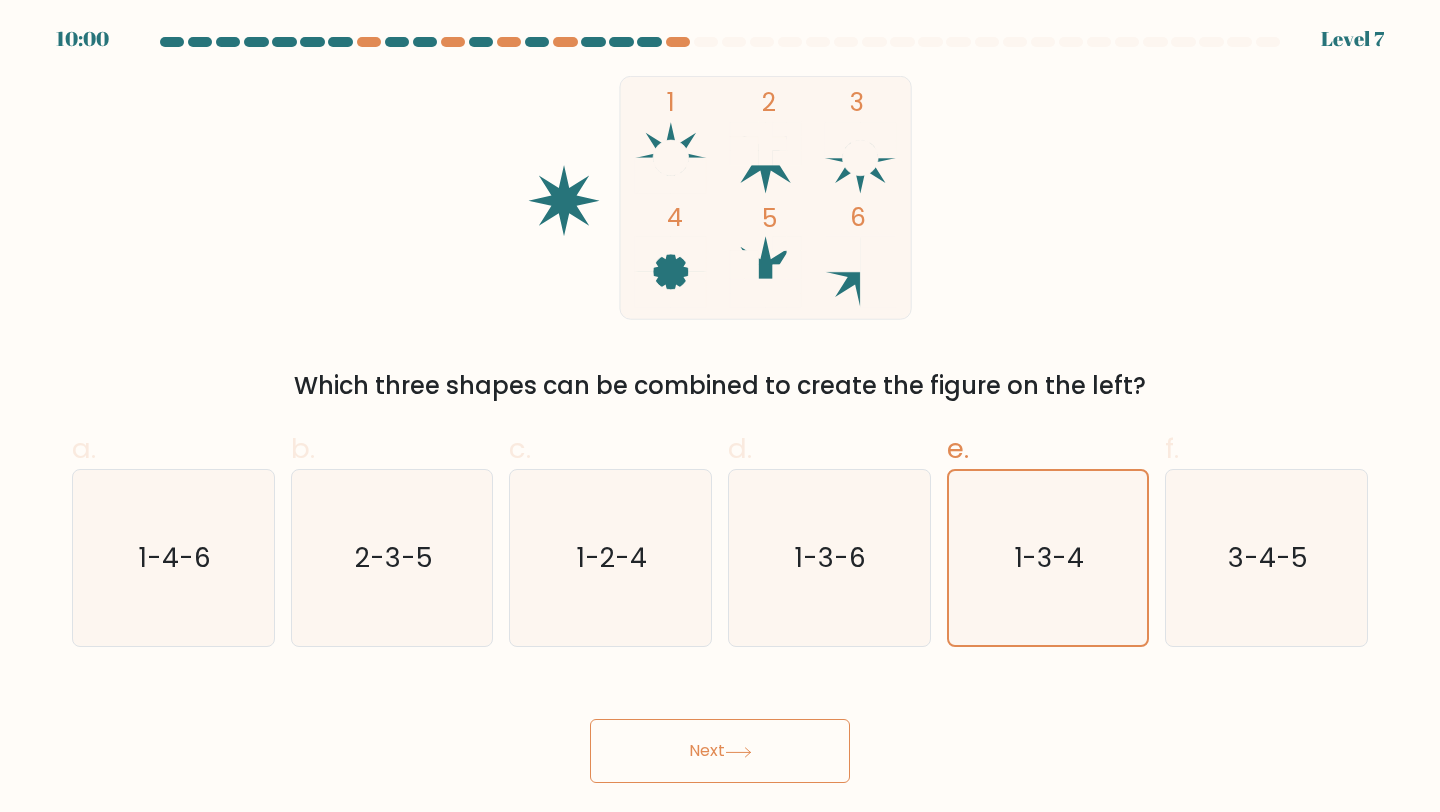 click on "Next" at bounding box center (720, 751) 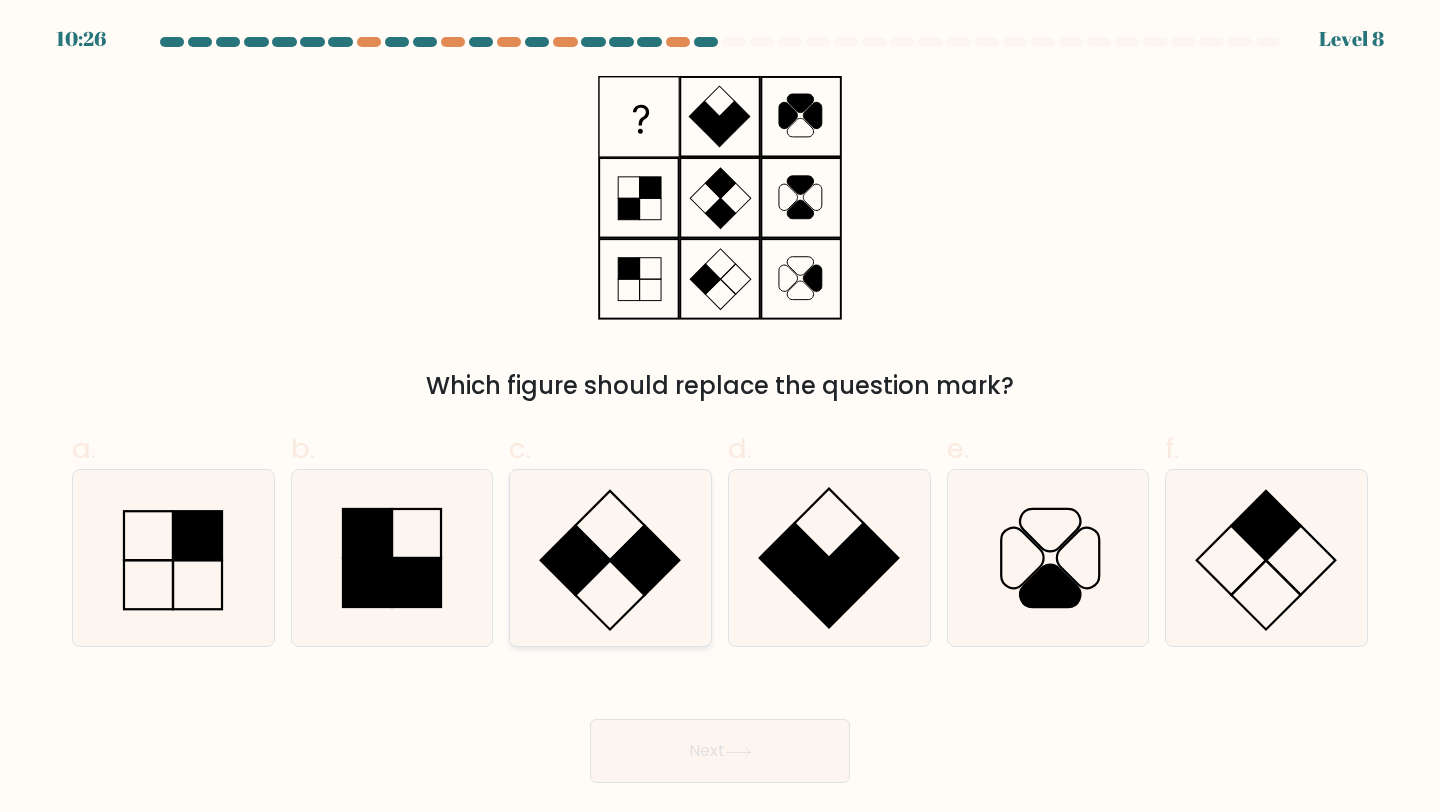 click at bounding box center (610, 558) 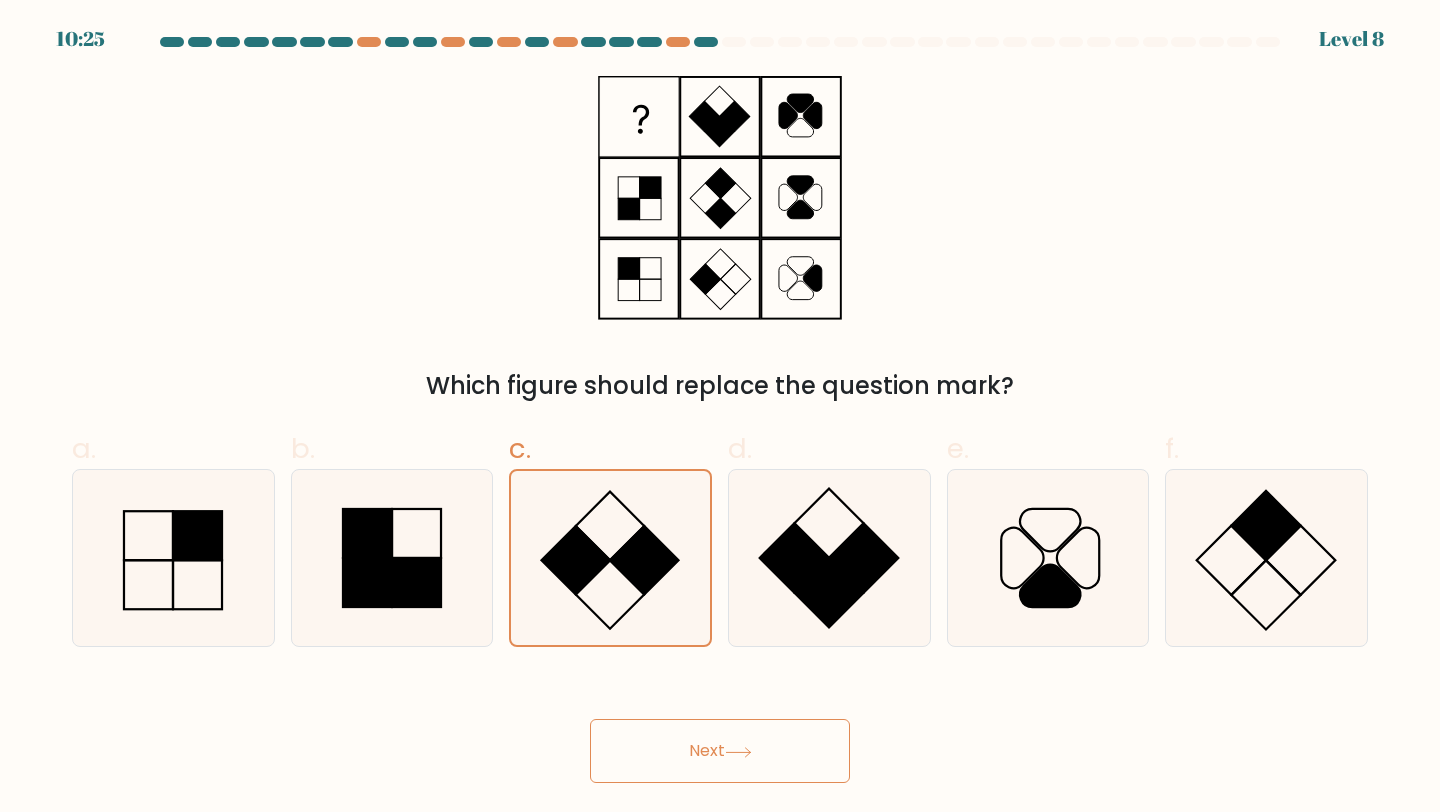 click on "Next" at bounding box center [720, 751] 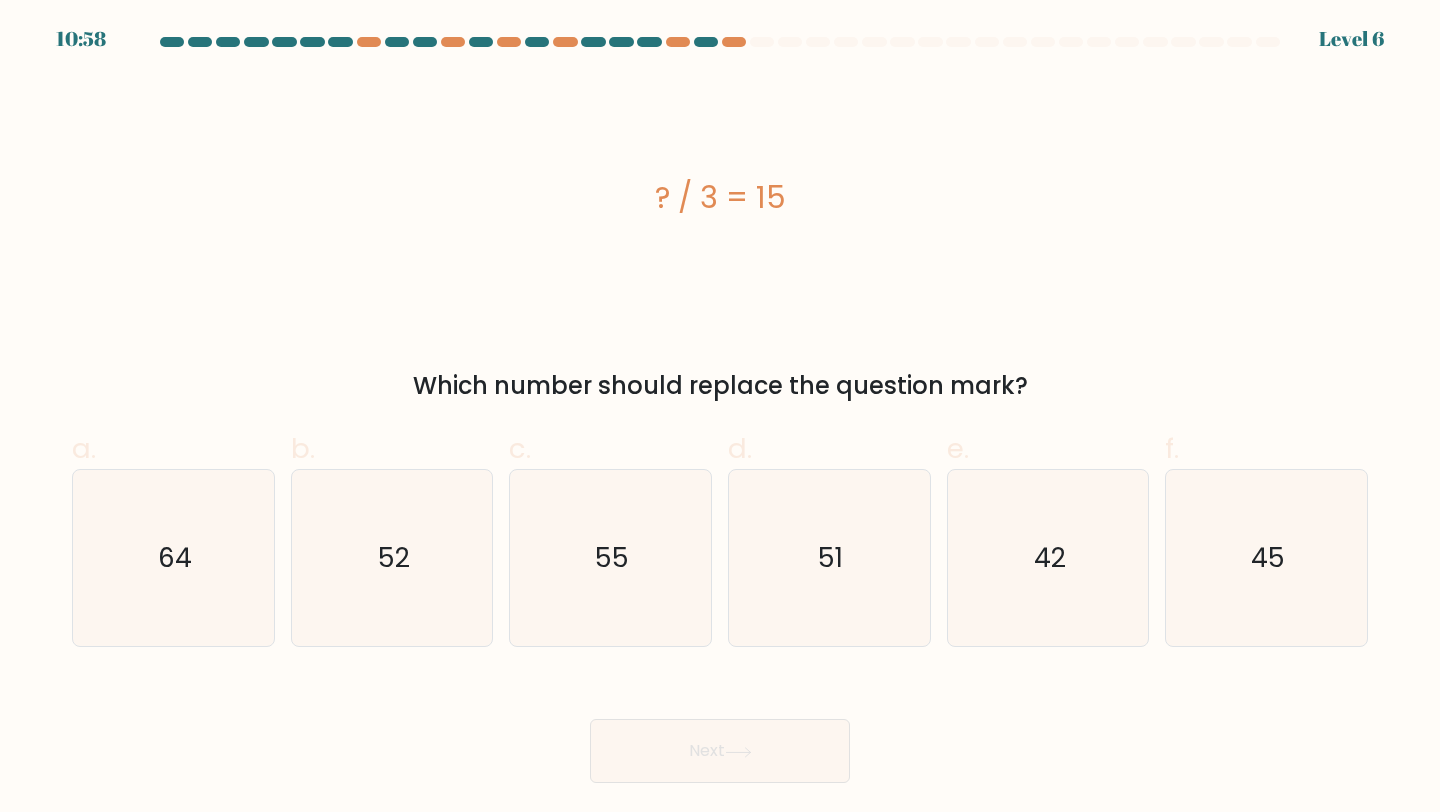 click on "a." at bounding box center [720, 410] 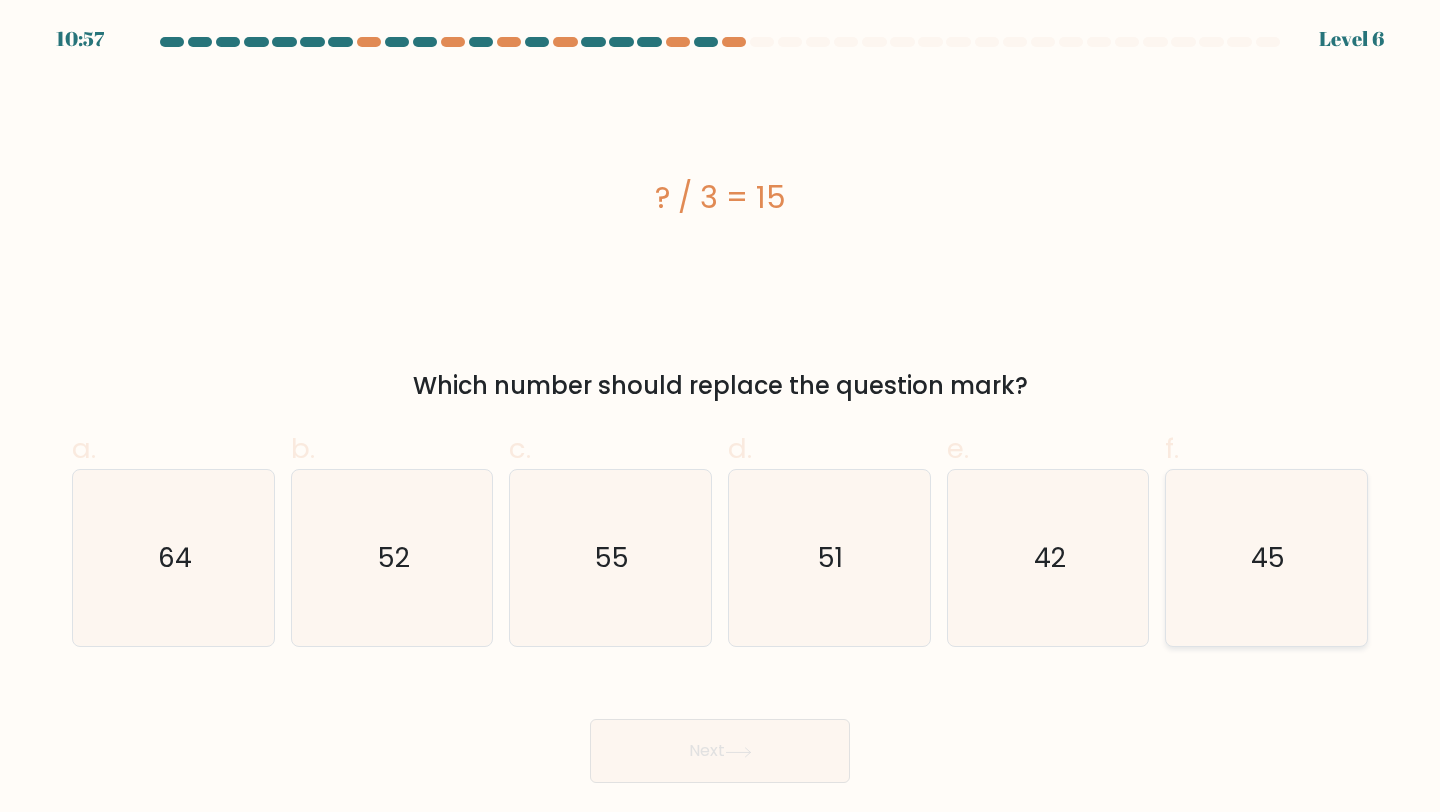 click on "45" at bounding box center (1266, 558) 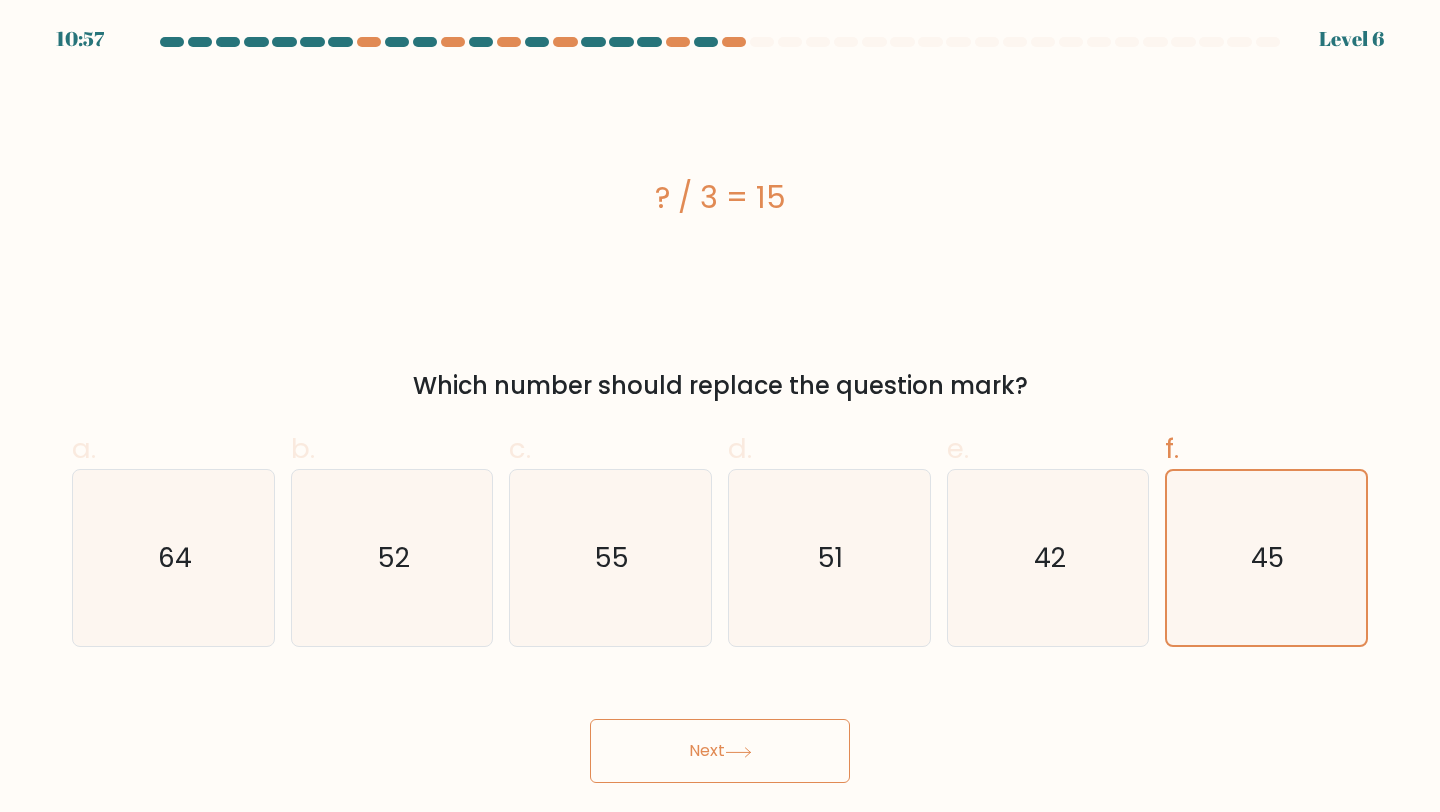 click on "Next" at bounding box center [720, 751] 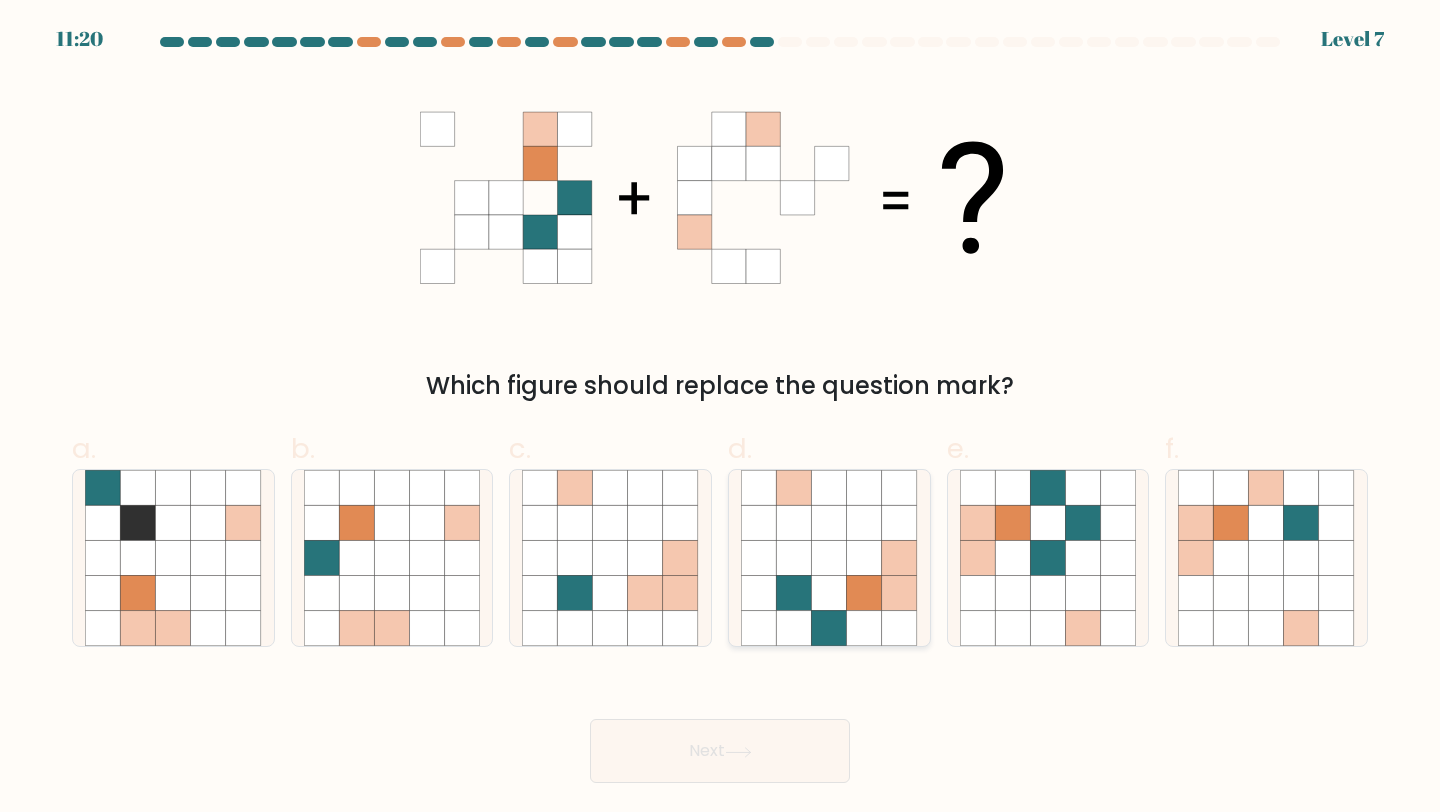 click at bounding box center [864, 522] 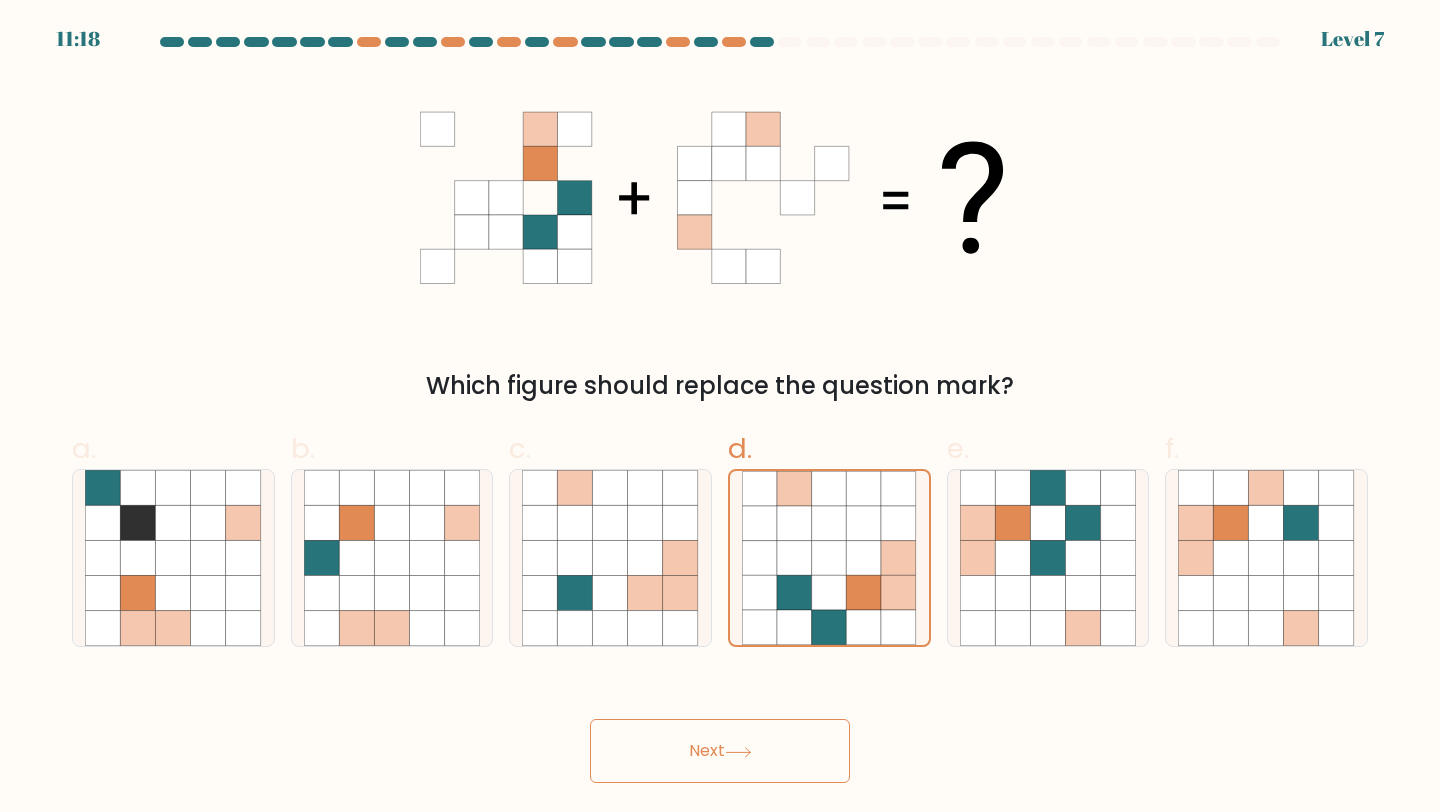click at bounding box center (738, 752) 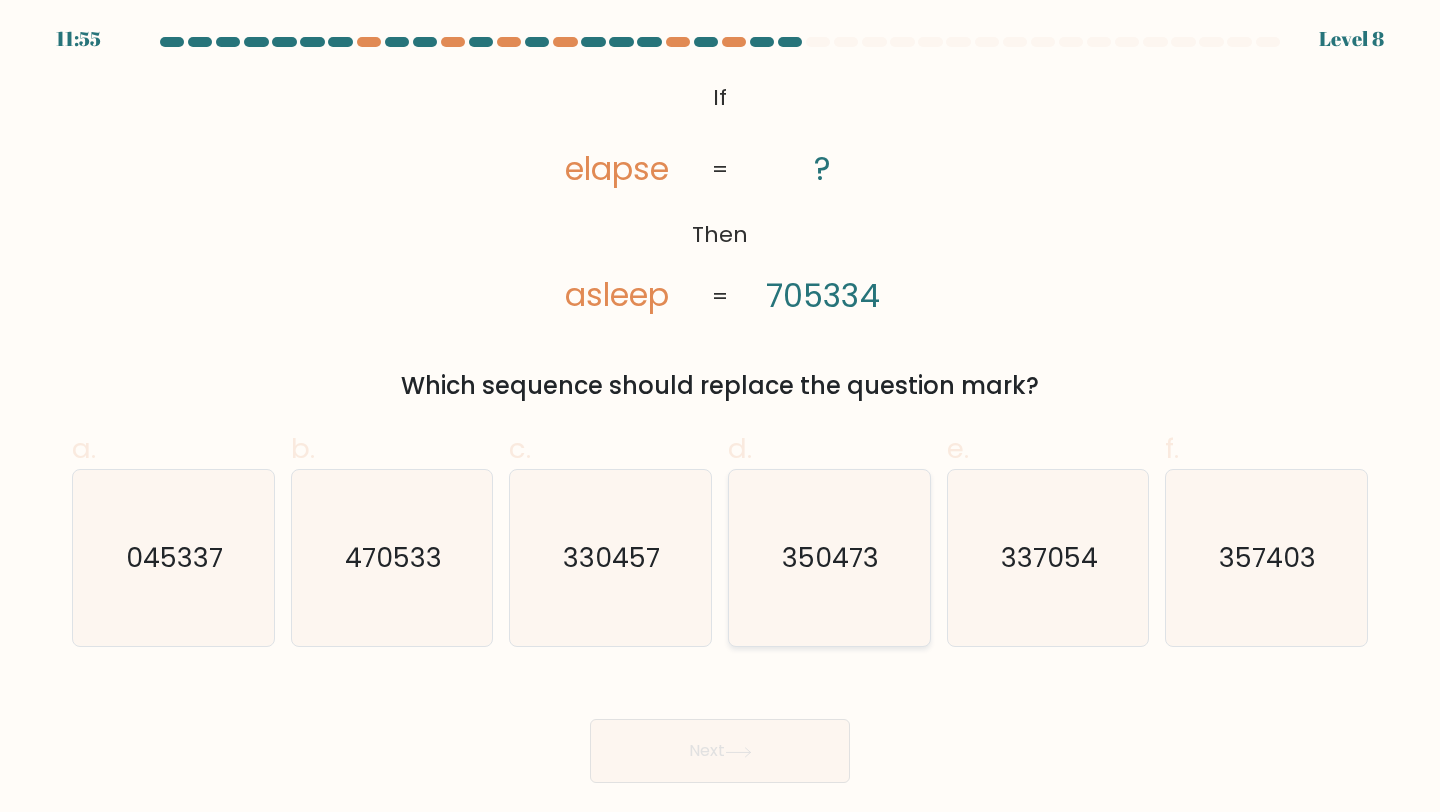 click on "350473" at bounding box center [831, 557] 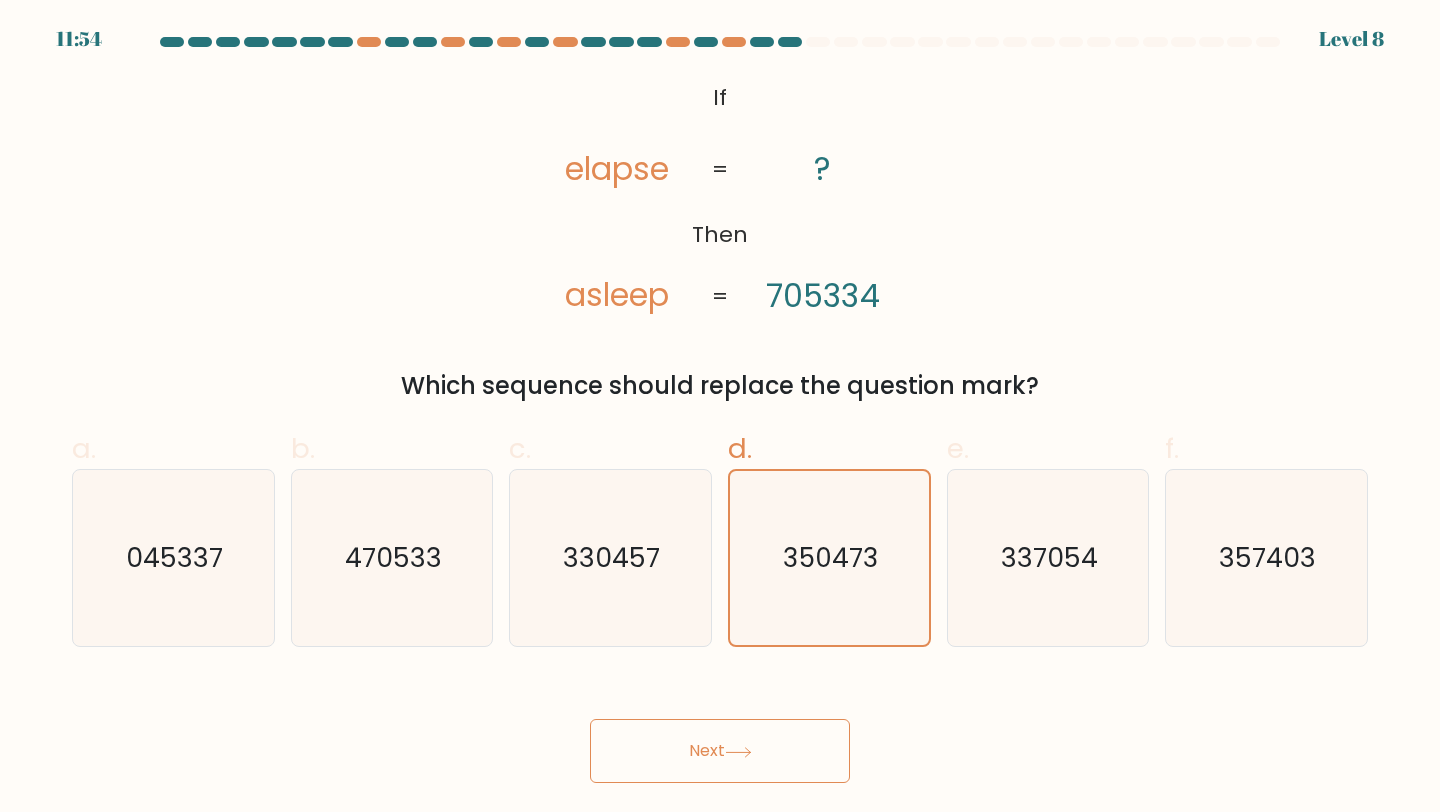 click on "Next" at bounding box center (720, 751) 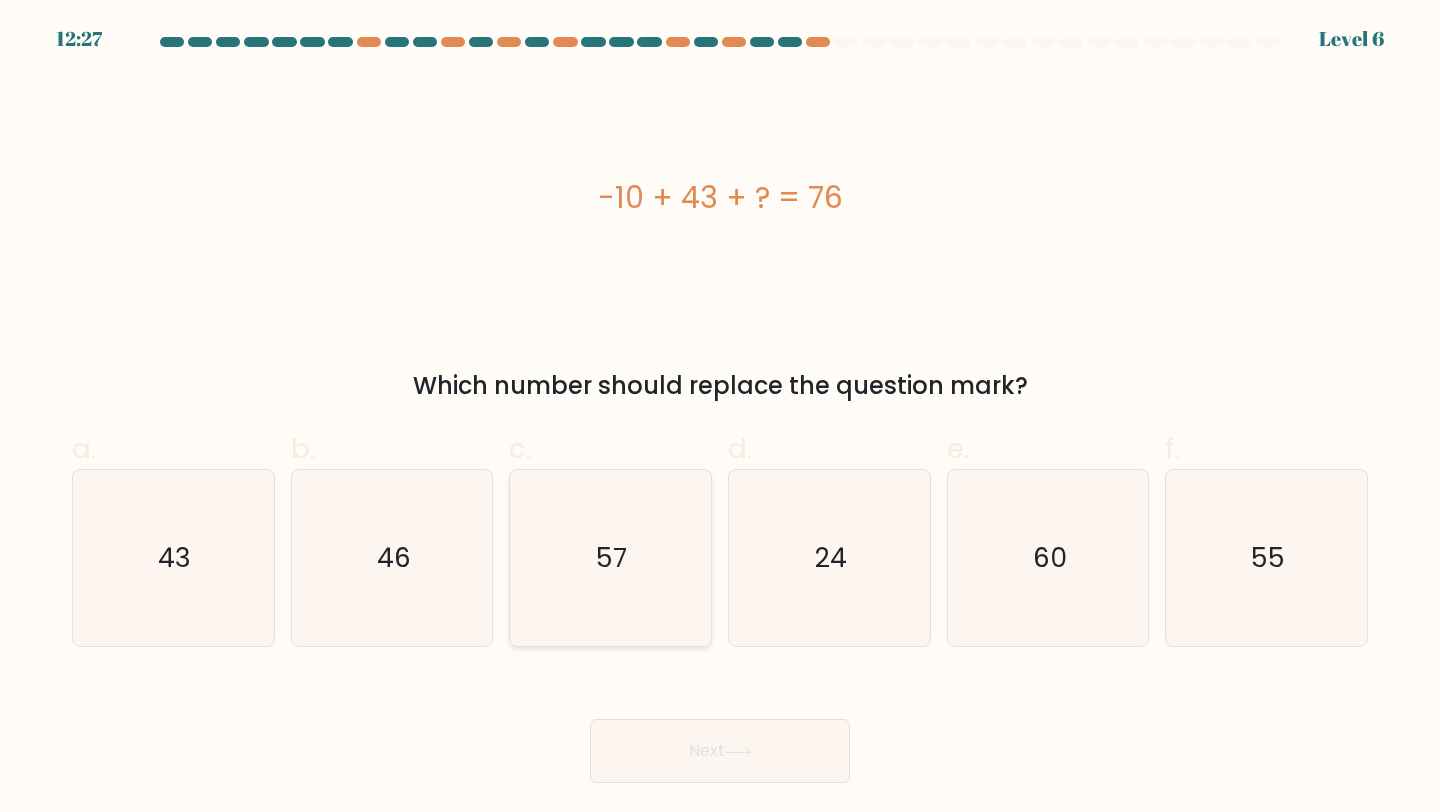 click on "57" at bounding box center [610, 558] 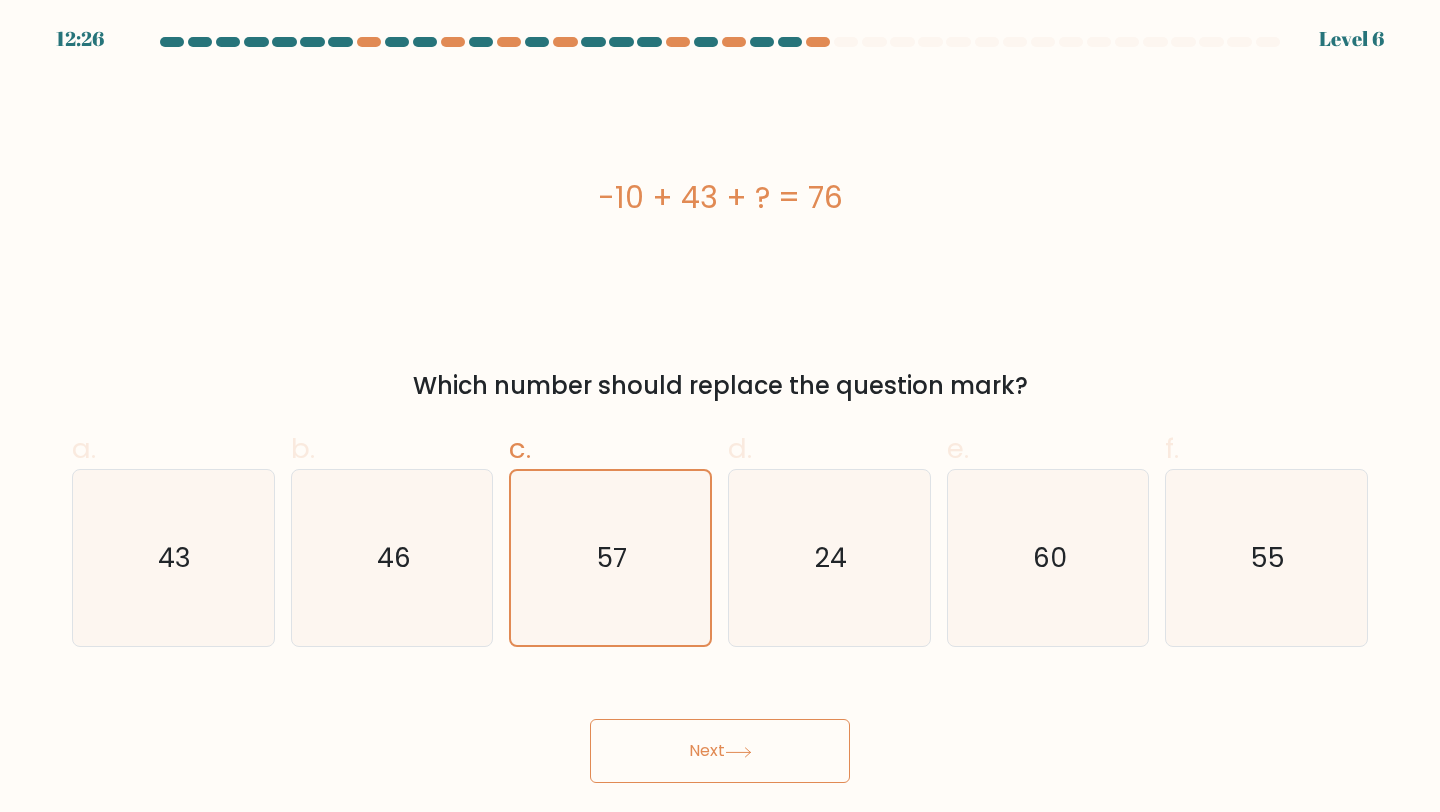 click on "Next" at bounding box center (720, 751) 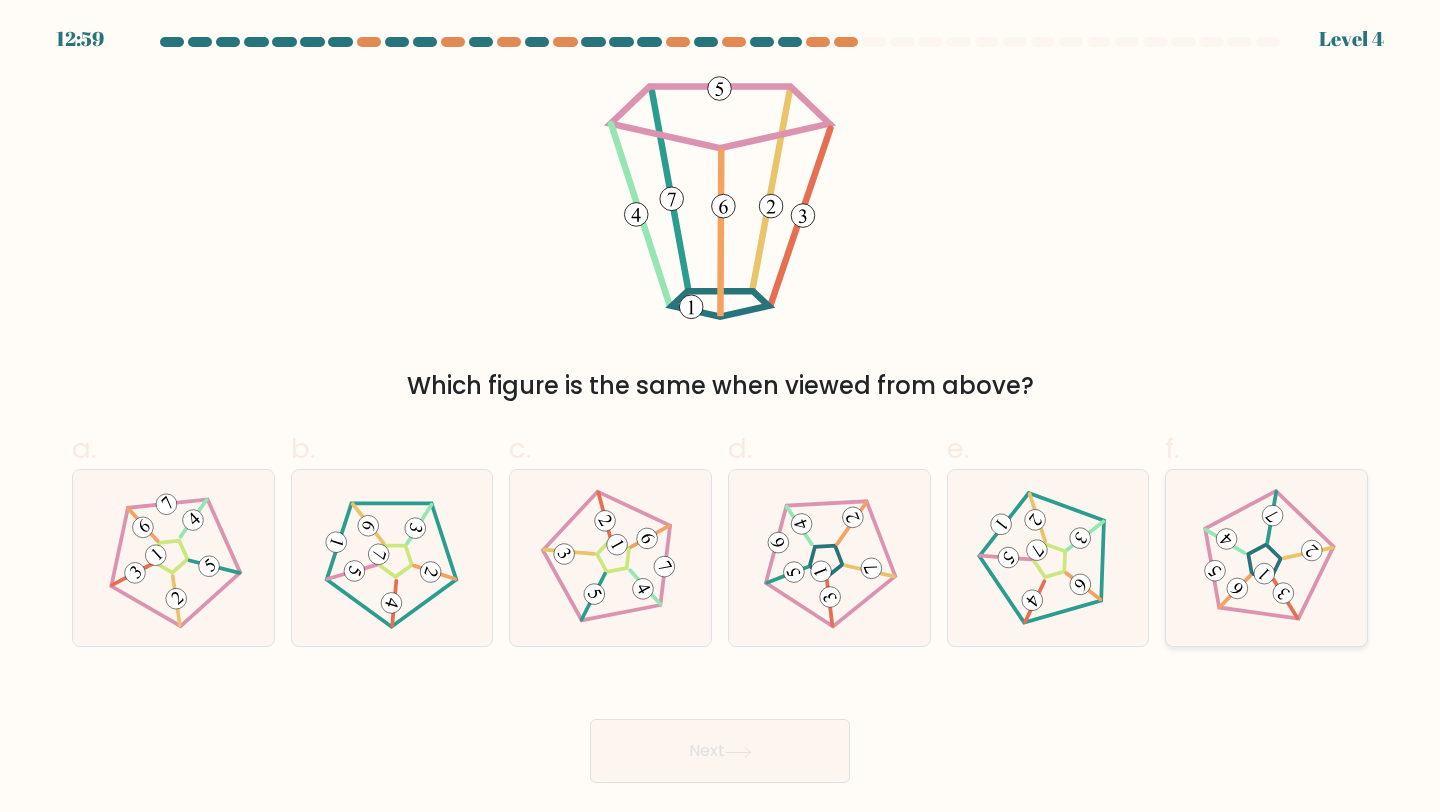 click at bounding box center (1266, 558) 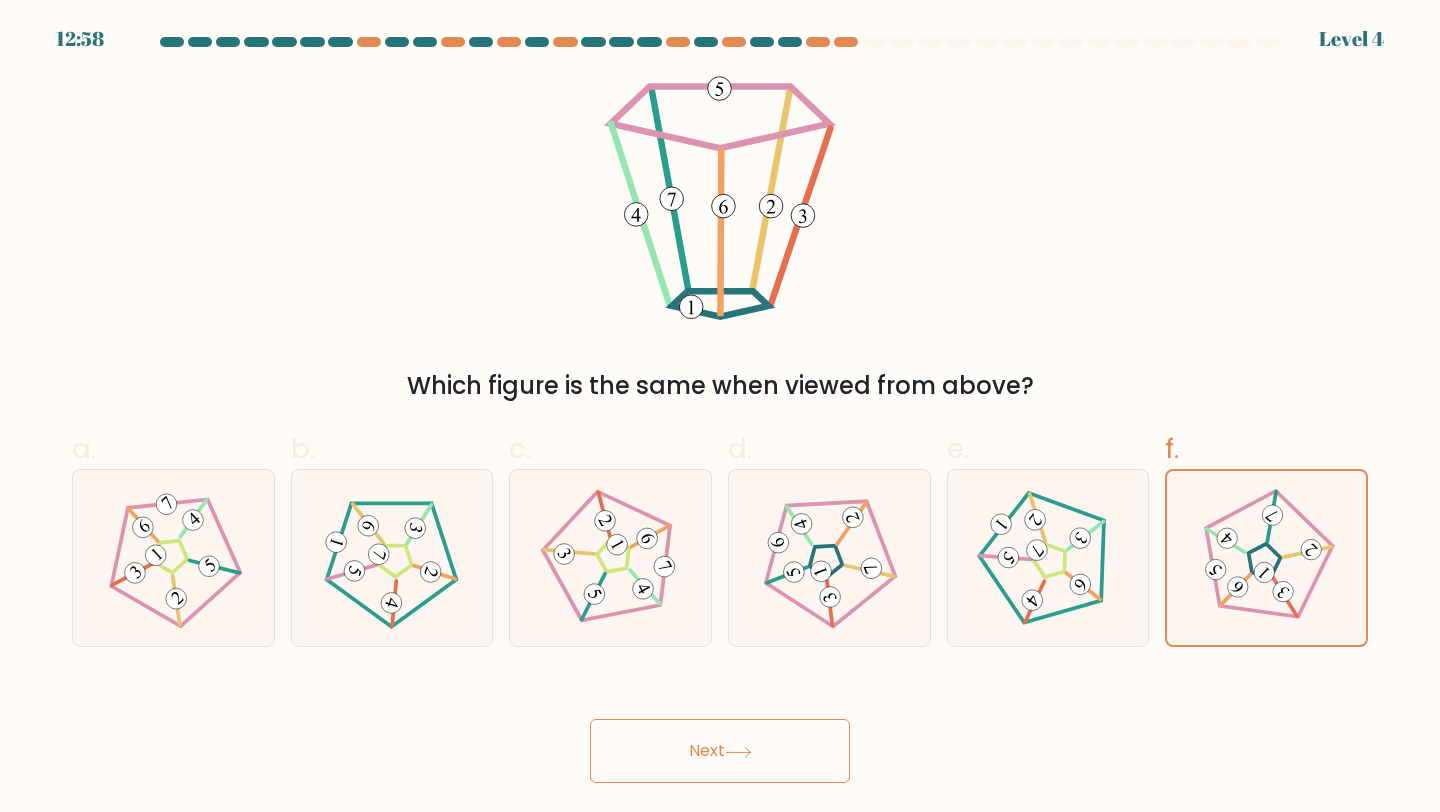 click on "Next" at bounding box center [720, 751] 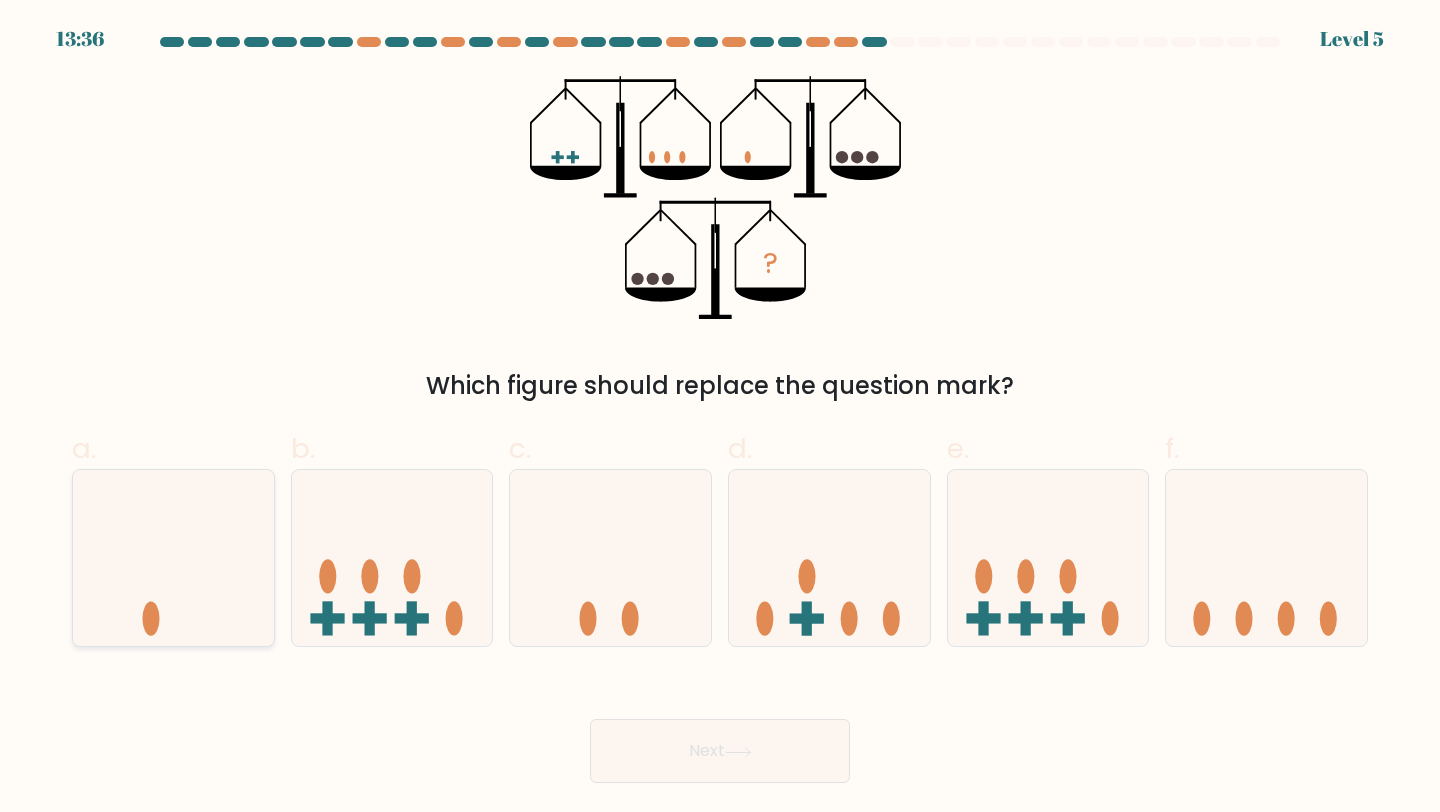 click at bounding box center [173, 558] 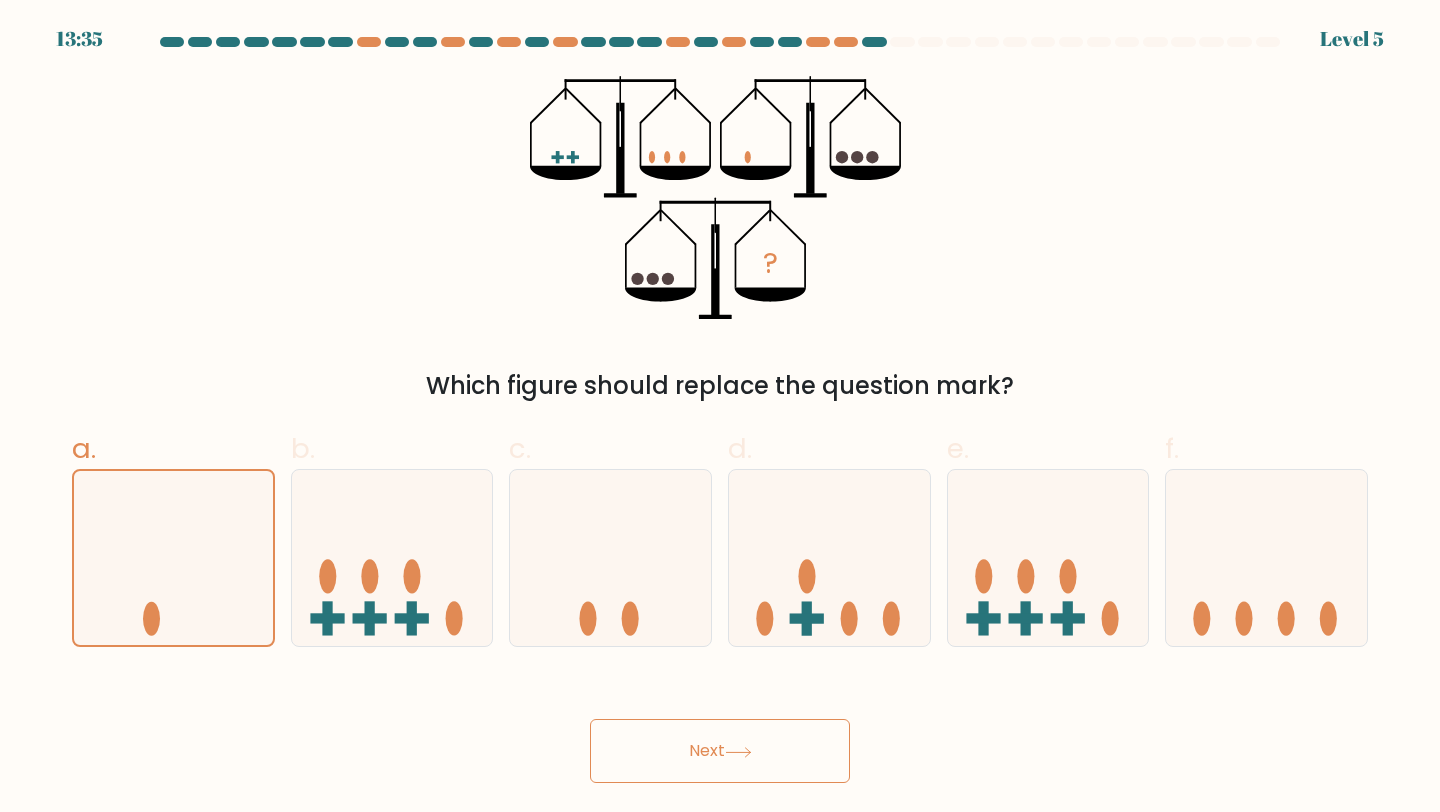 click on "Next" at bounding box center [720, 751] 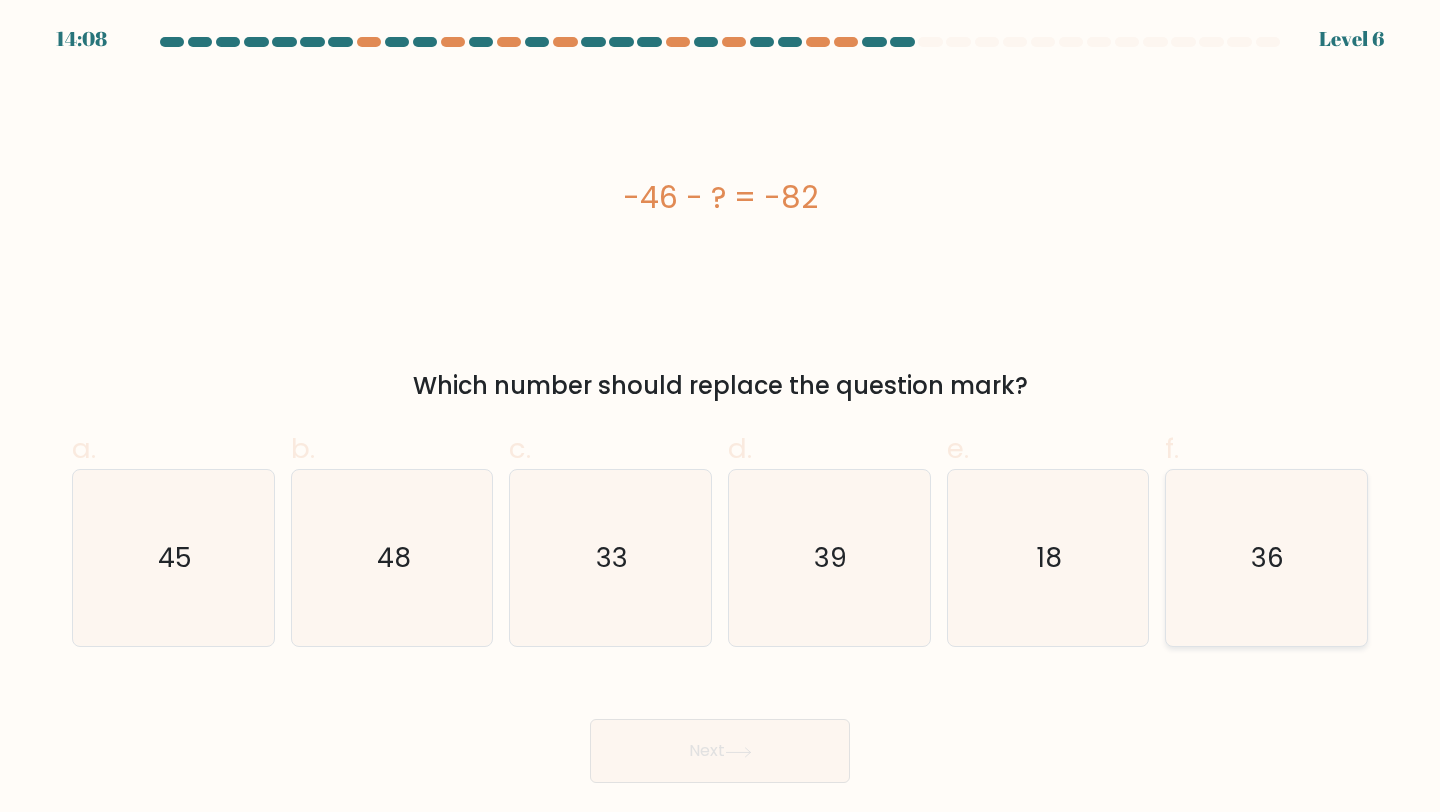 click on "36" at bounding box center [1266, 558] 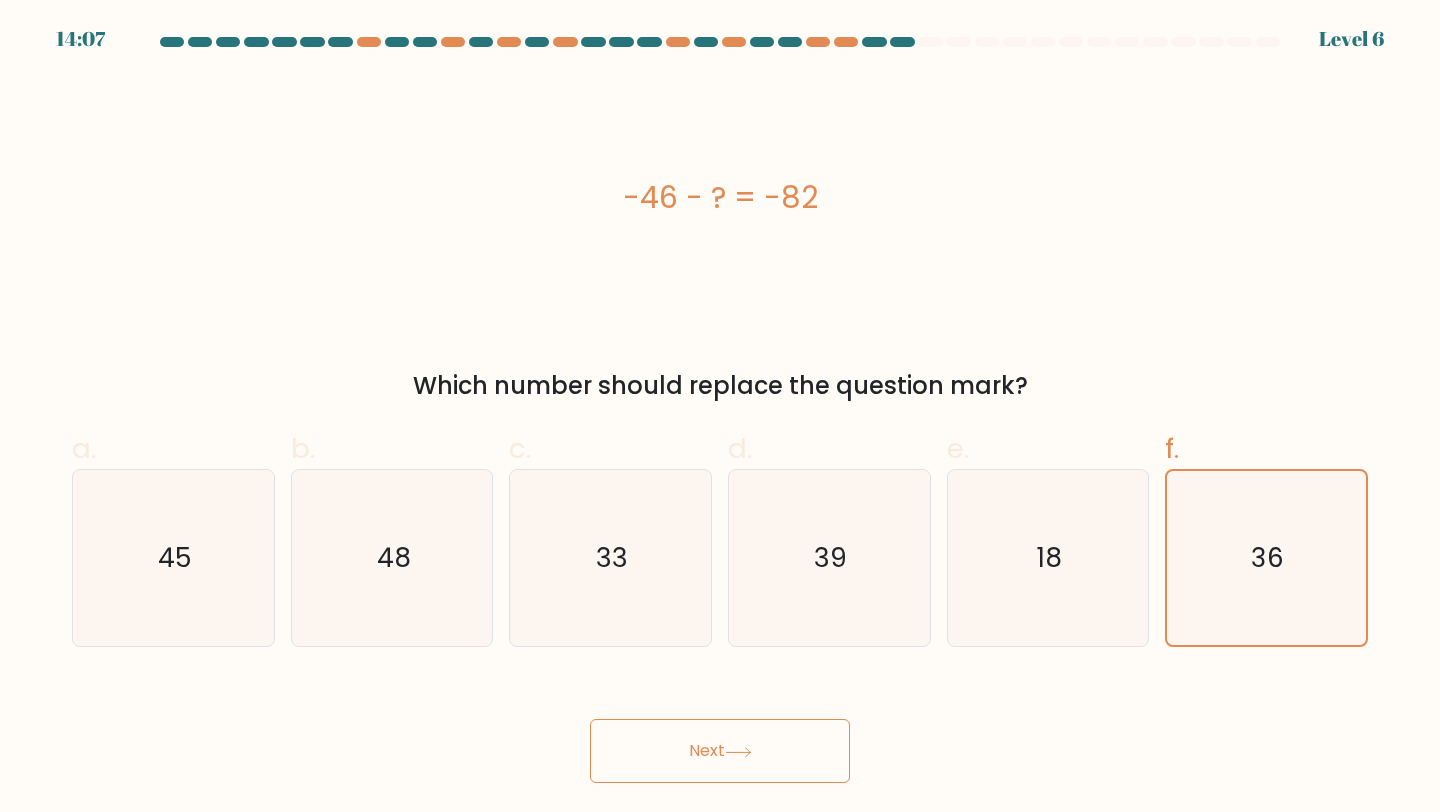 click on "Next" at bounding box center (720, 751) 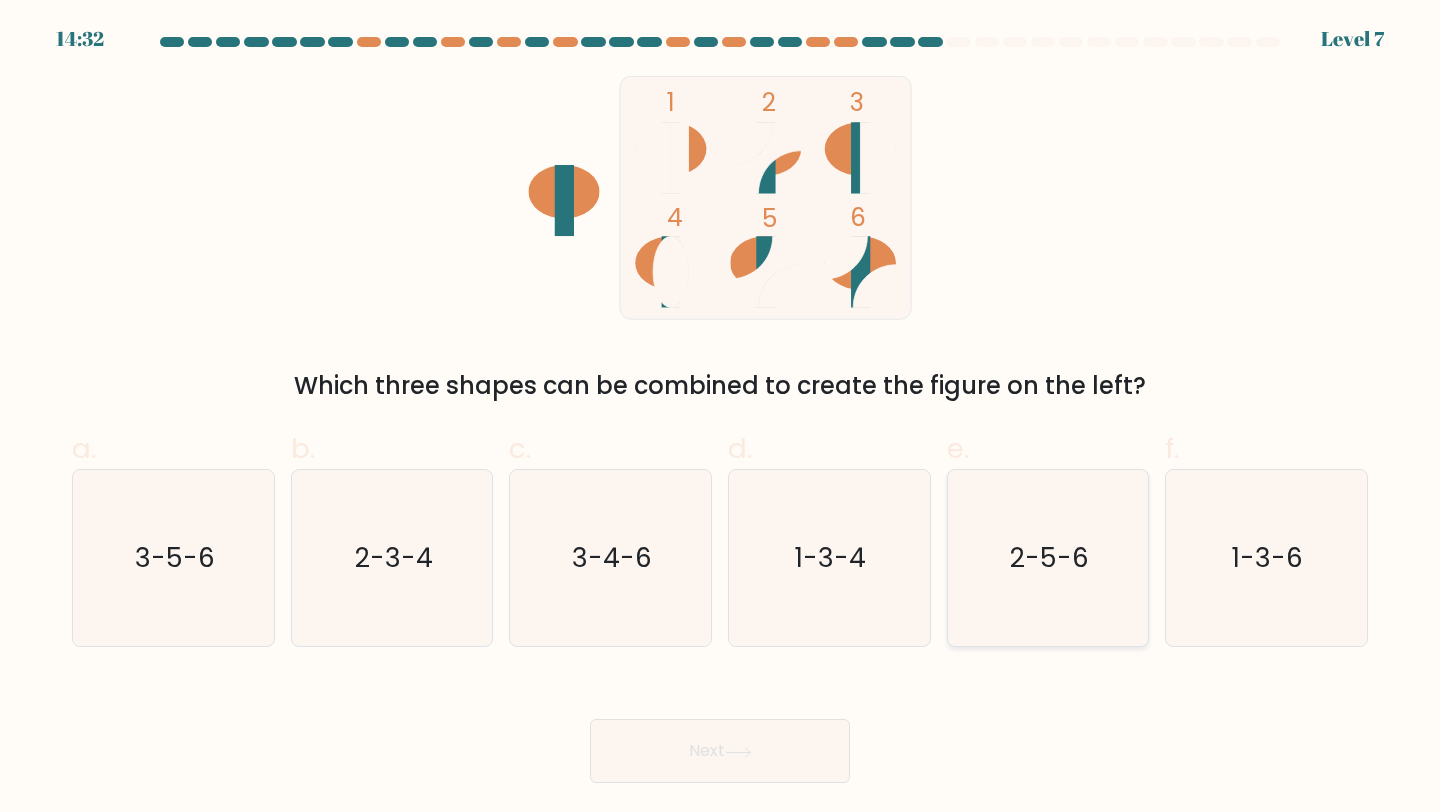 click on "2-5-6" at bounding box center (1049, 557) 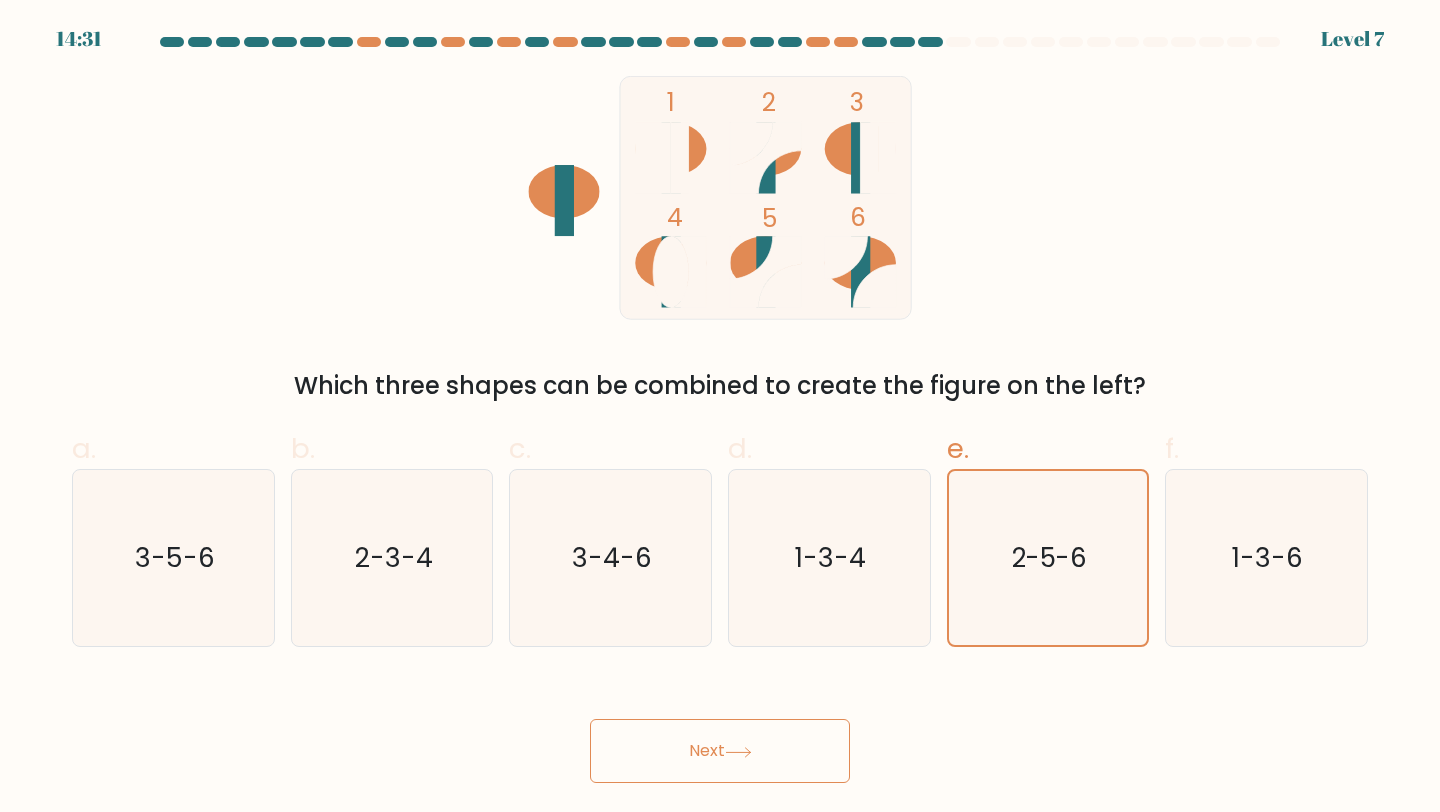 click on "Next" at bounding box center (720, 751) 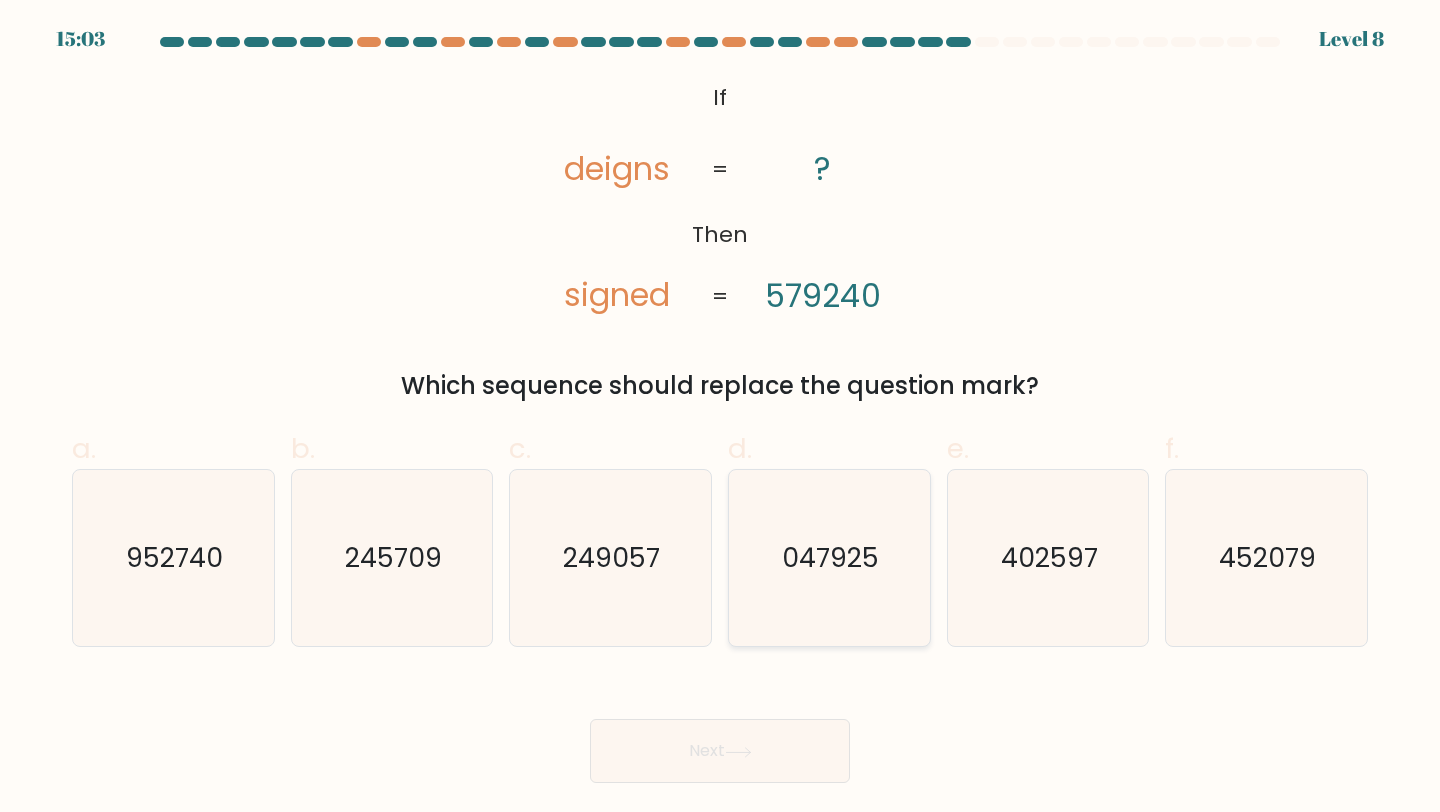 click on "047925" at bounding box center (829, 558) 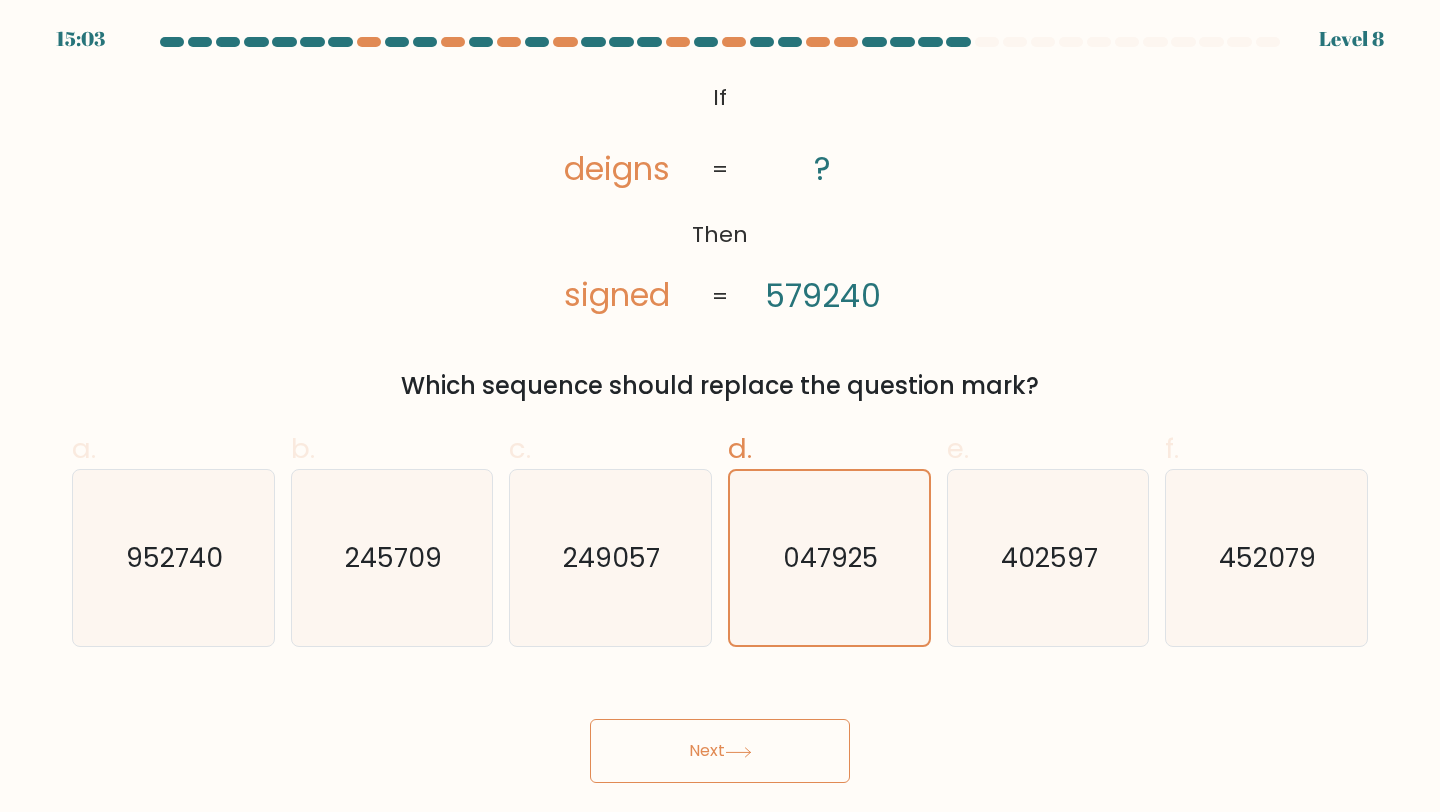 click on "Next" at bounding box center [720, 751] 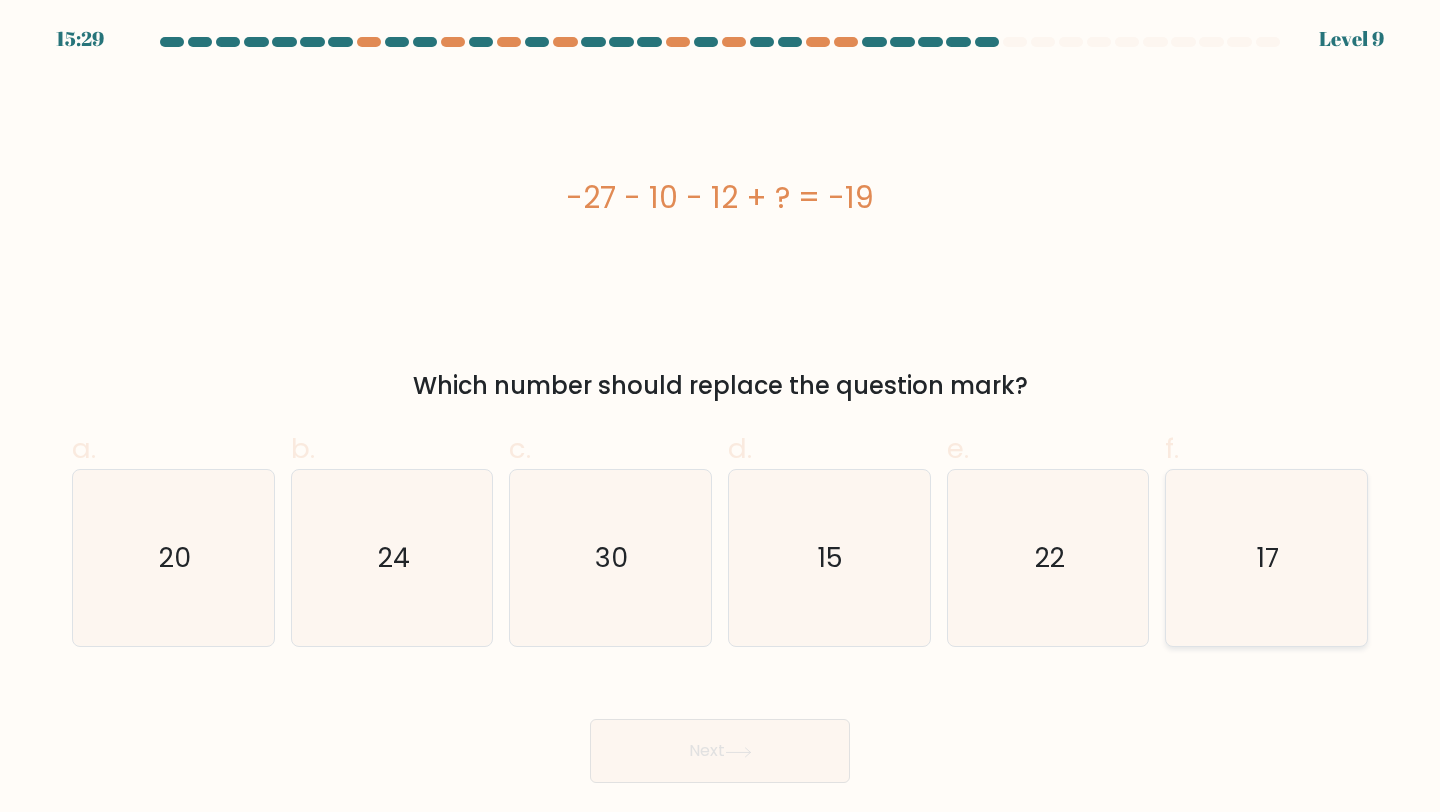click on "17" at bounding box center (1266, 558) 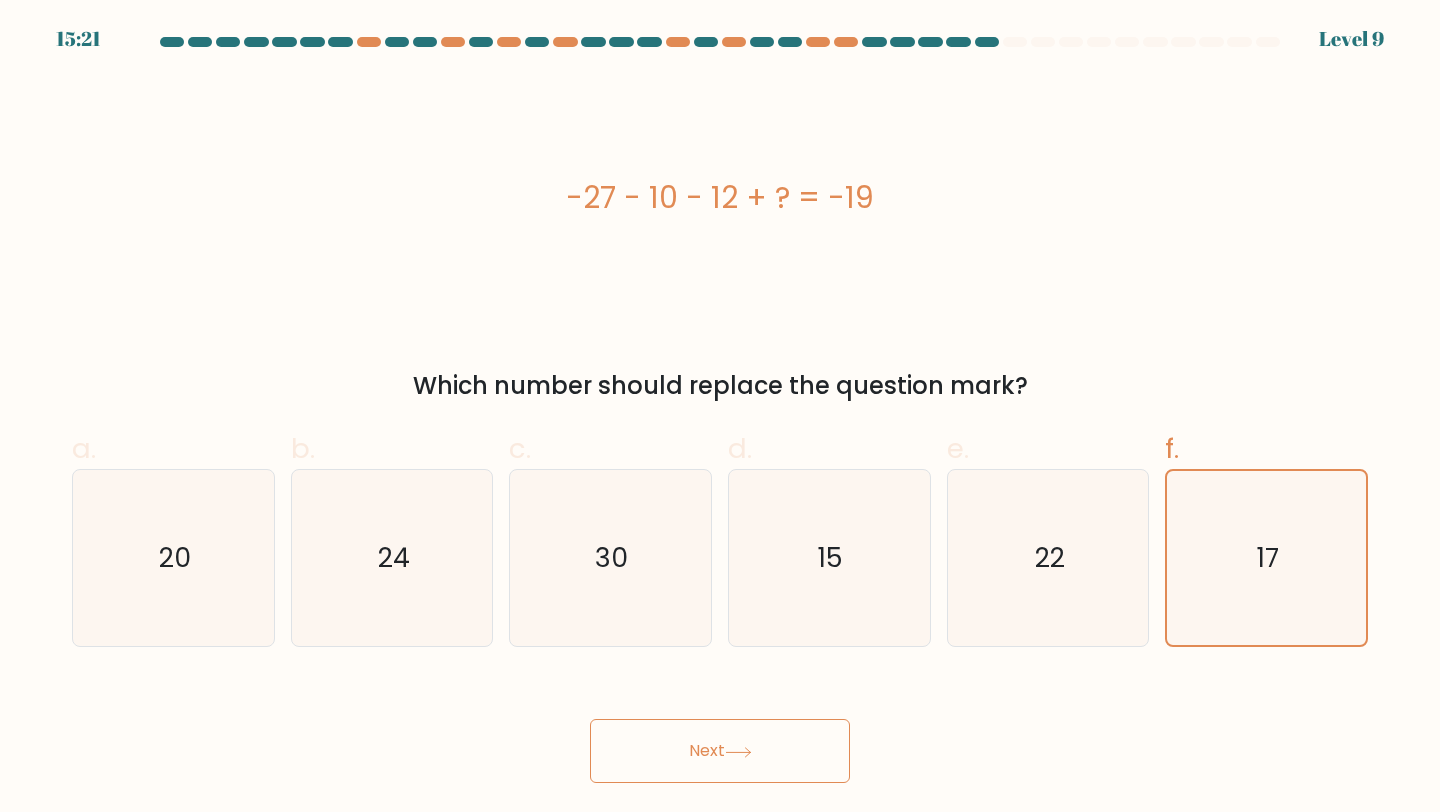 click on "Next" at bounding box center (720, 751) 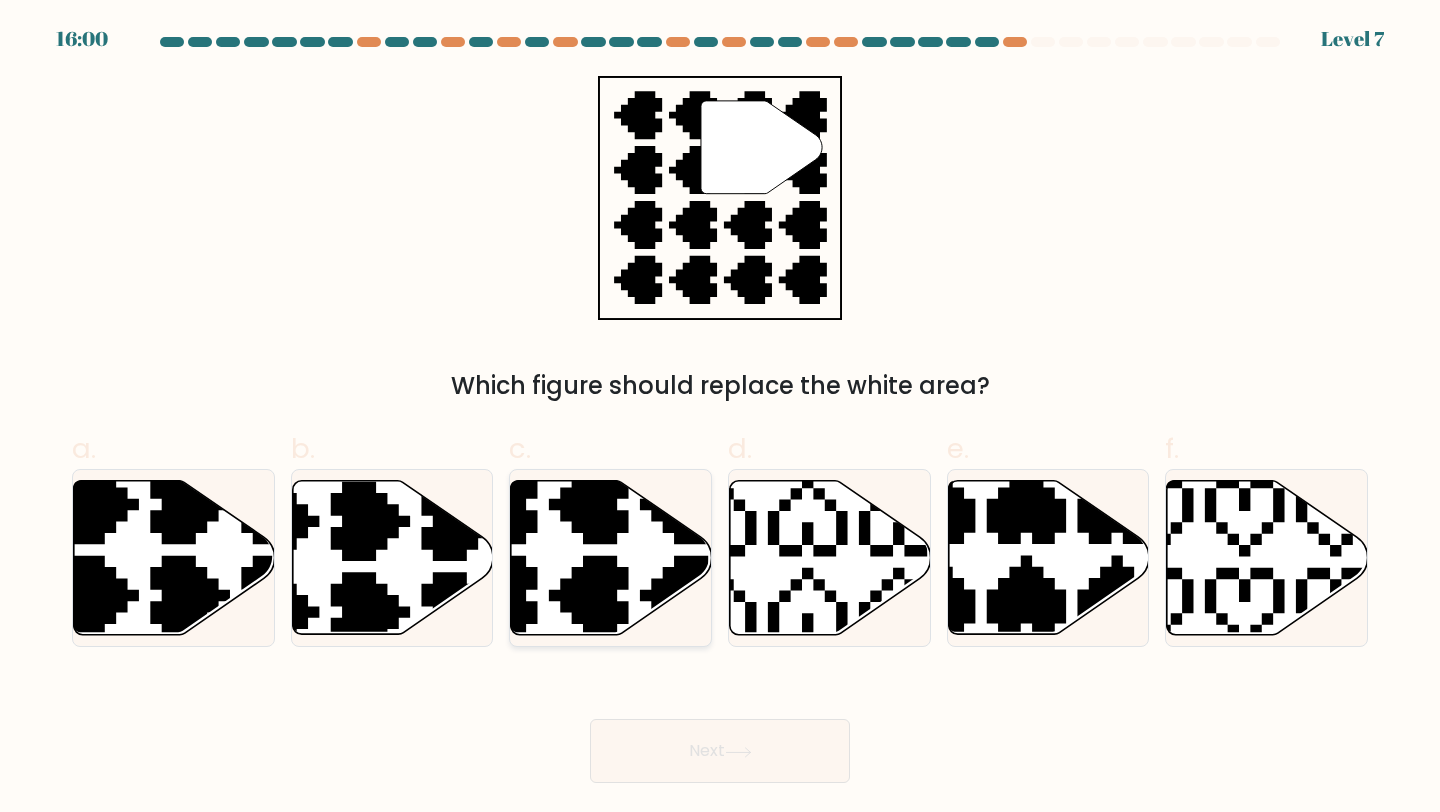 click at bounding box center [543, 640] 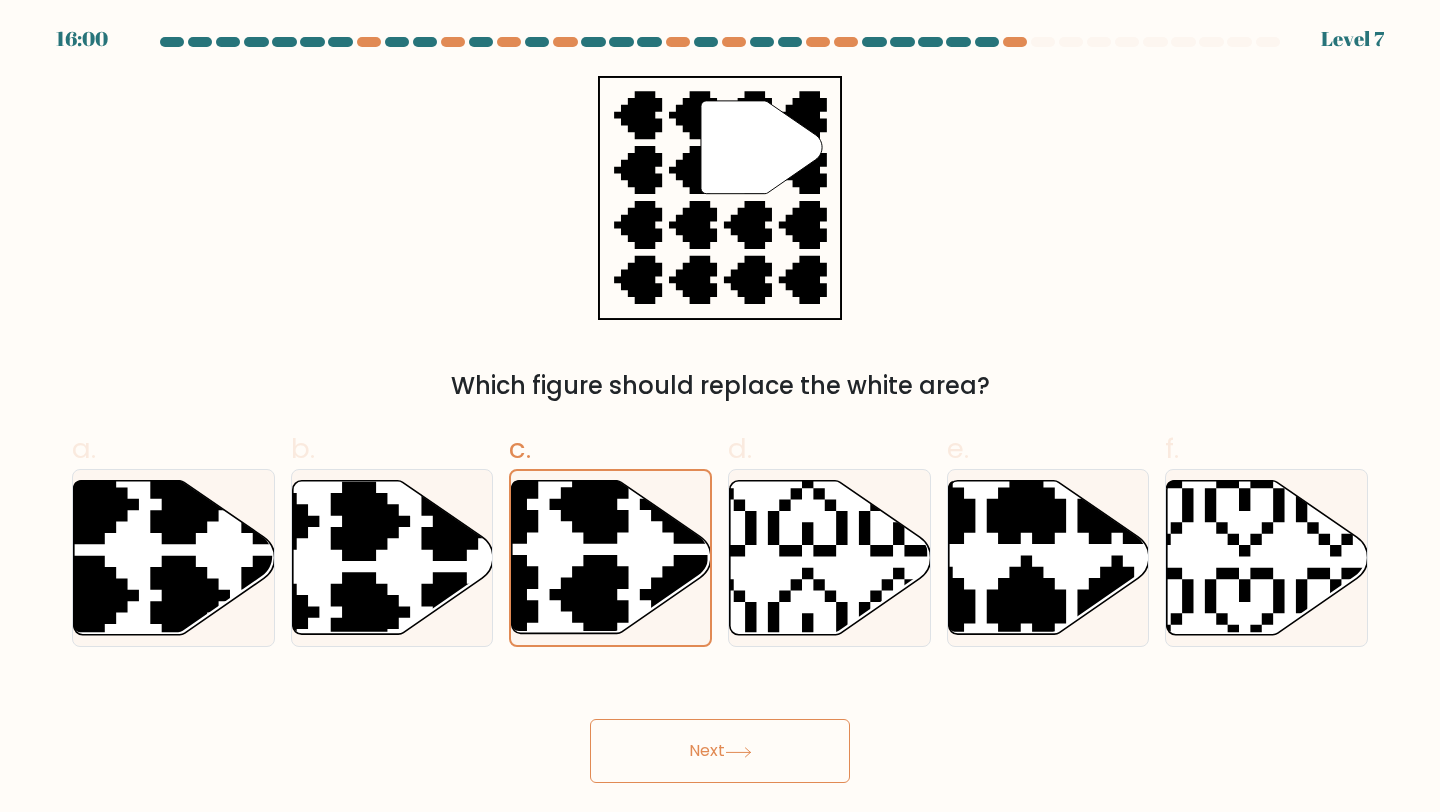 click on "Next" at bounding box center (720, 751) 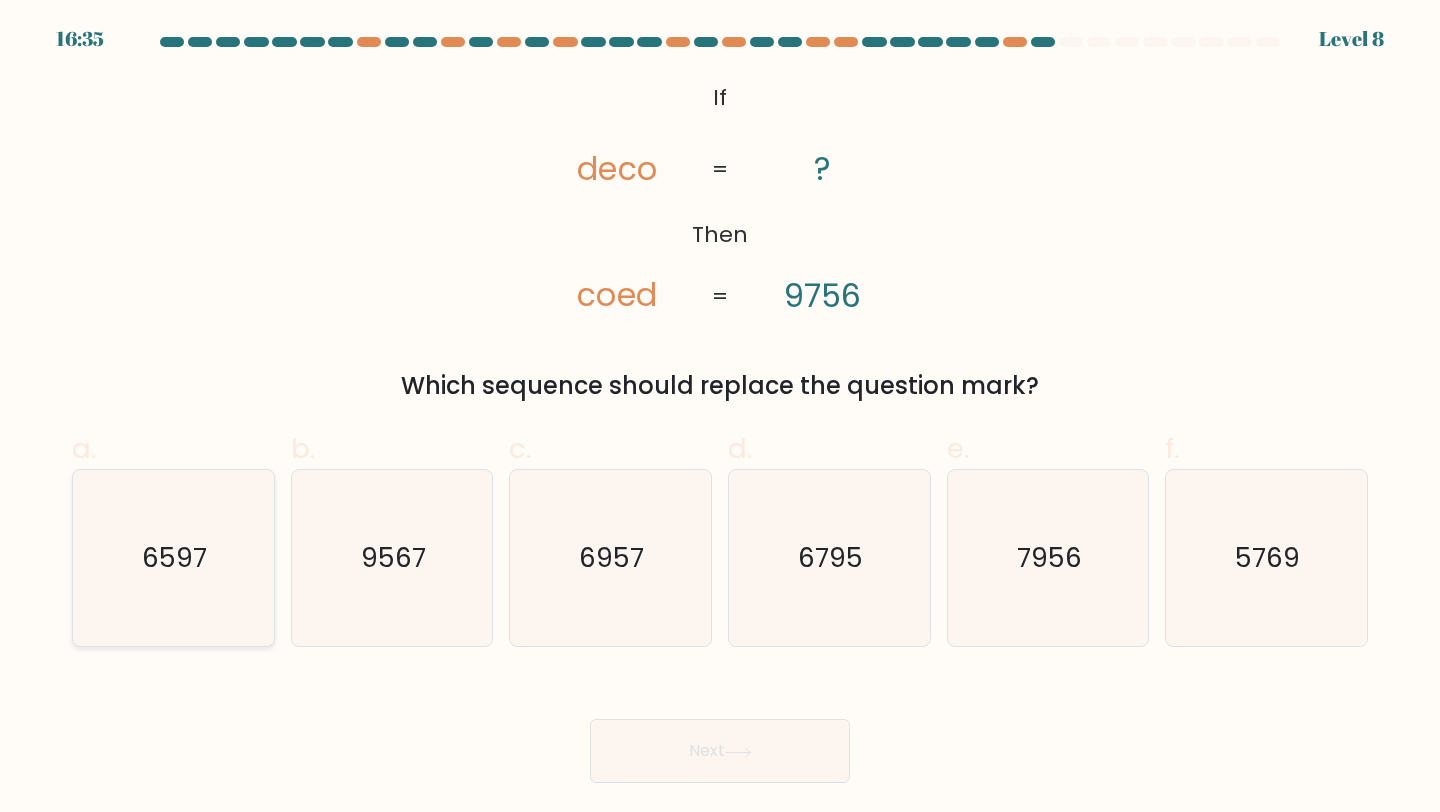 click on "6597" at bounding box center [173, 558] 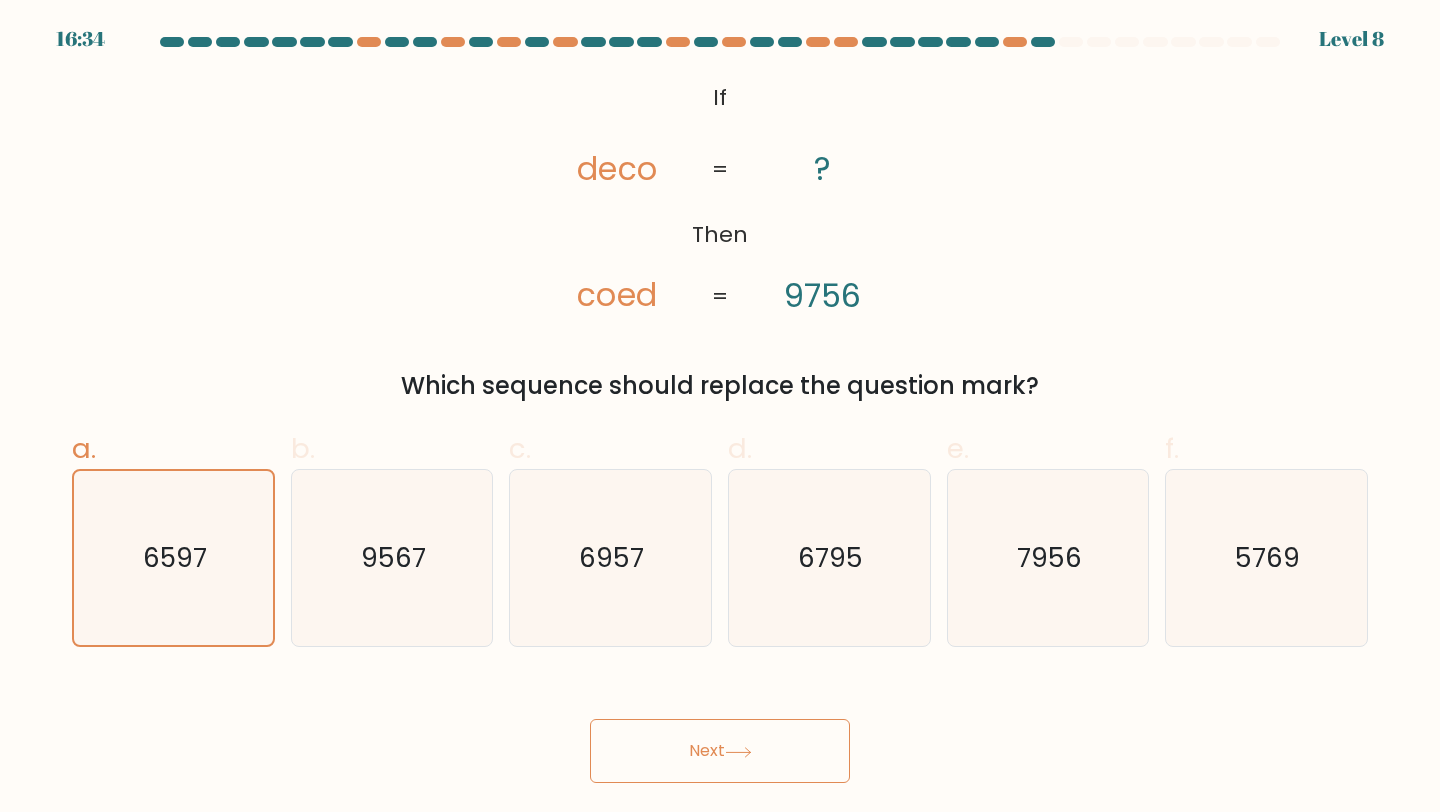 click on "Next" at bounding box center (720, 751) 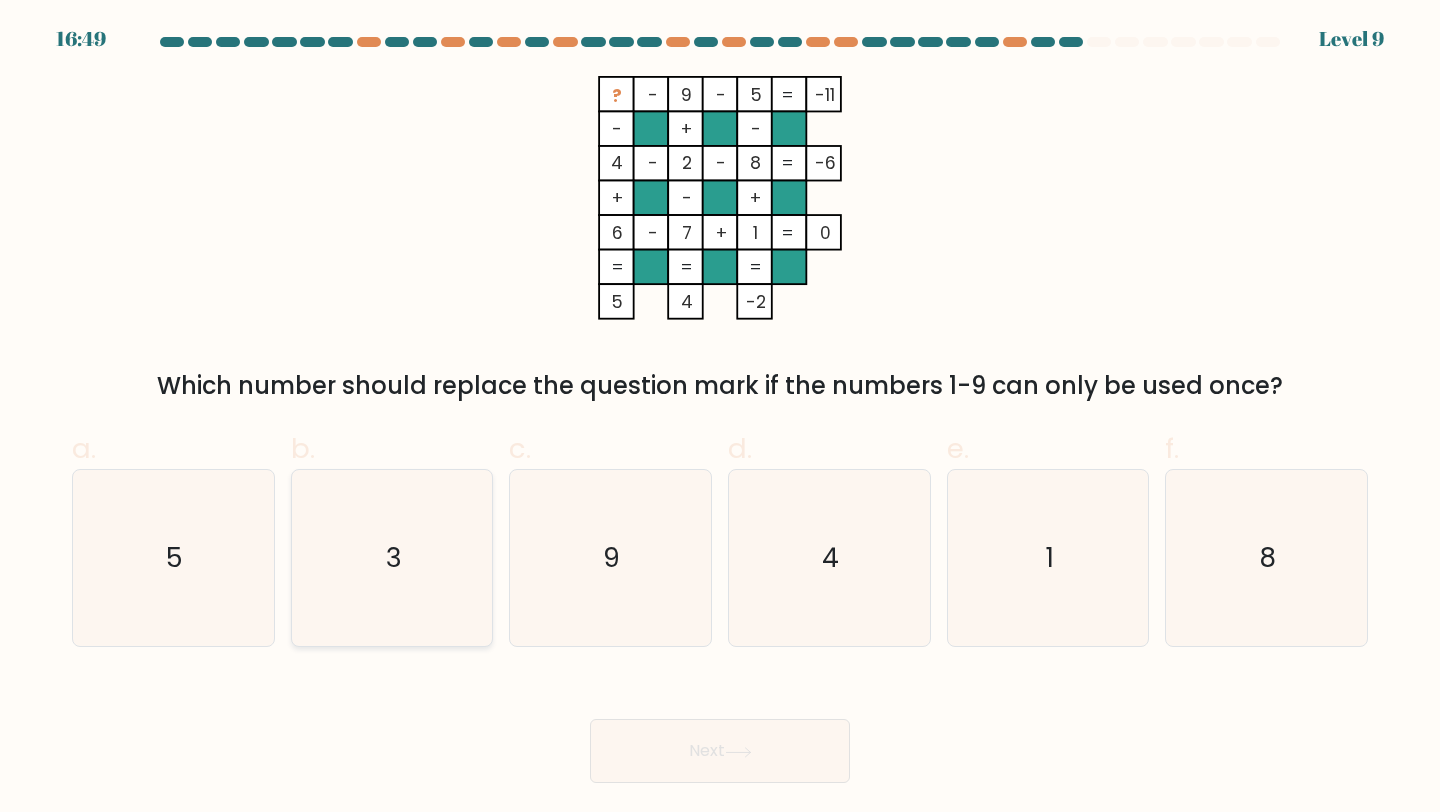 click on "3" at bounding box center [392, 558] 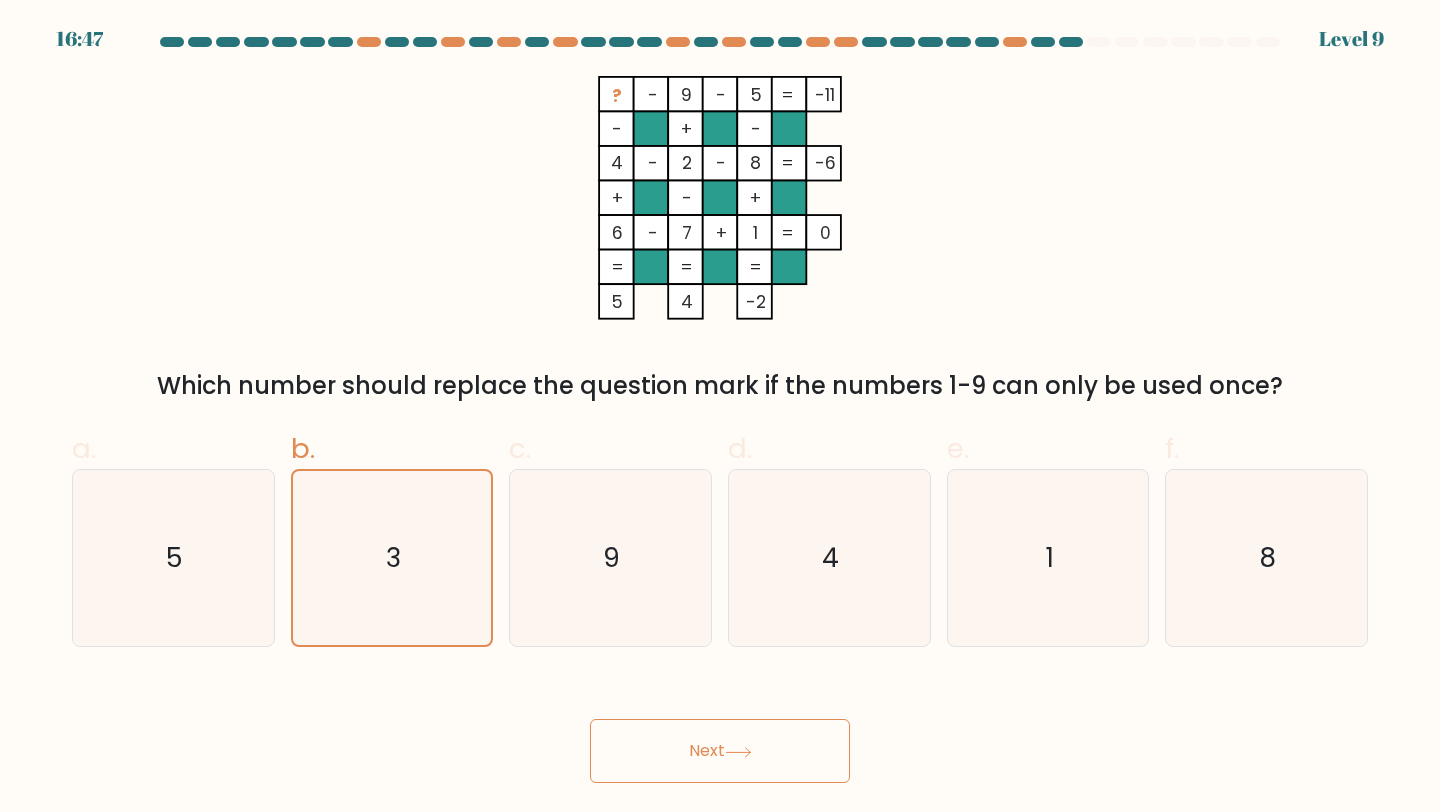 click on "Next" at bounding box center (720, 751) 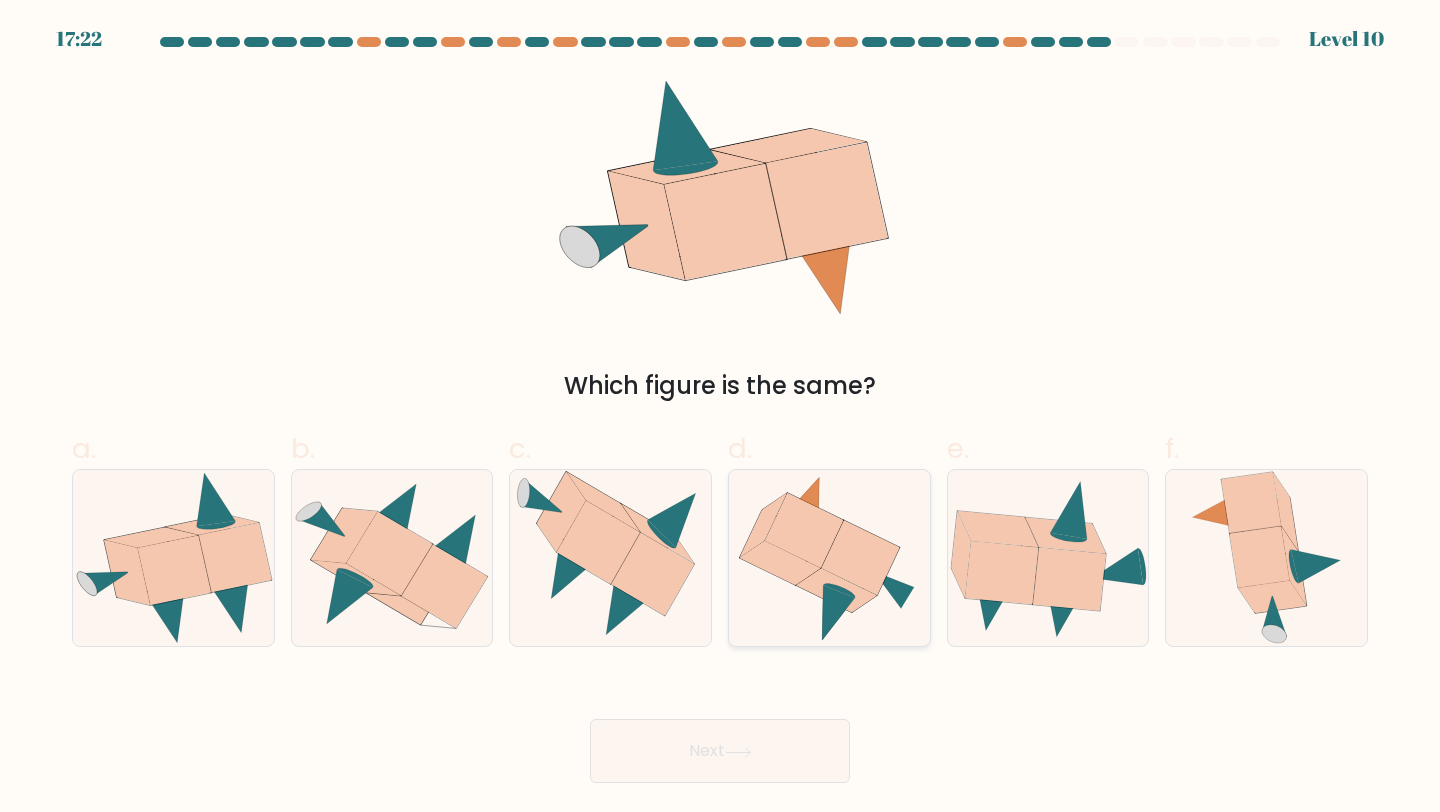 click at bounding box center (804, 530) 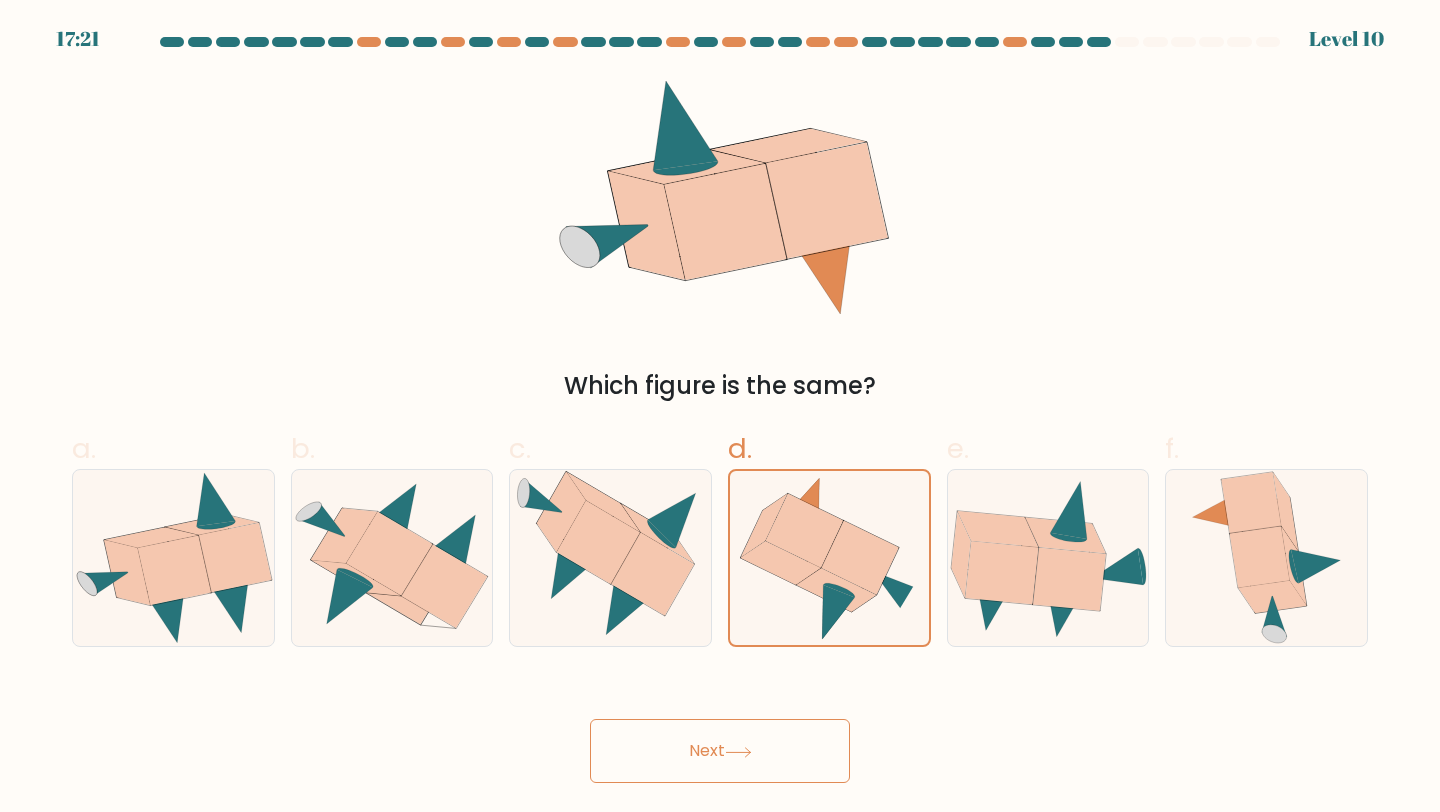click on "Next" at bounding box center (720, 751) 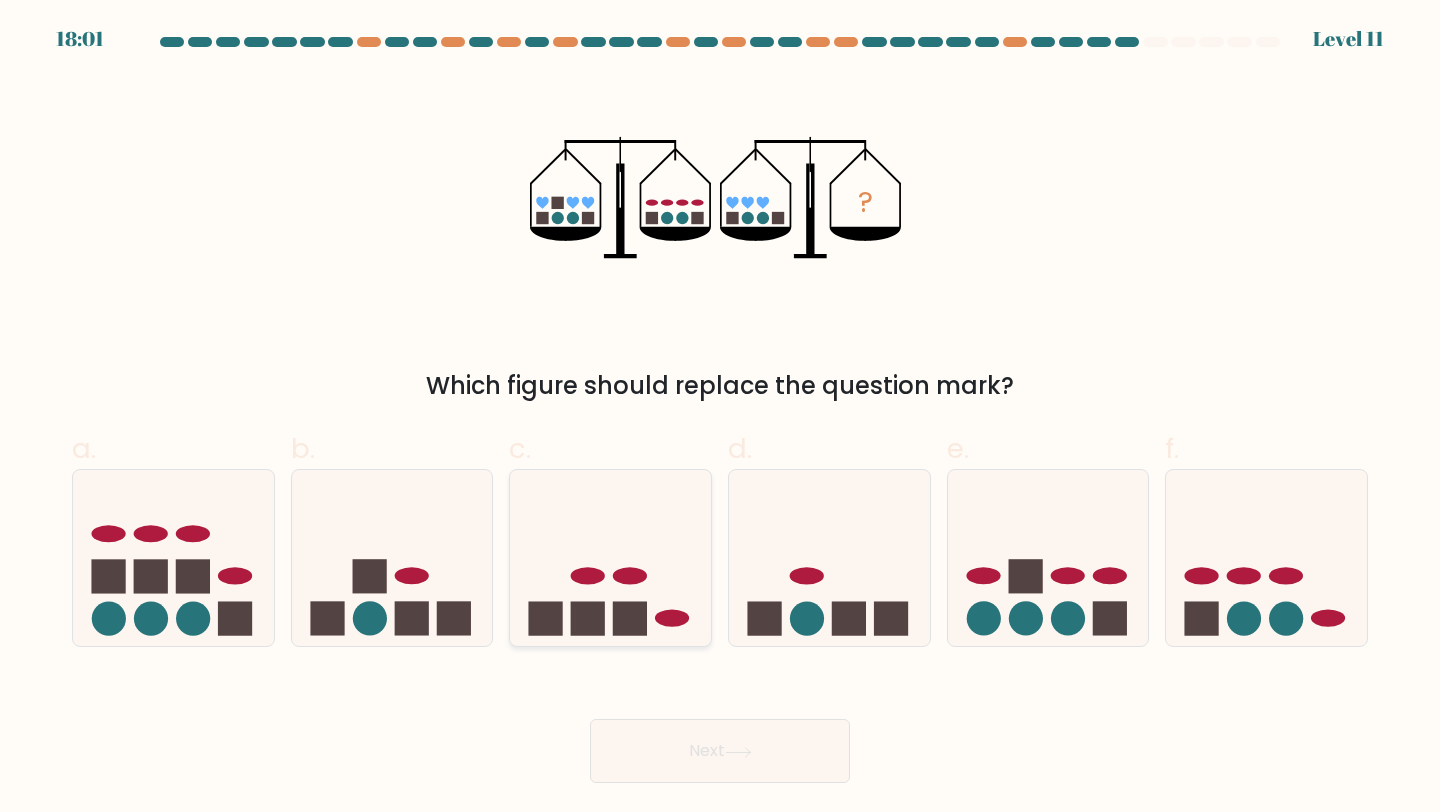 click at bounding box center [610, 558] 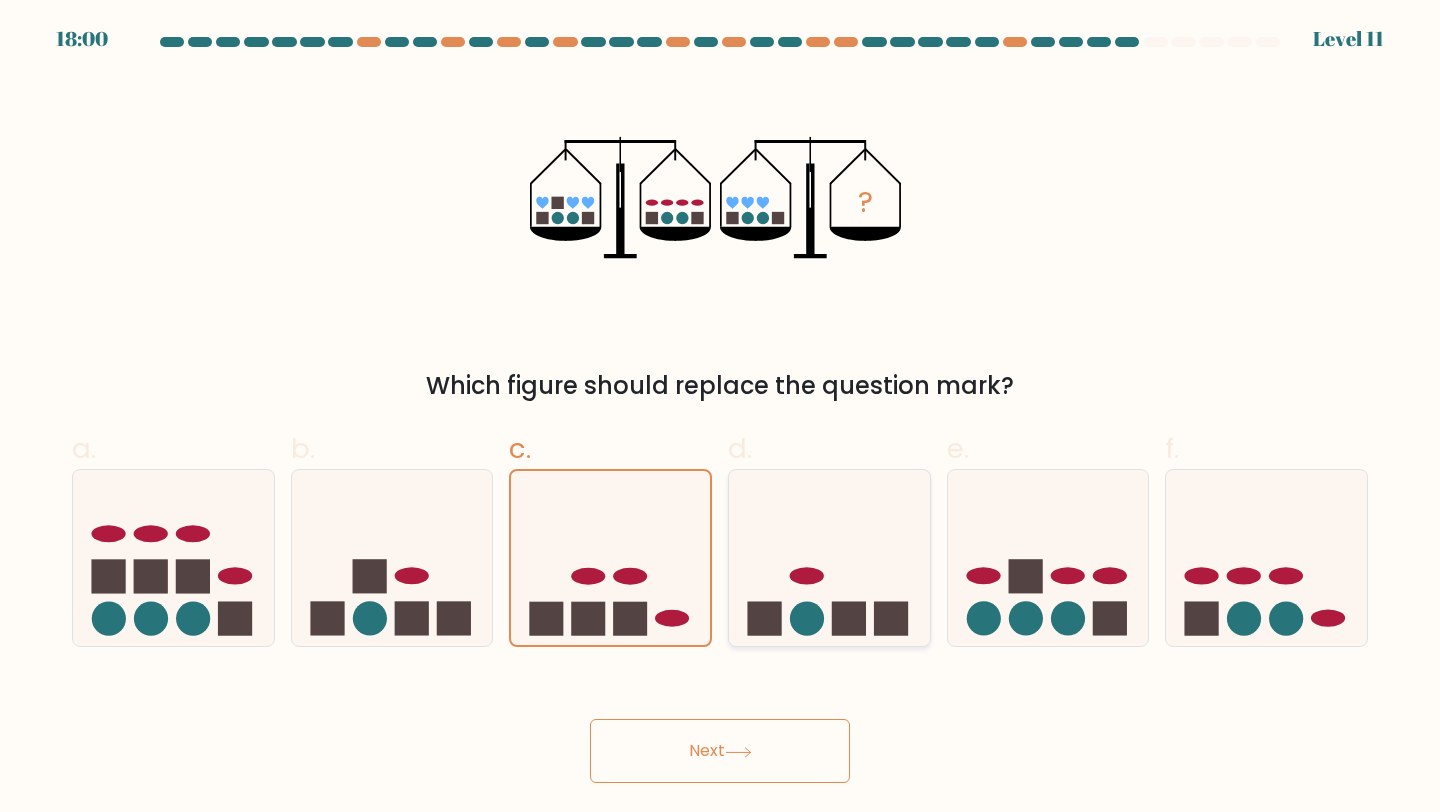 click at bounding box center (849, 619) 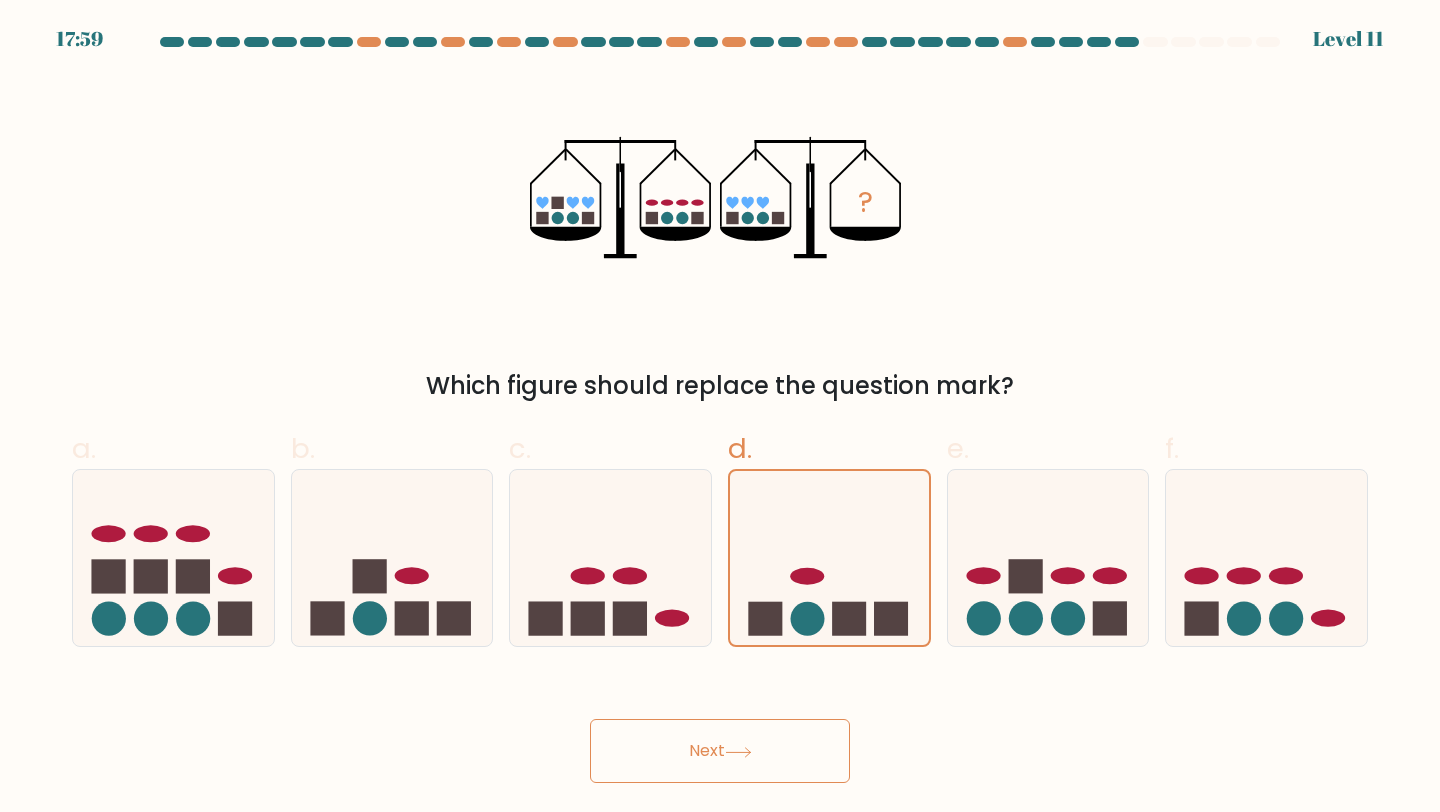 click on "Next" at bounding box center [720, 751] 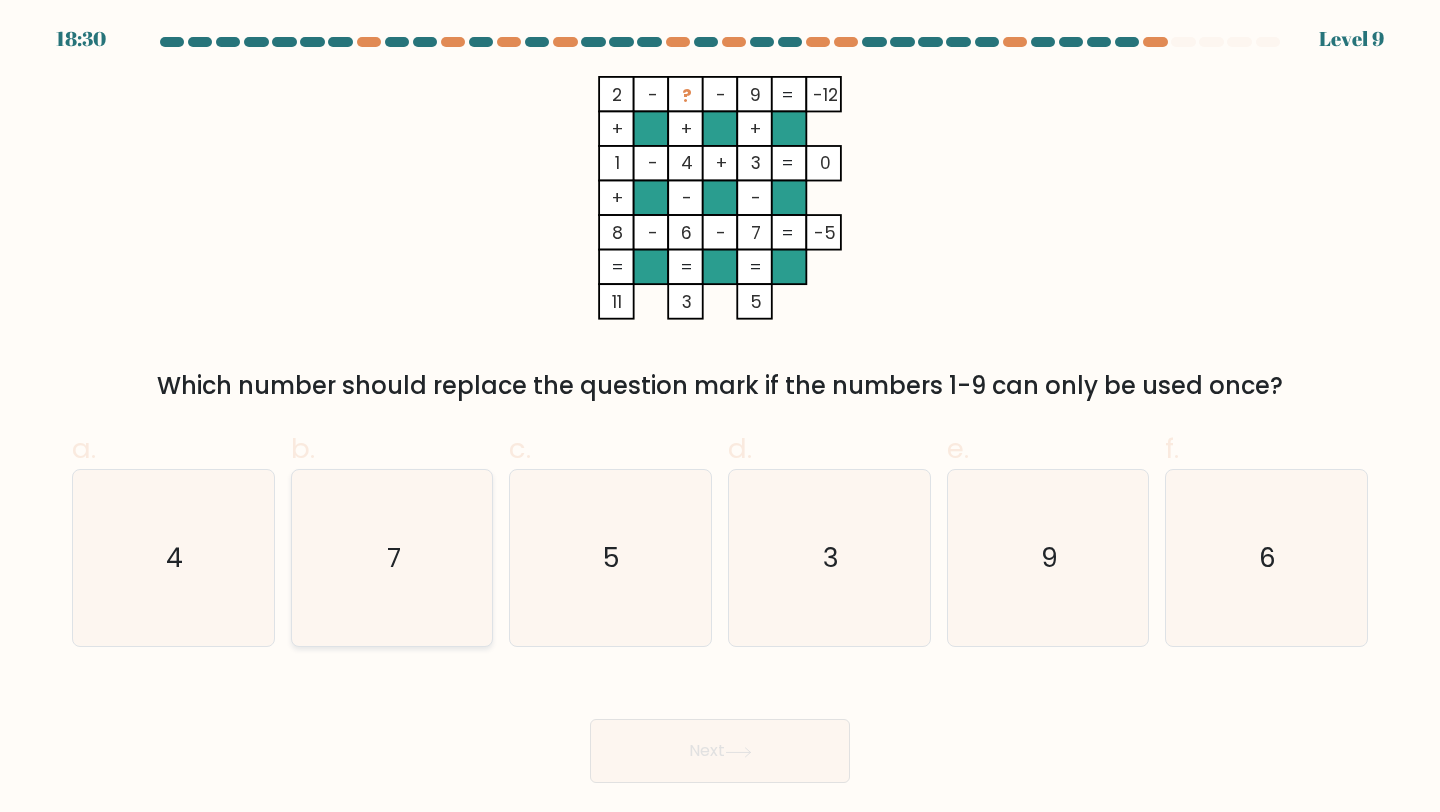 click on "7" at bounding box center [392, 558] 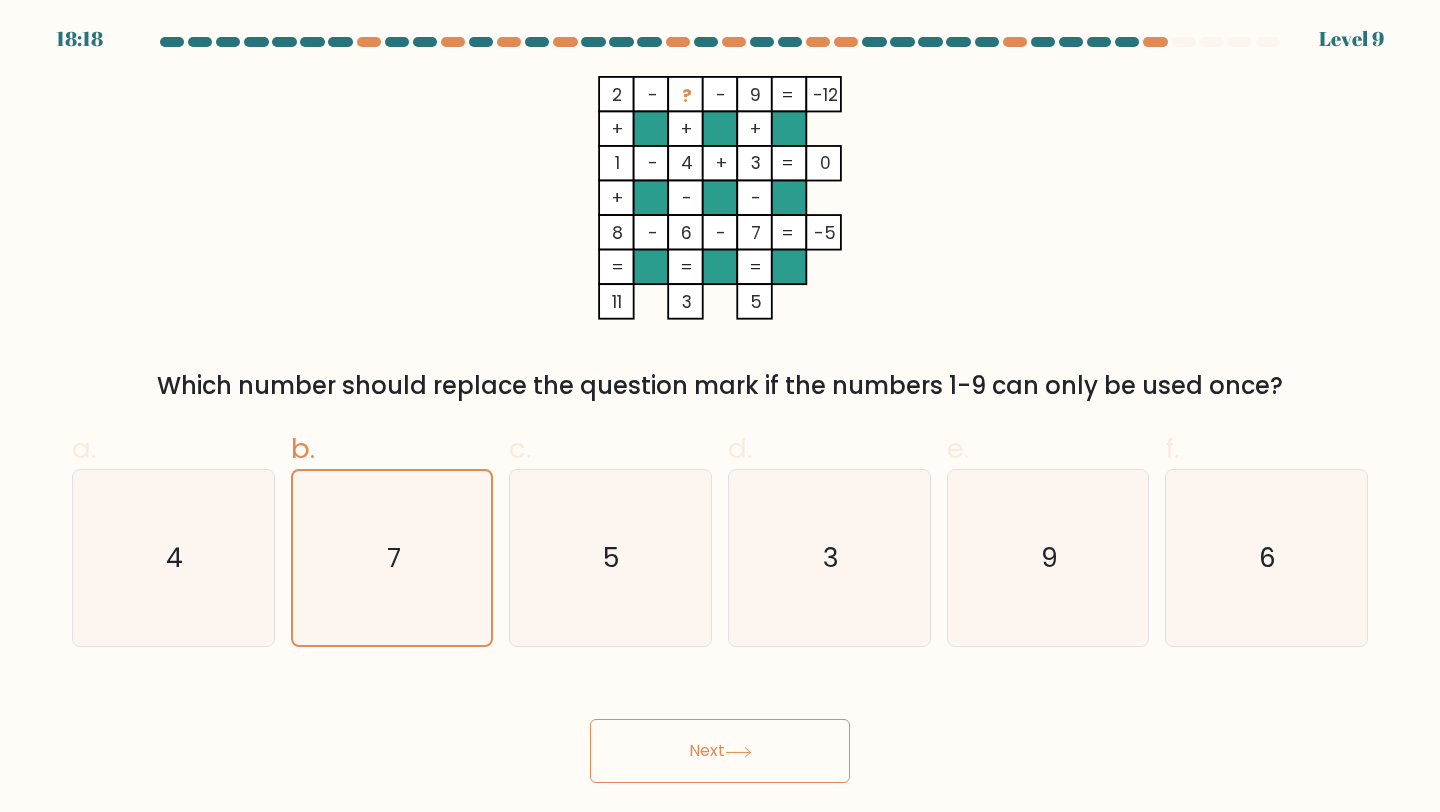 click on "Next" at bounding box center (720, 751) 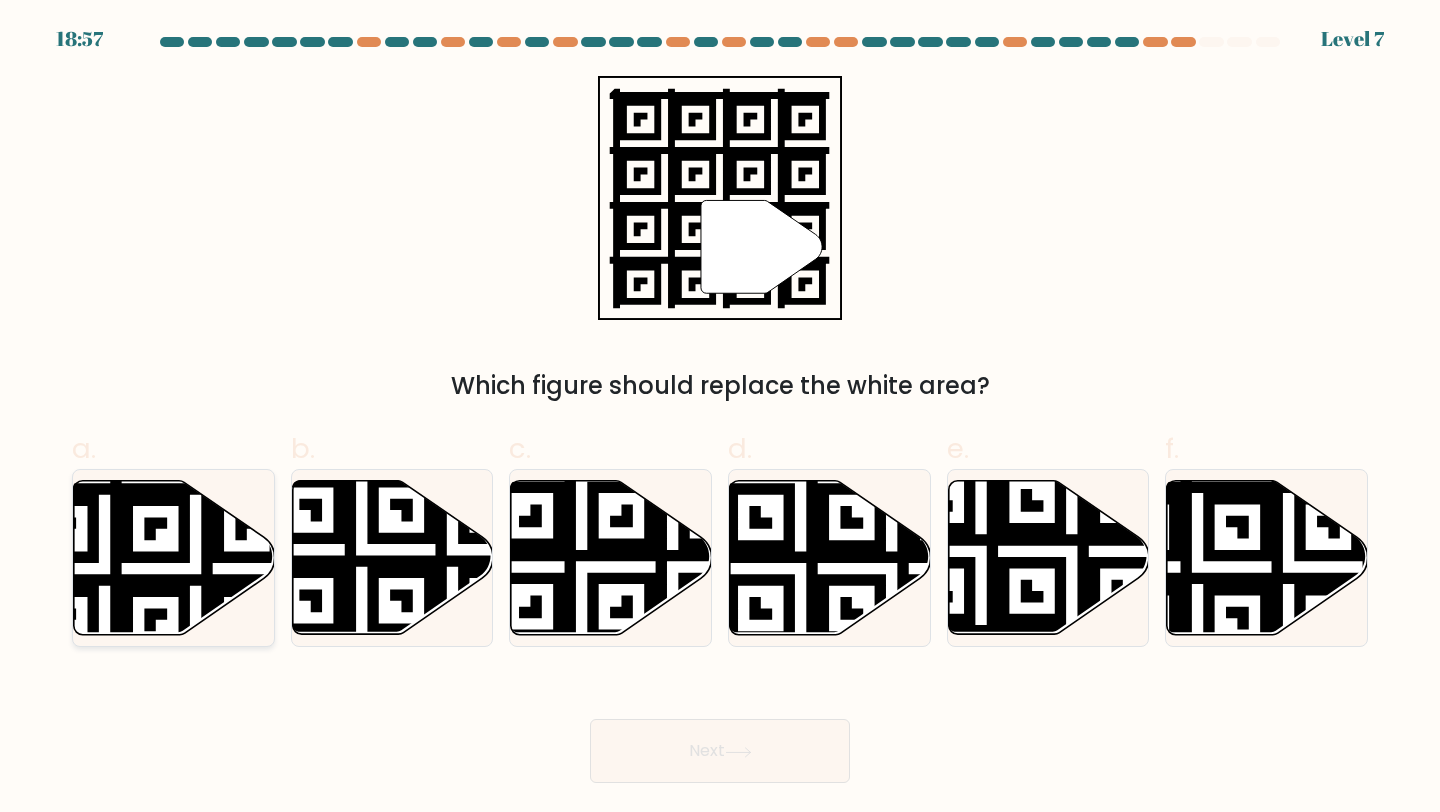 click at bounding box center (105, 477) 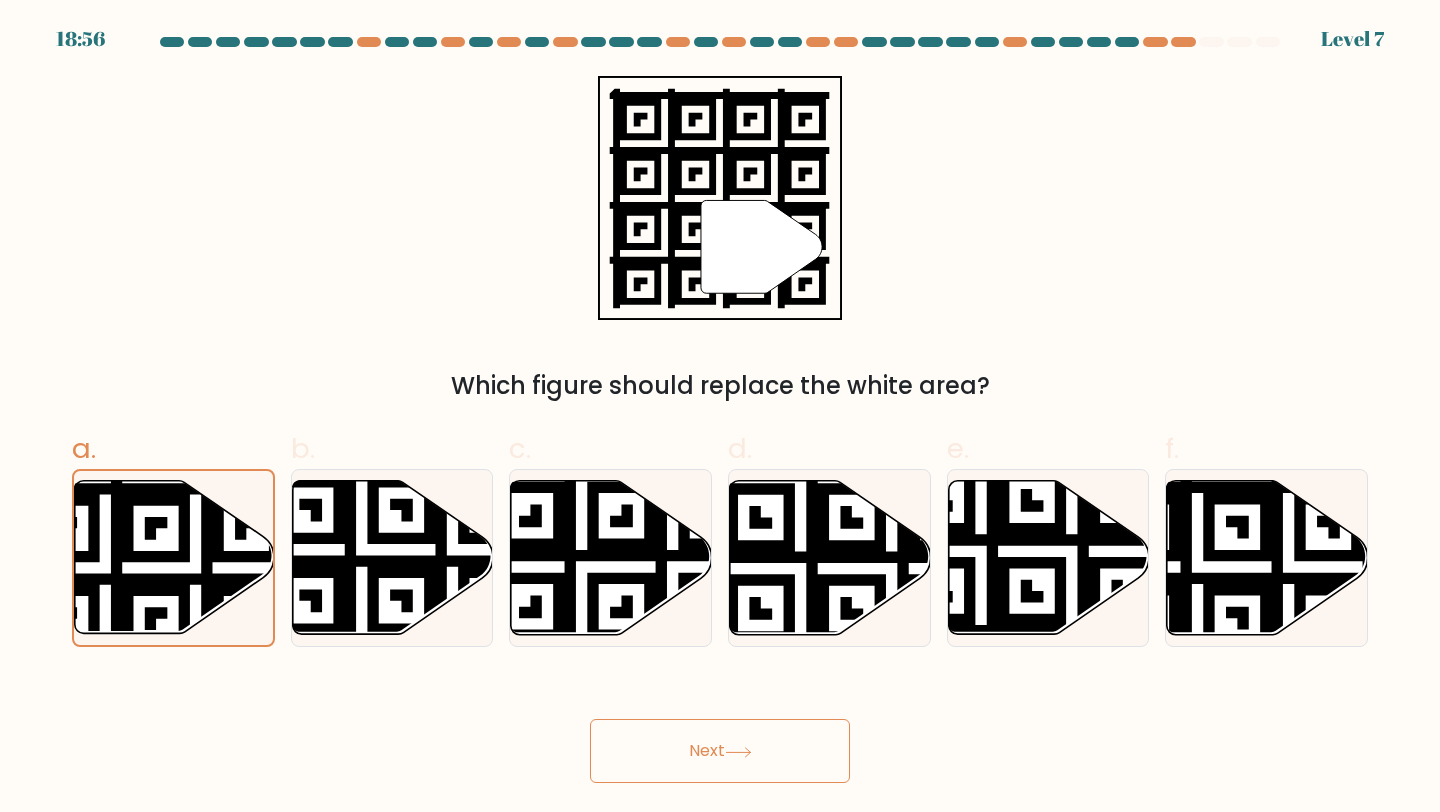 click on "Next" at bounding box center (720, 751) 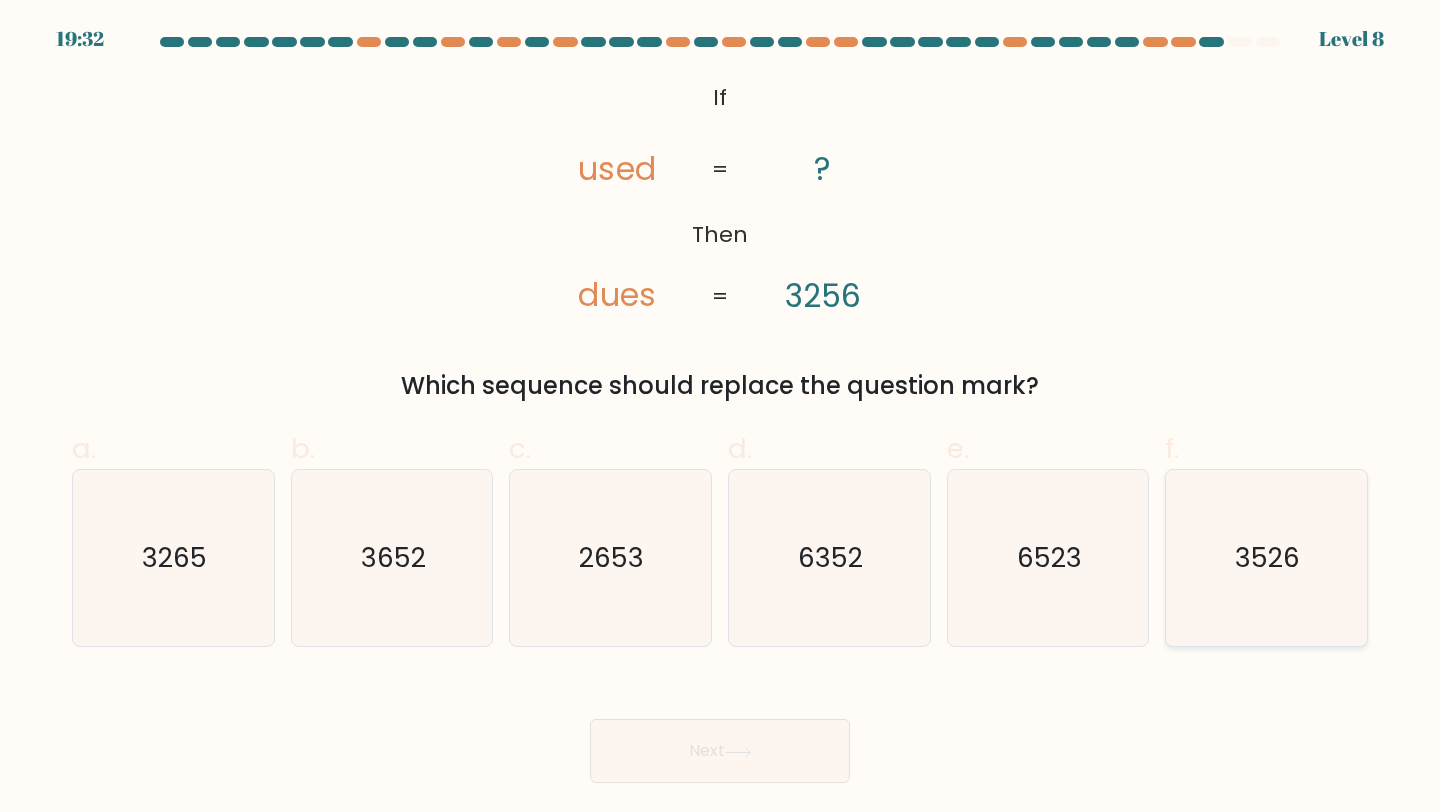 click on "3526" at bounding box center [1268, 557] 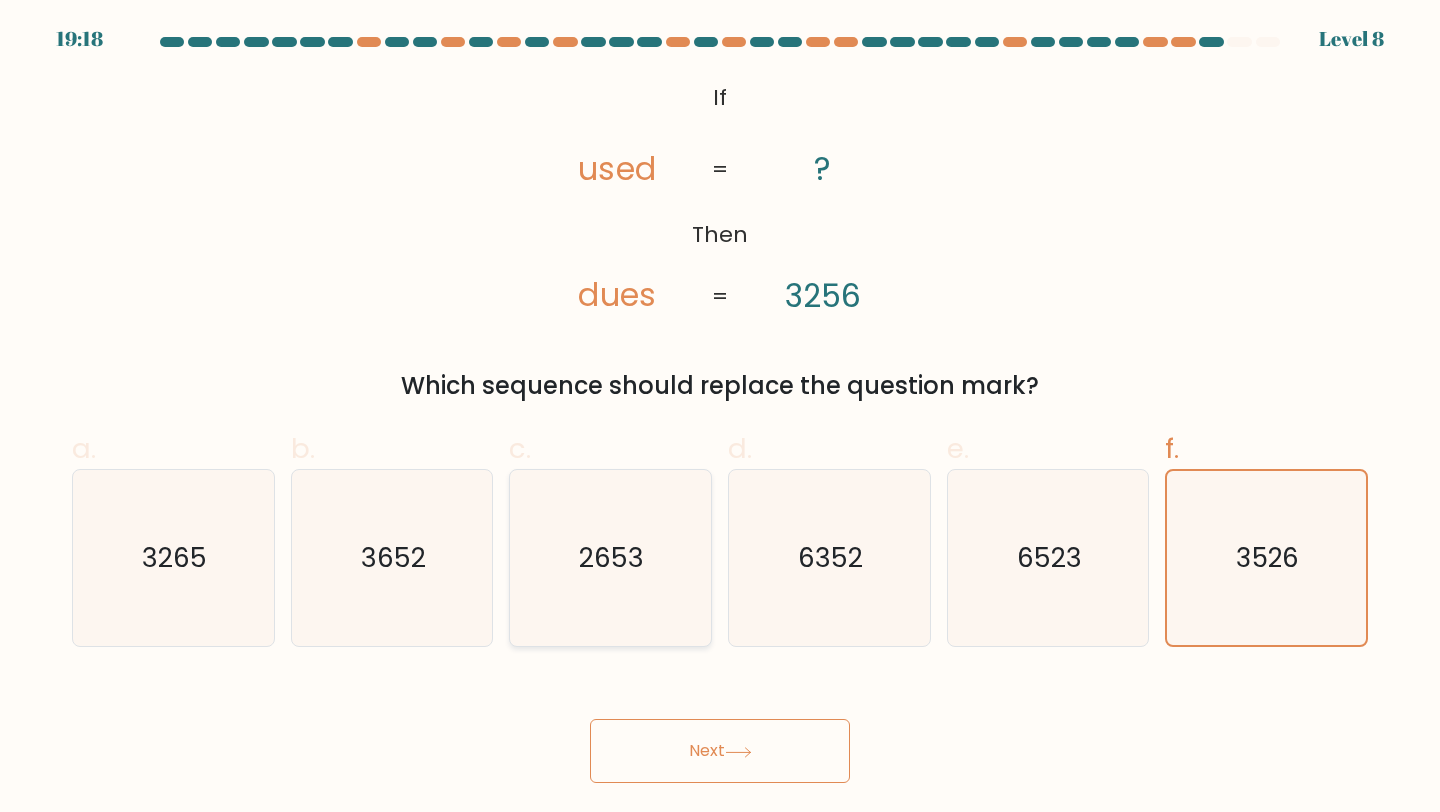 click on "2653" at bounding box center [610, 558] 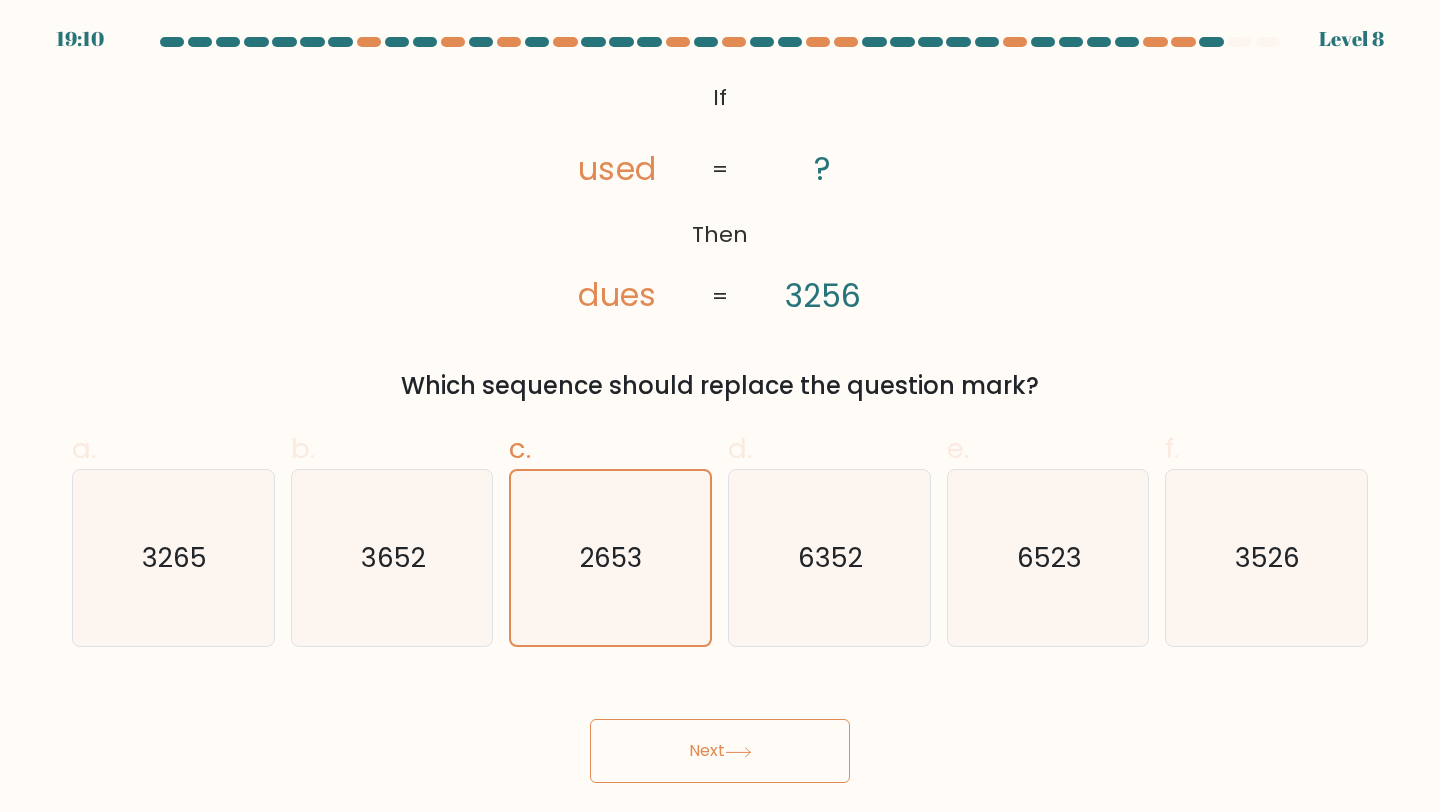click on "Next" at bounding box center [720, 751] 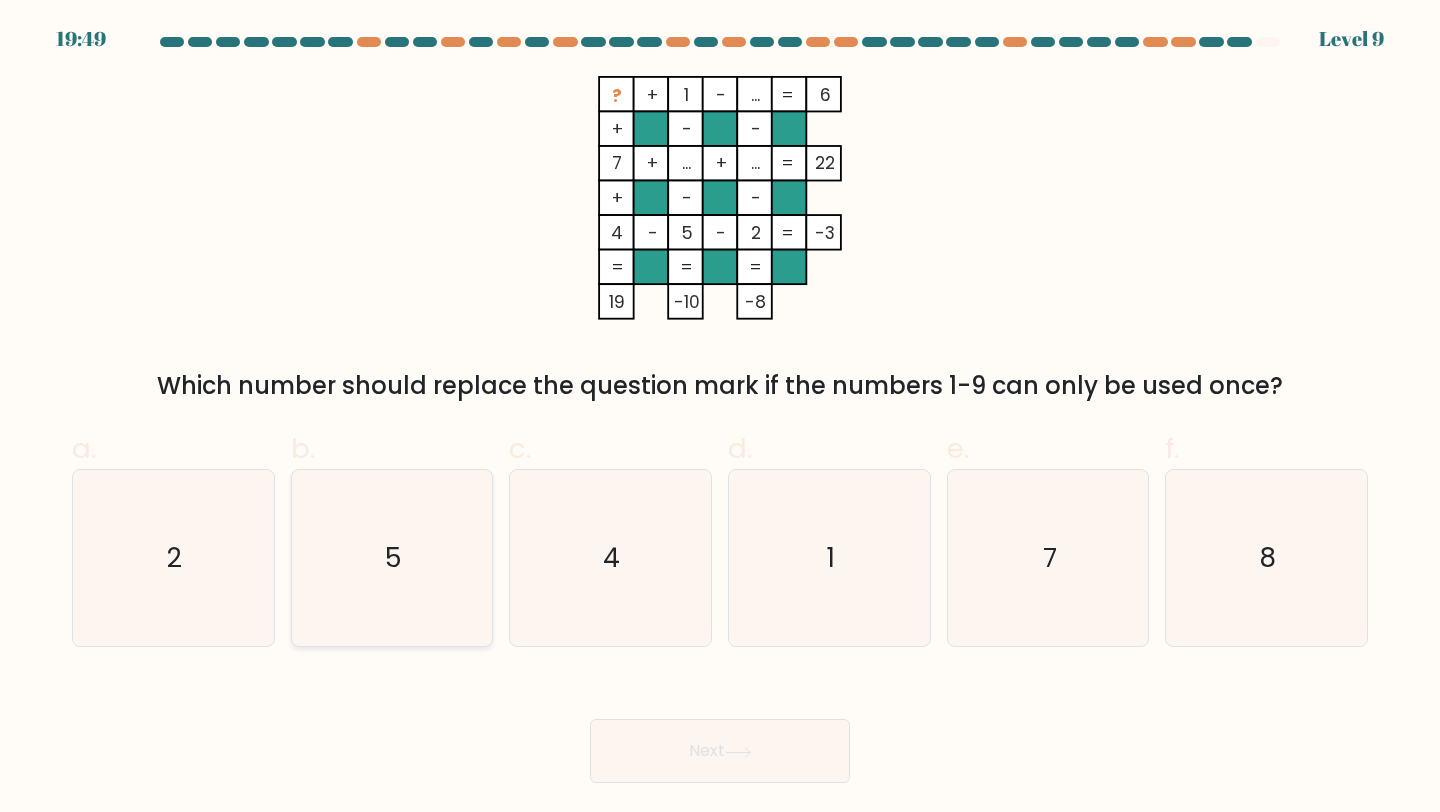 click on "5" at bounding box center (392, 558) 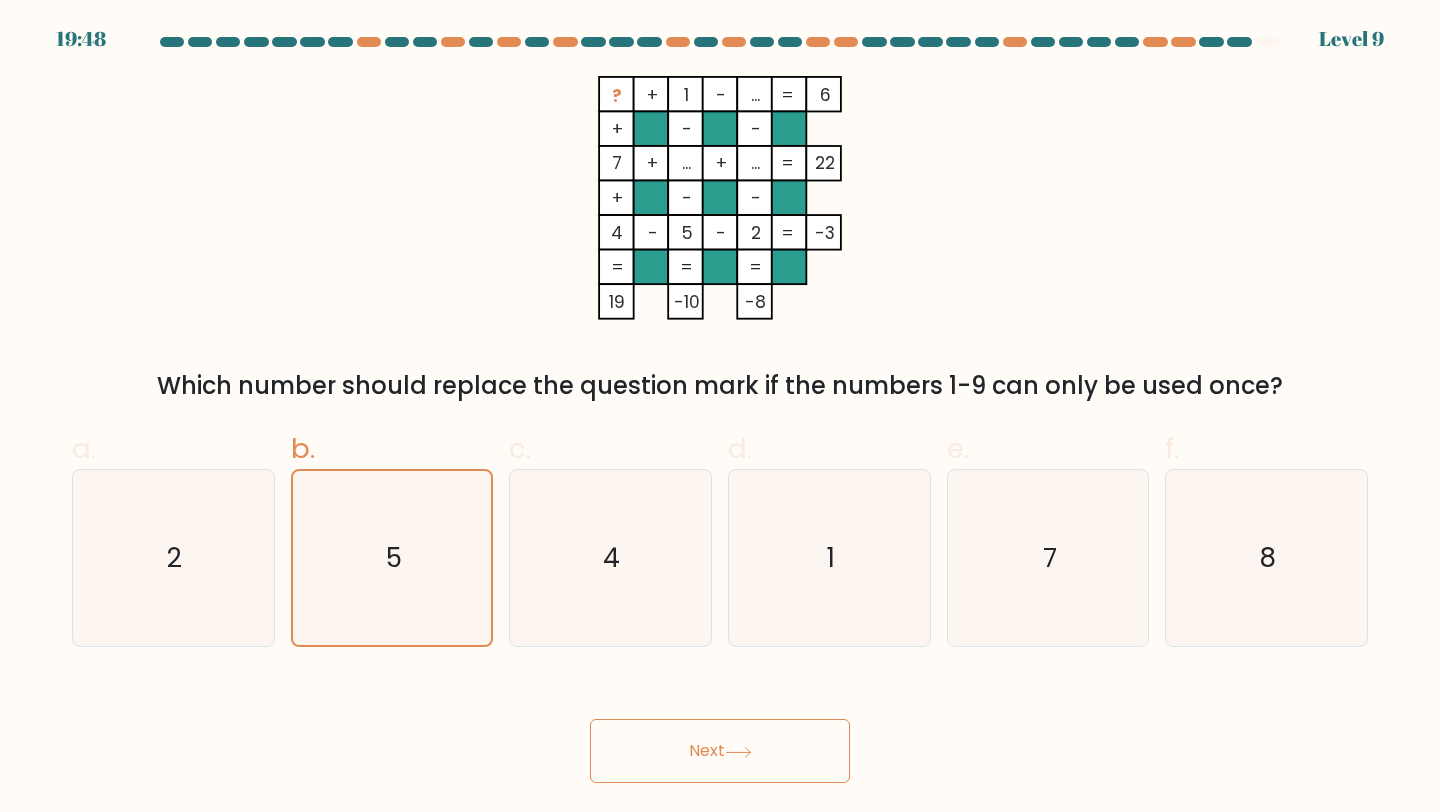 click on "Next" at bounding box center (720, 751) 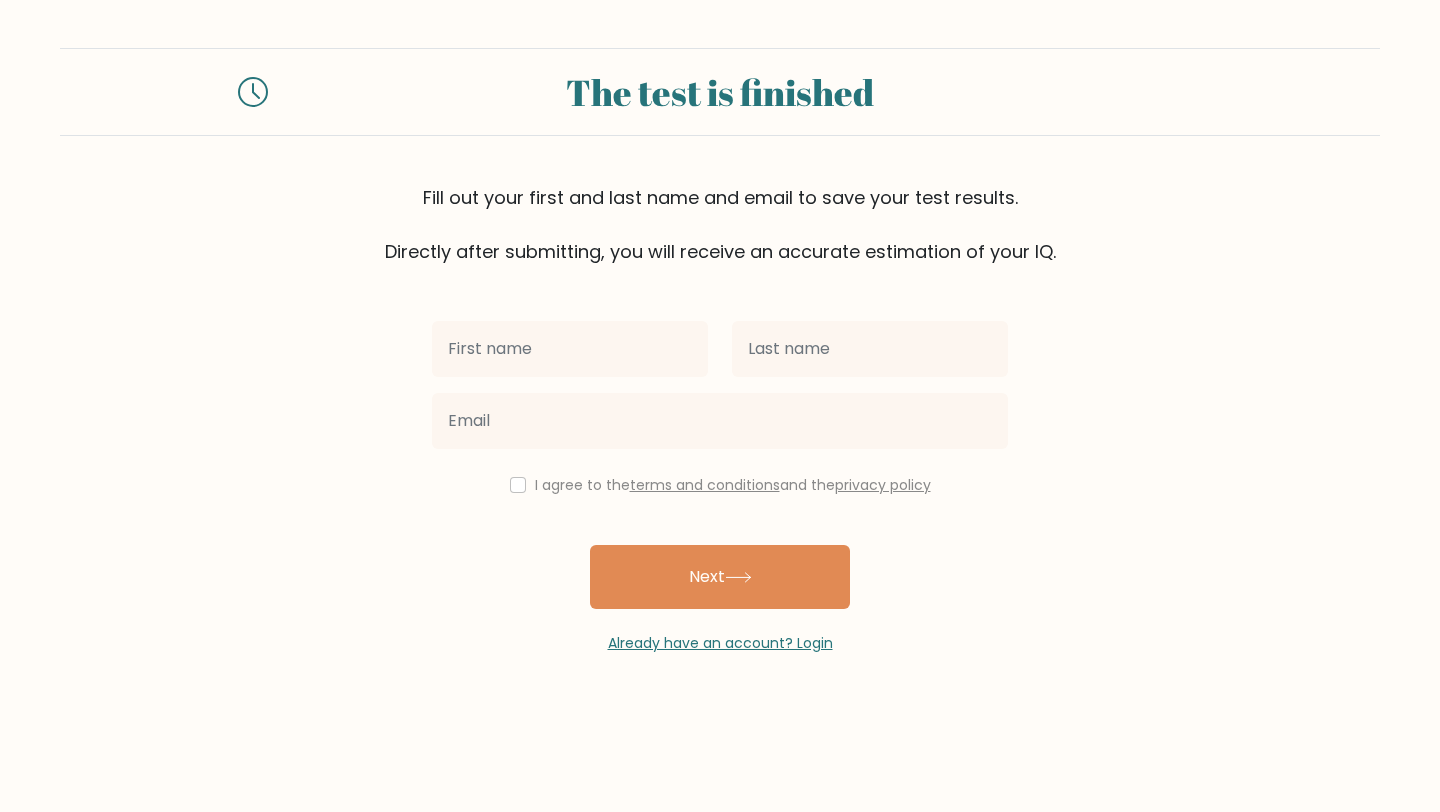 scroll, scrollTop: 0, scrollLeft: 0, axis: both 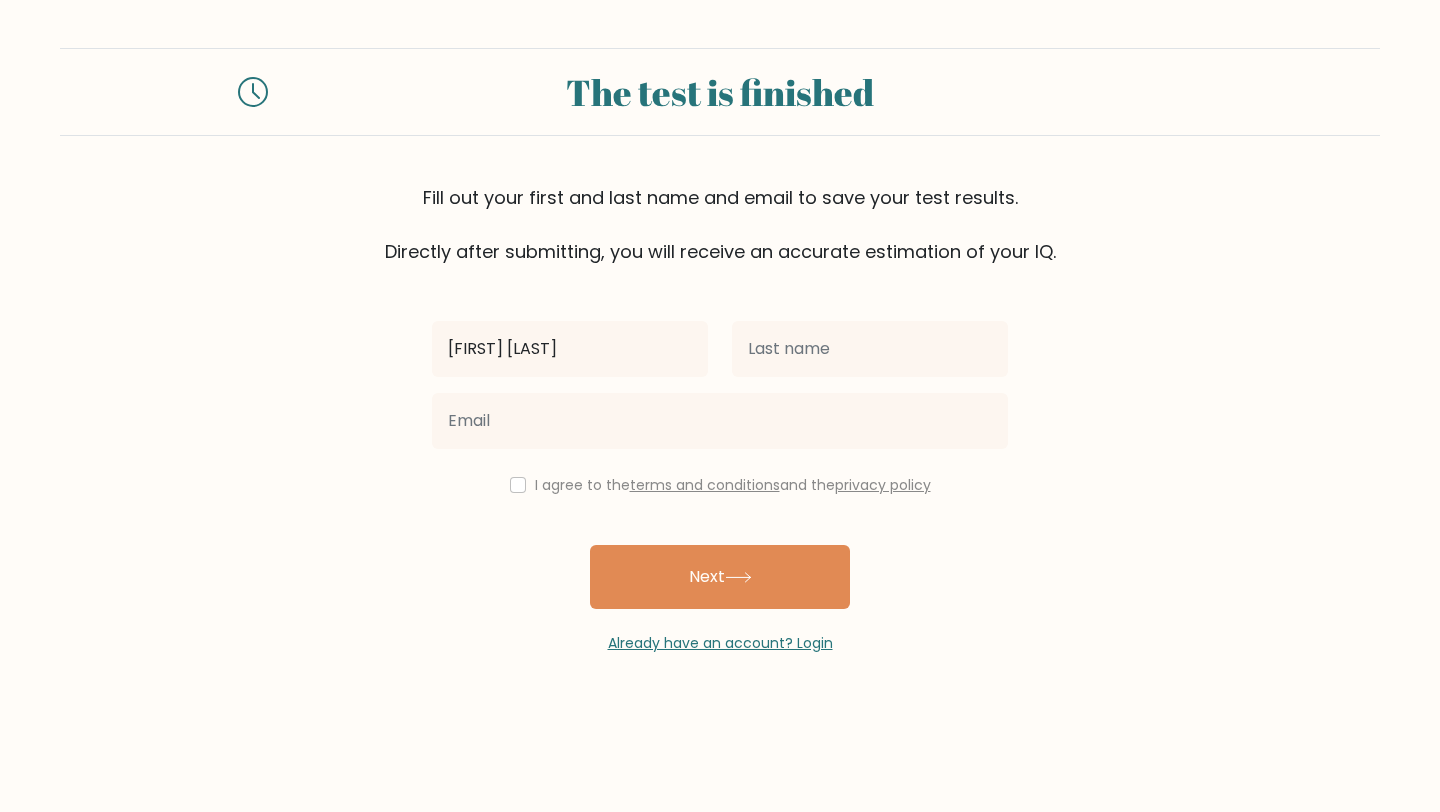 type on "Sheena Icel" 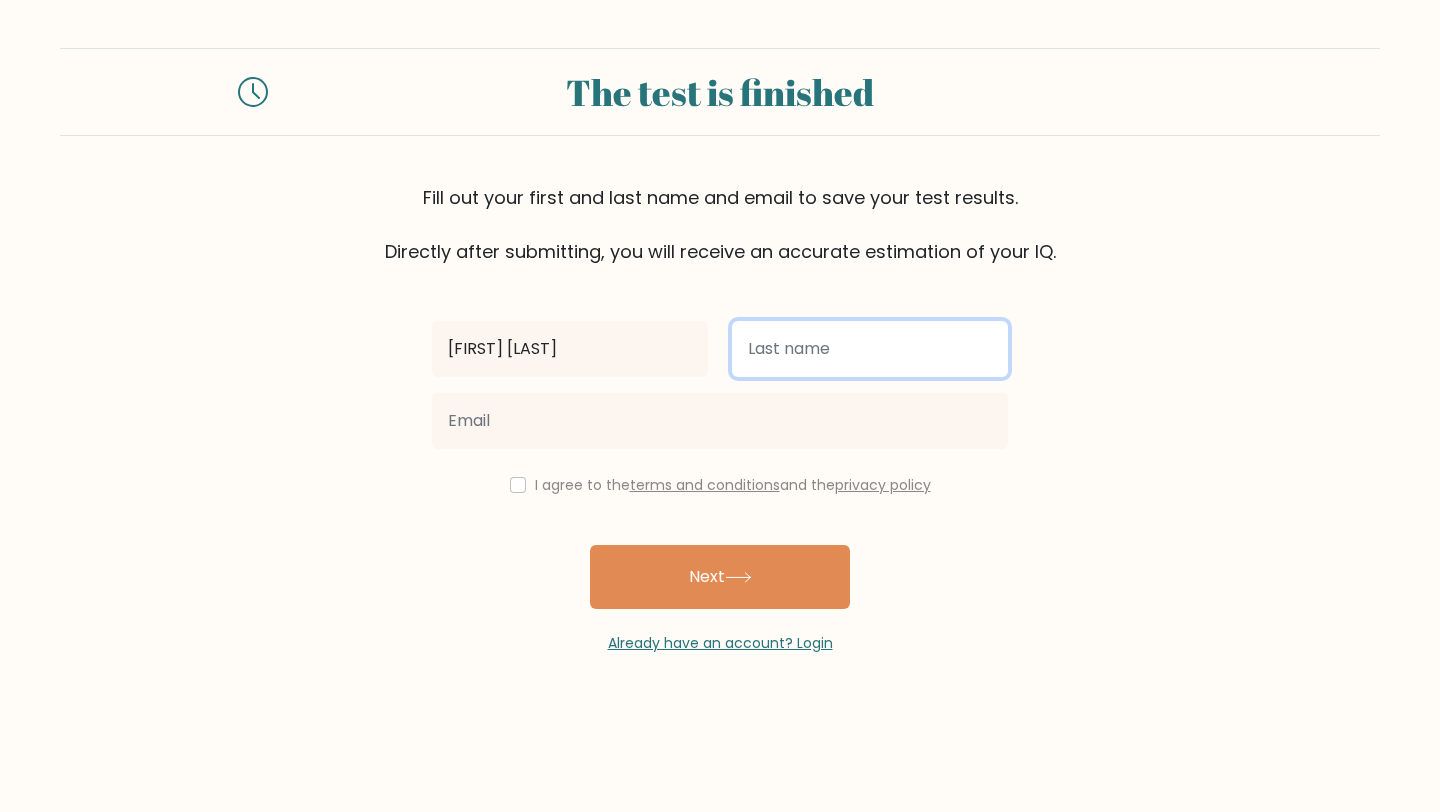 click at bounding box center [870, 349] 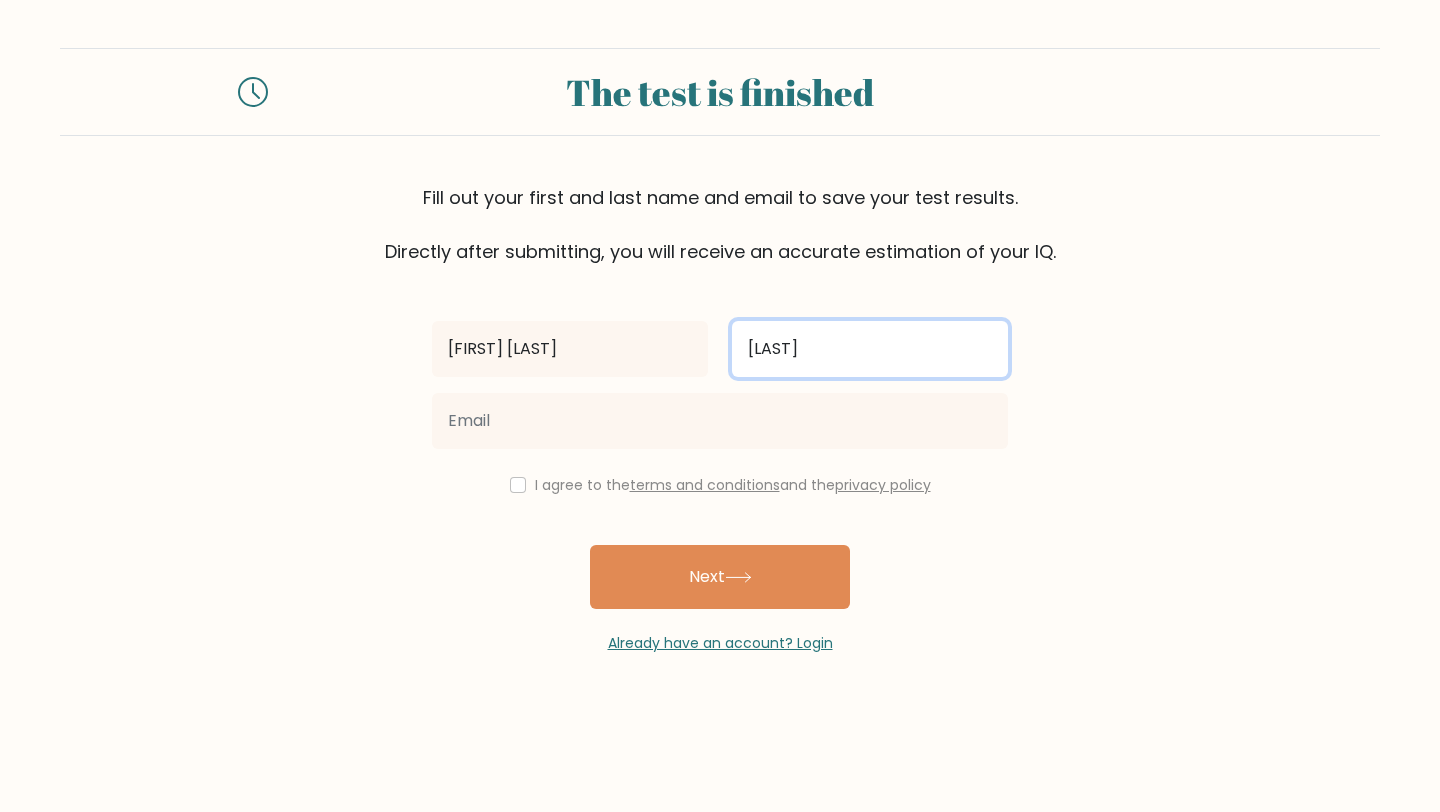 type on "Son" 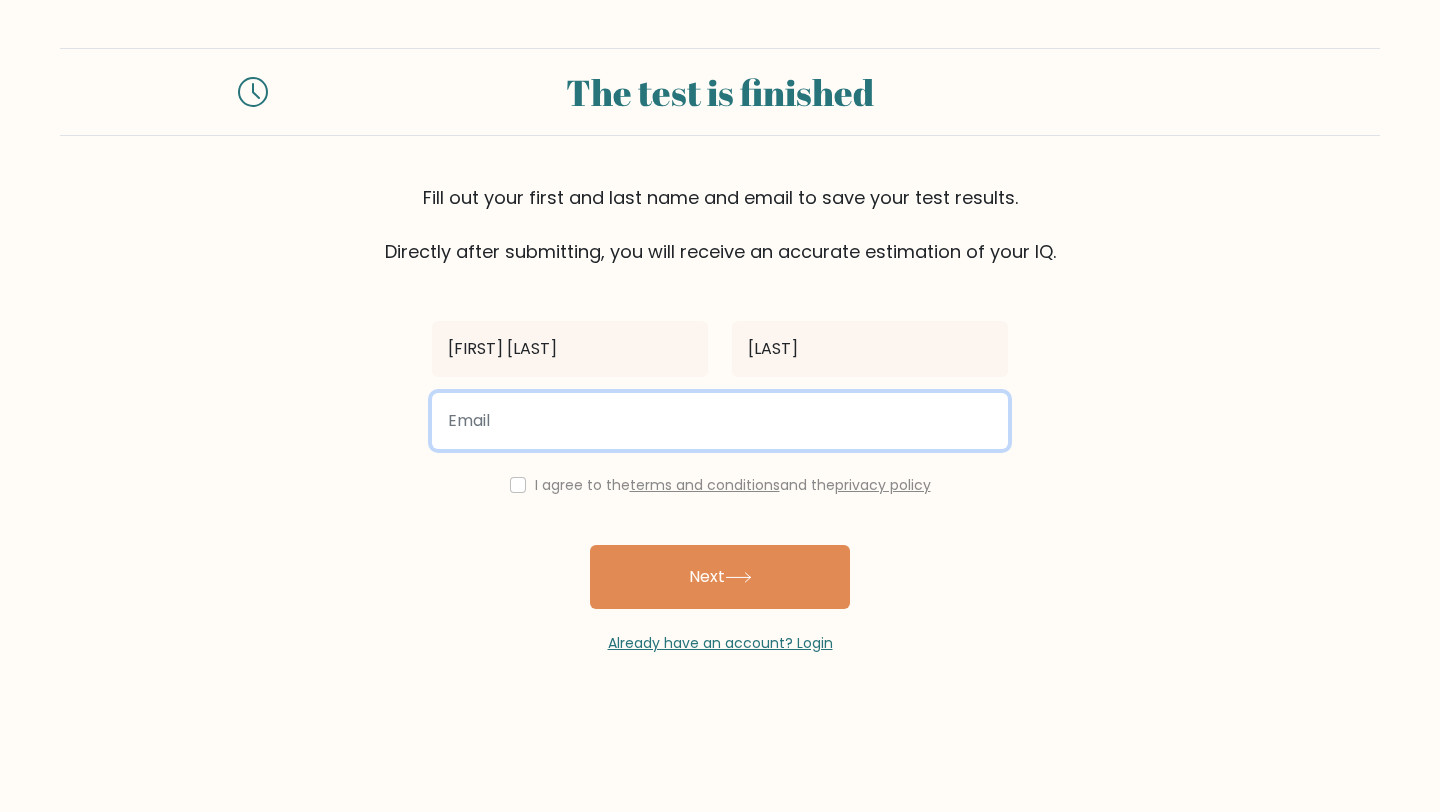 click at bounding box center (720, 421) 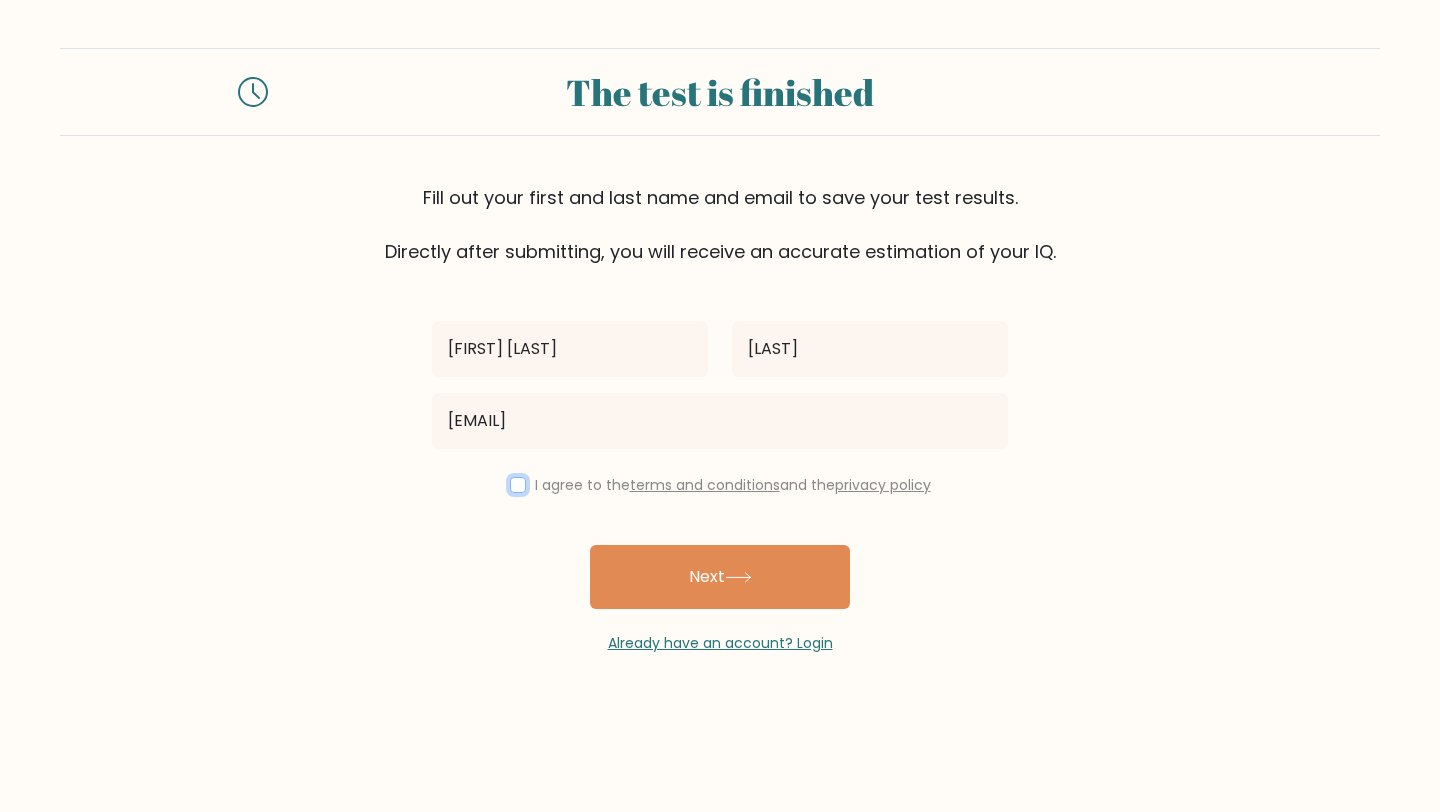 click at bounding box center (518, 485) 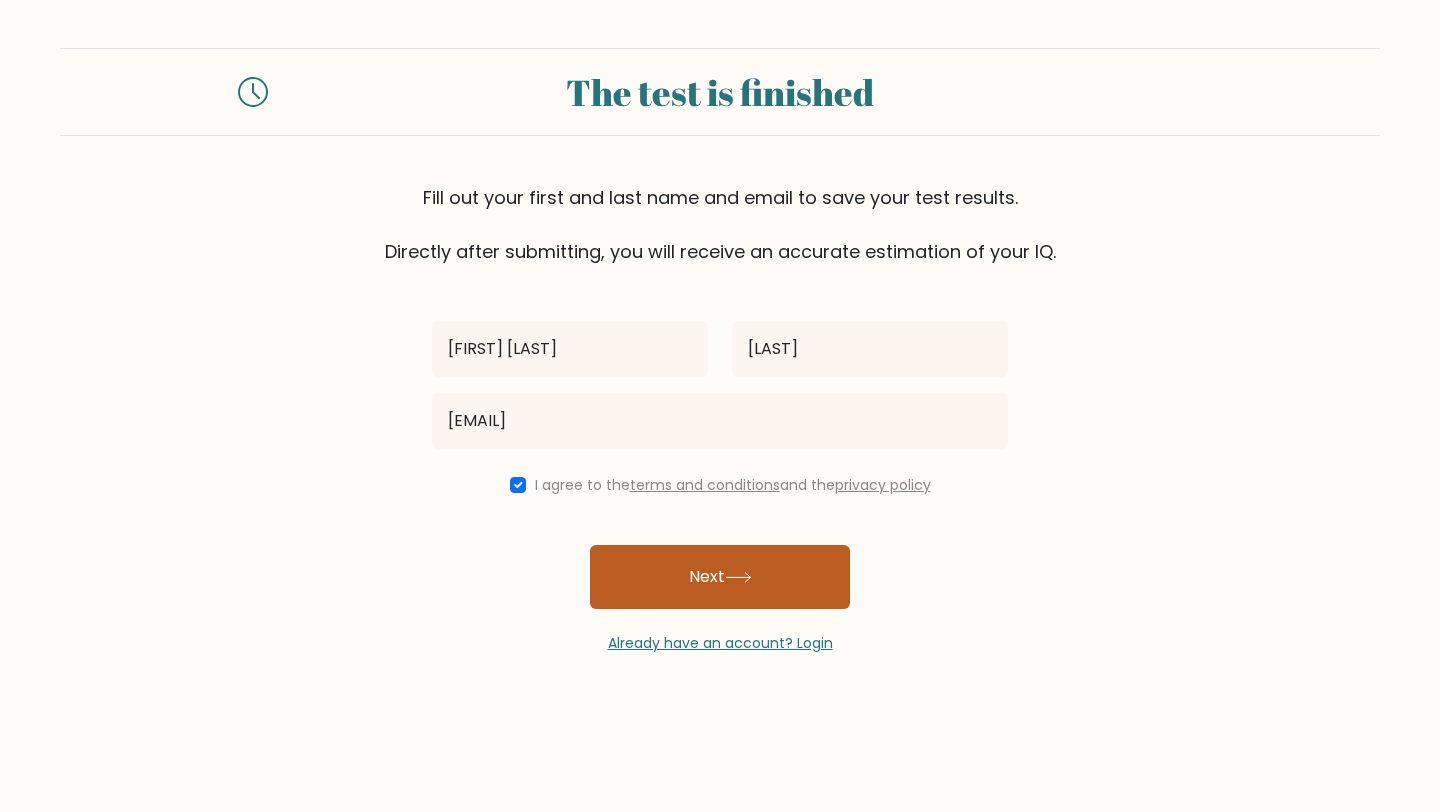 click on "Next" at bounding box center (720, 577) 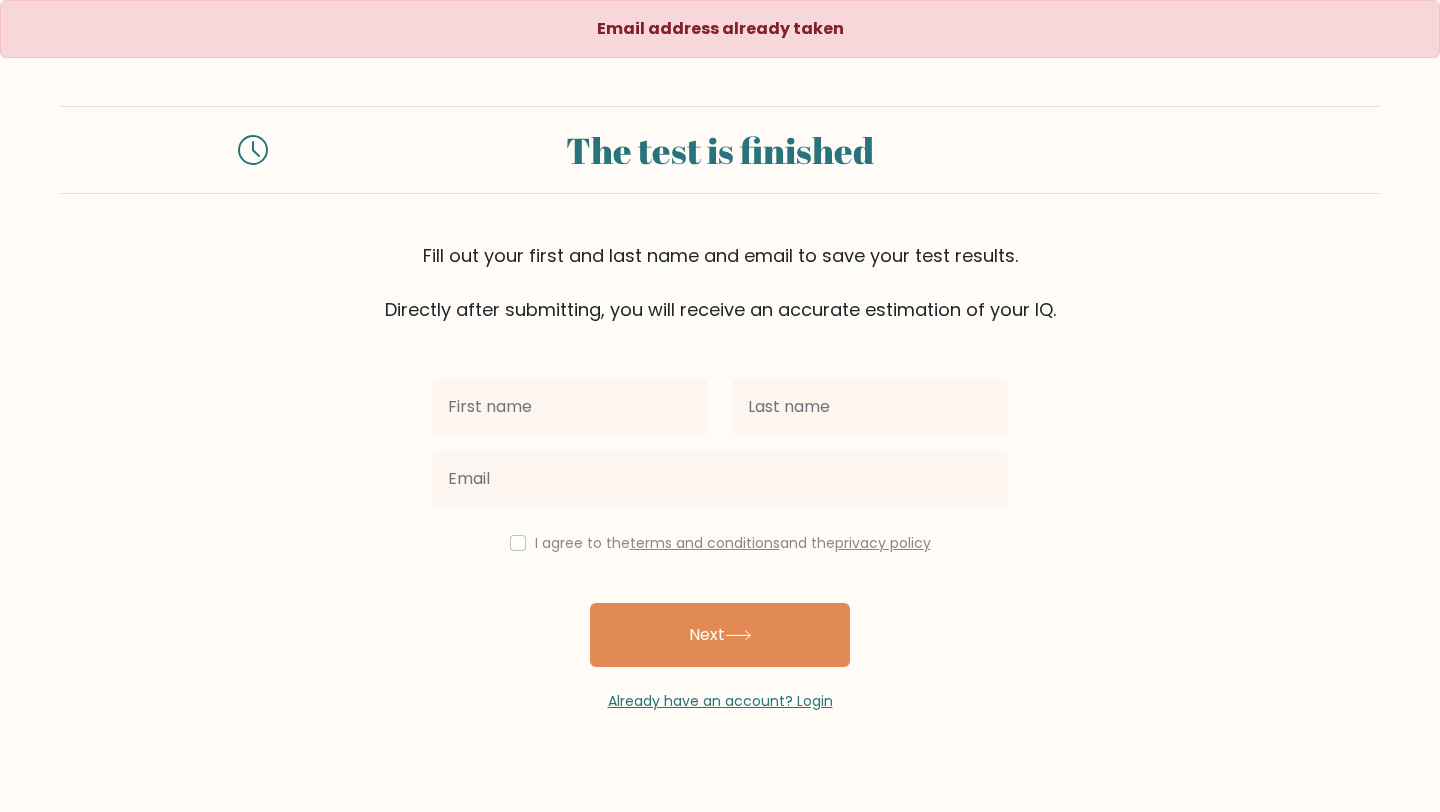 scroll, scrollTop: 0, scrollLeft: 0, axis: both 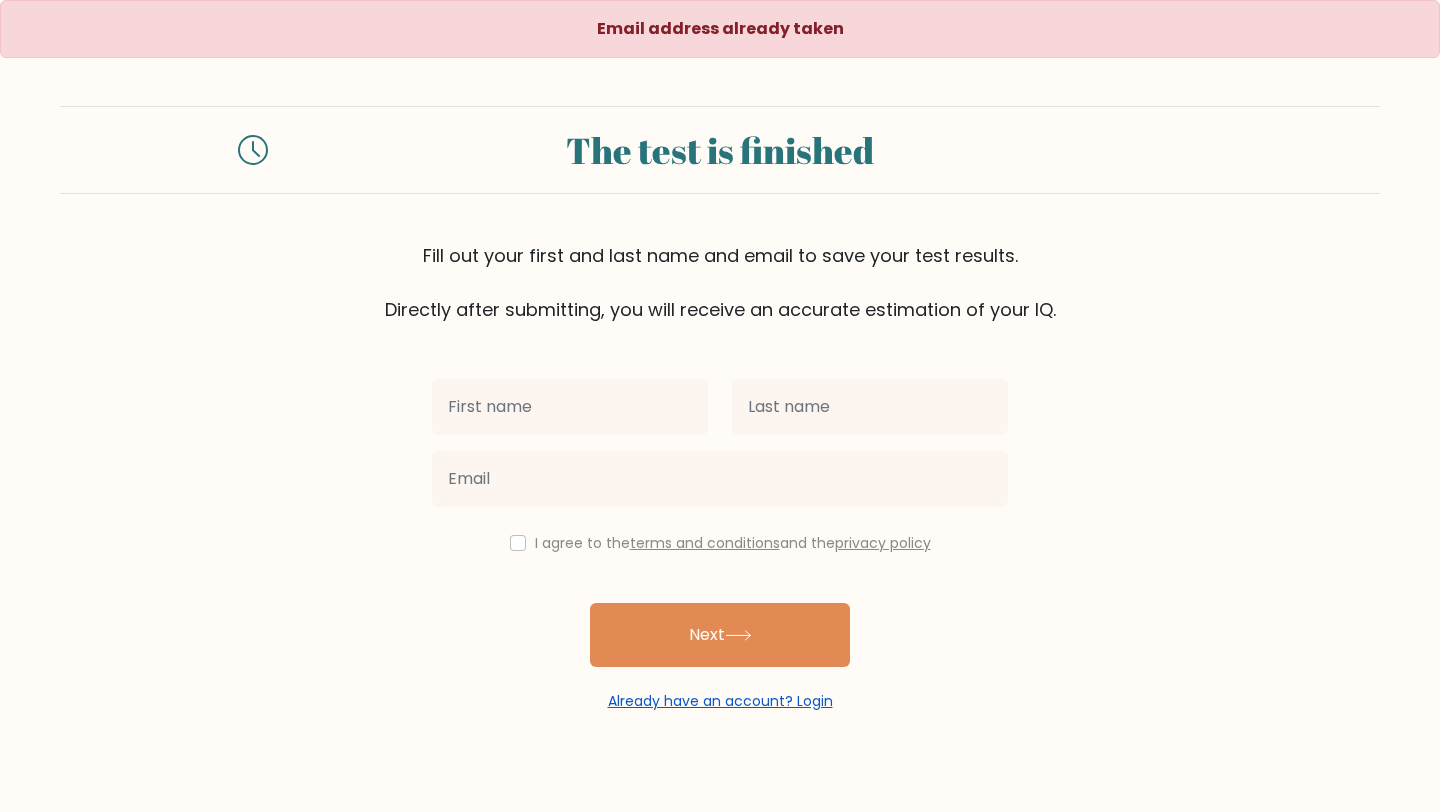 click on "Already have an account? Login" at bounding box center [720, 701] 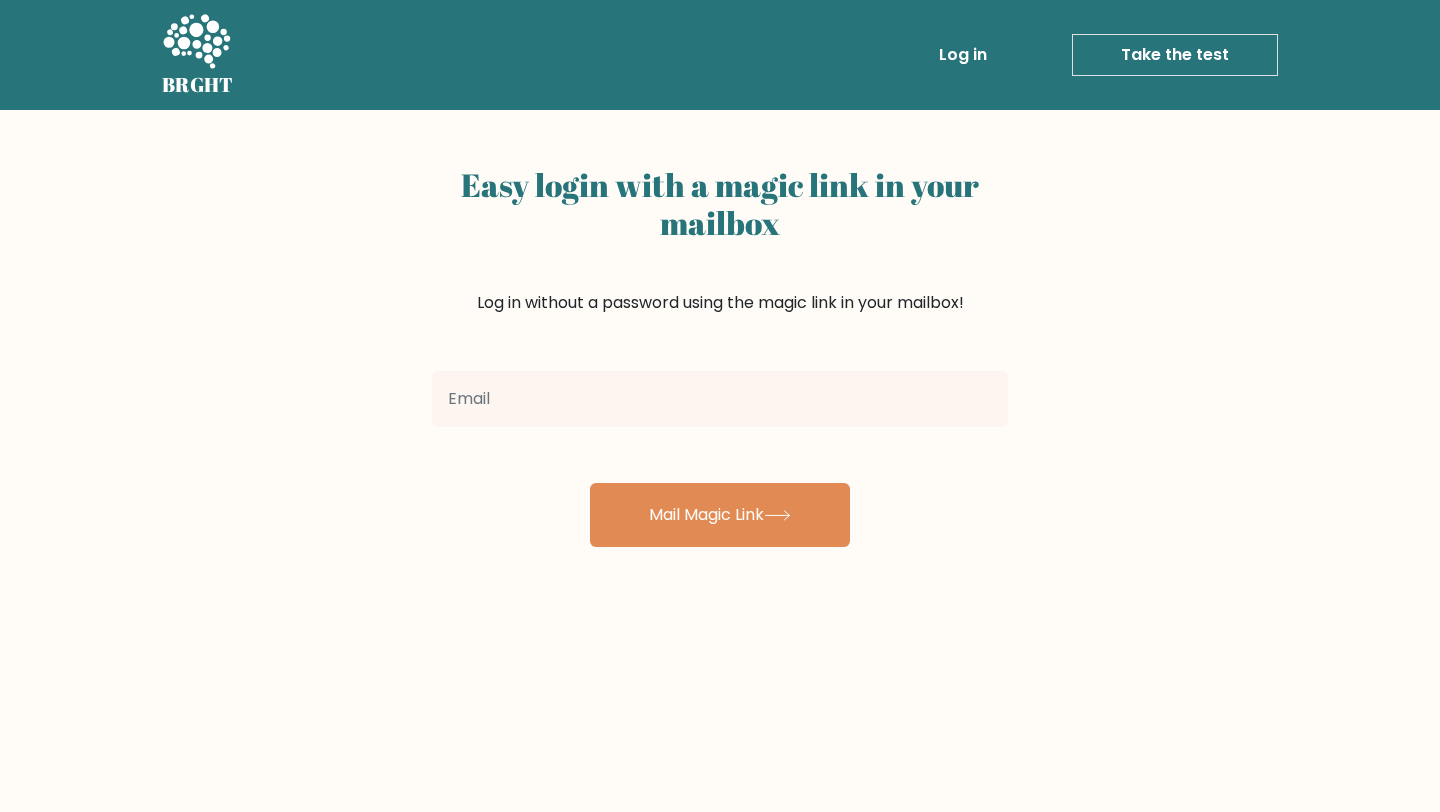 scroll, scrollTop: 0, scrollLeft: 0, axis: both 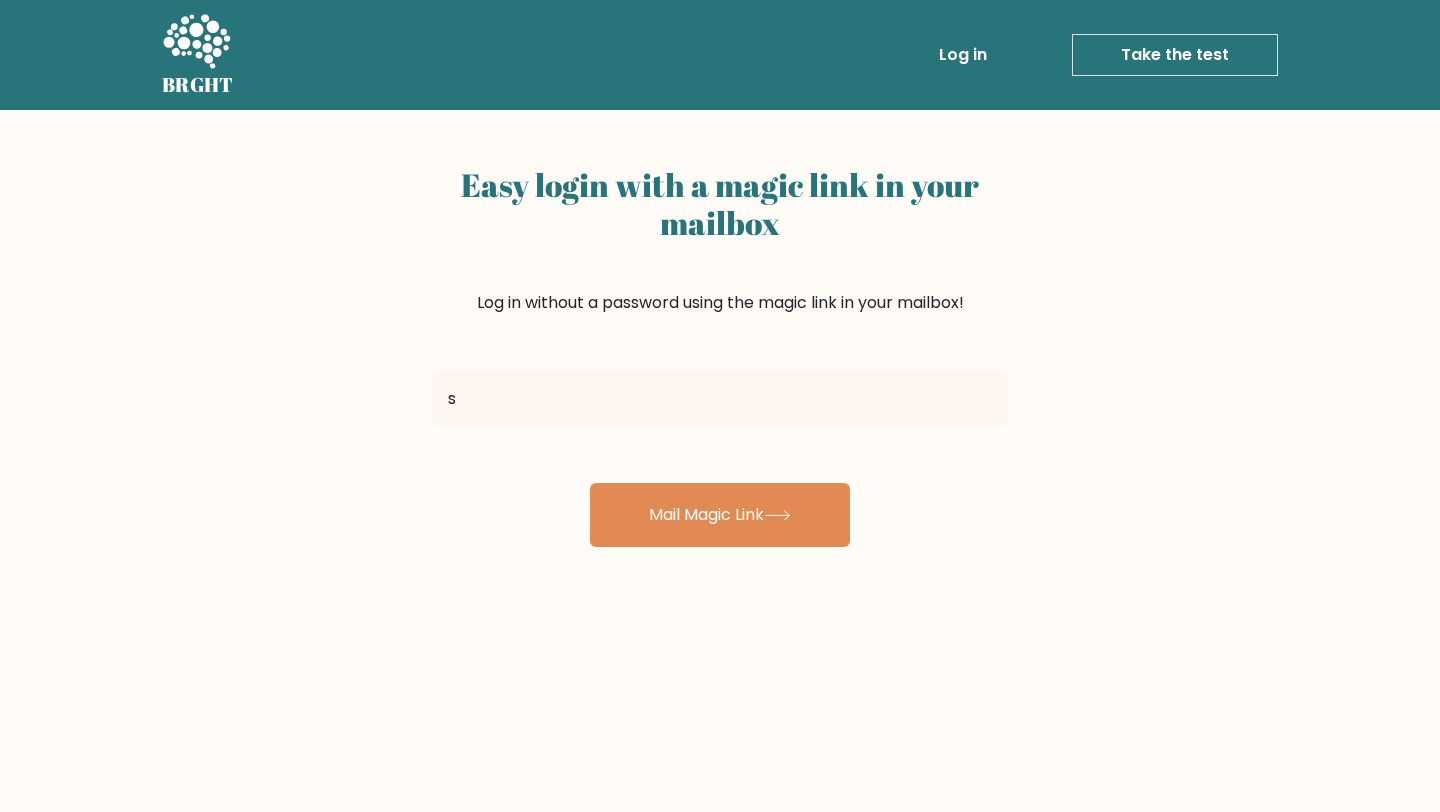 type on "[USERNAME]@example.com" 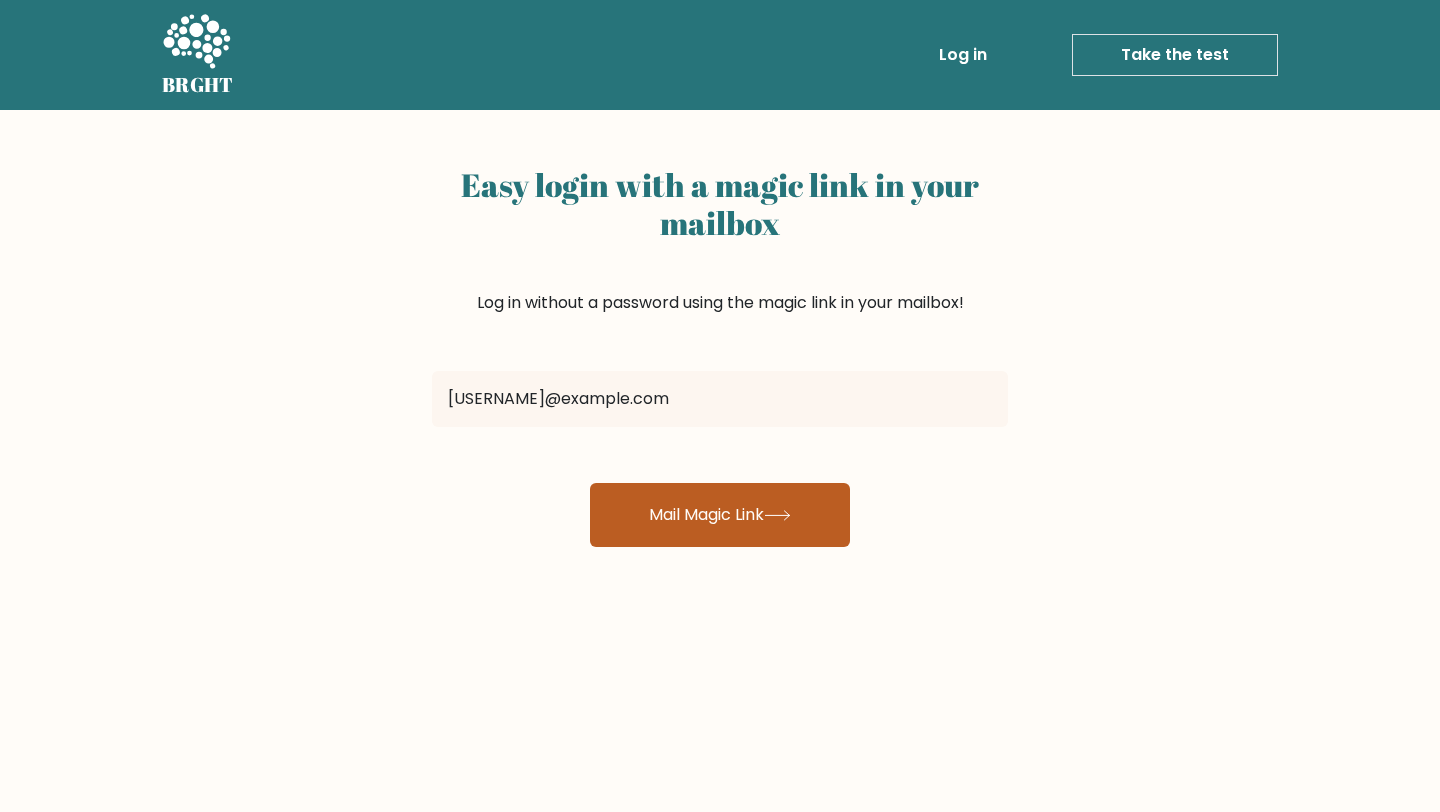 click on "Mail Magic Link" at bounding box center [720, 515] 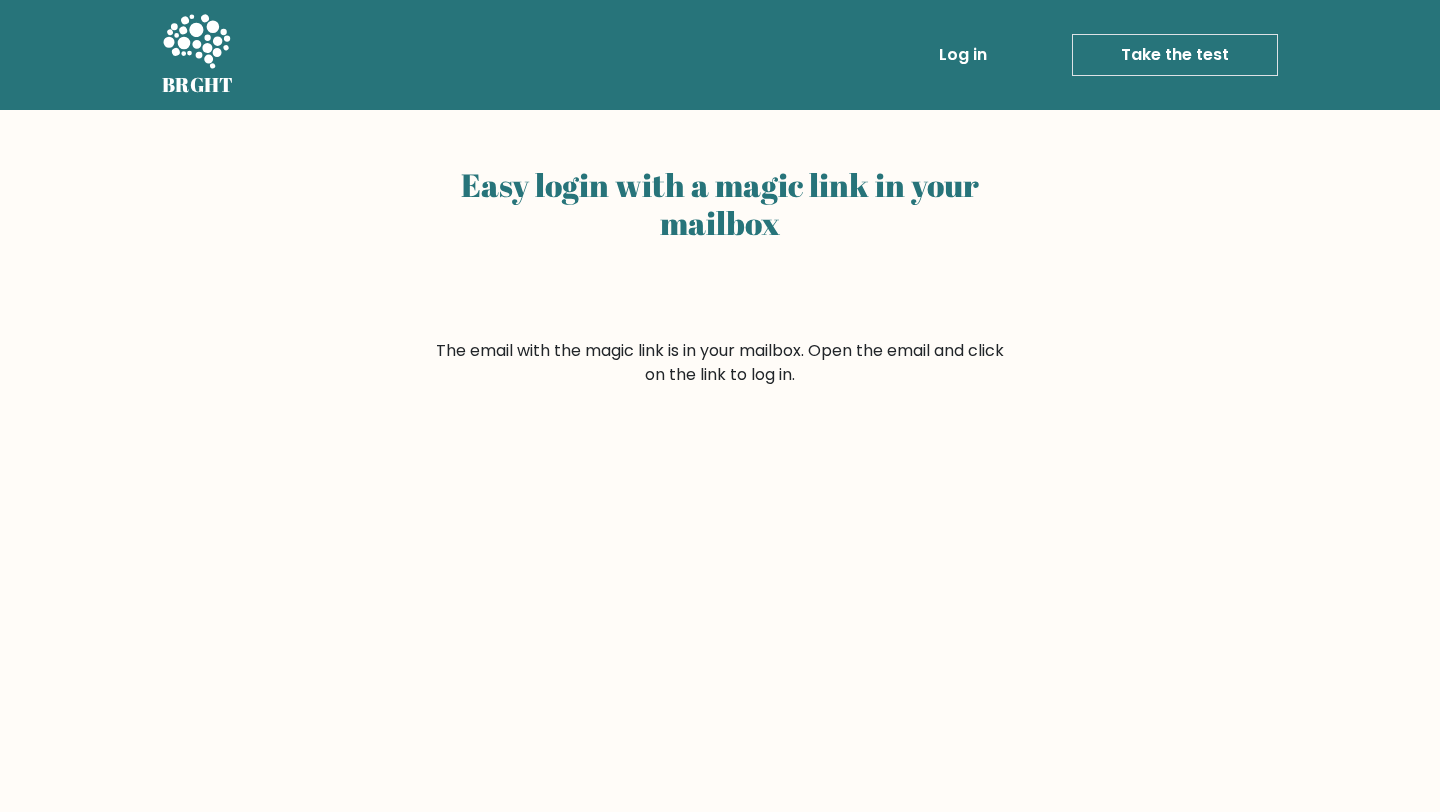 scroll, scrollTop: 0, scrollLeft: 0, axis: both 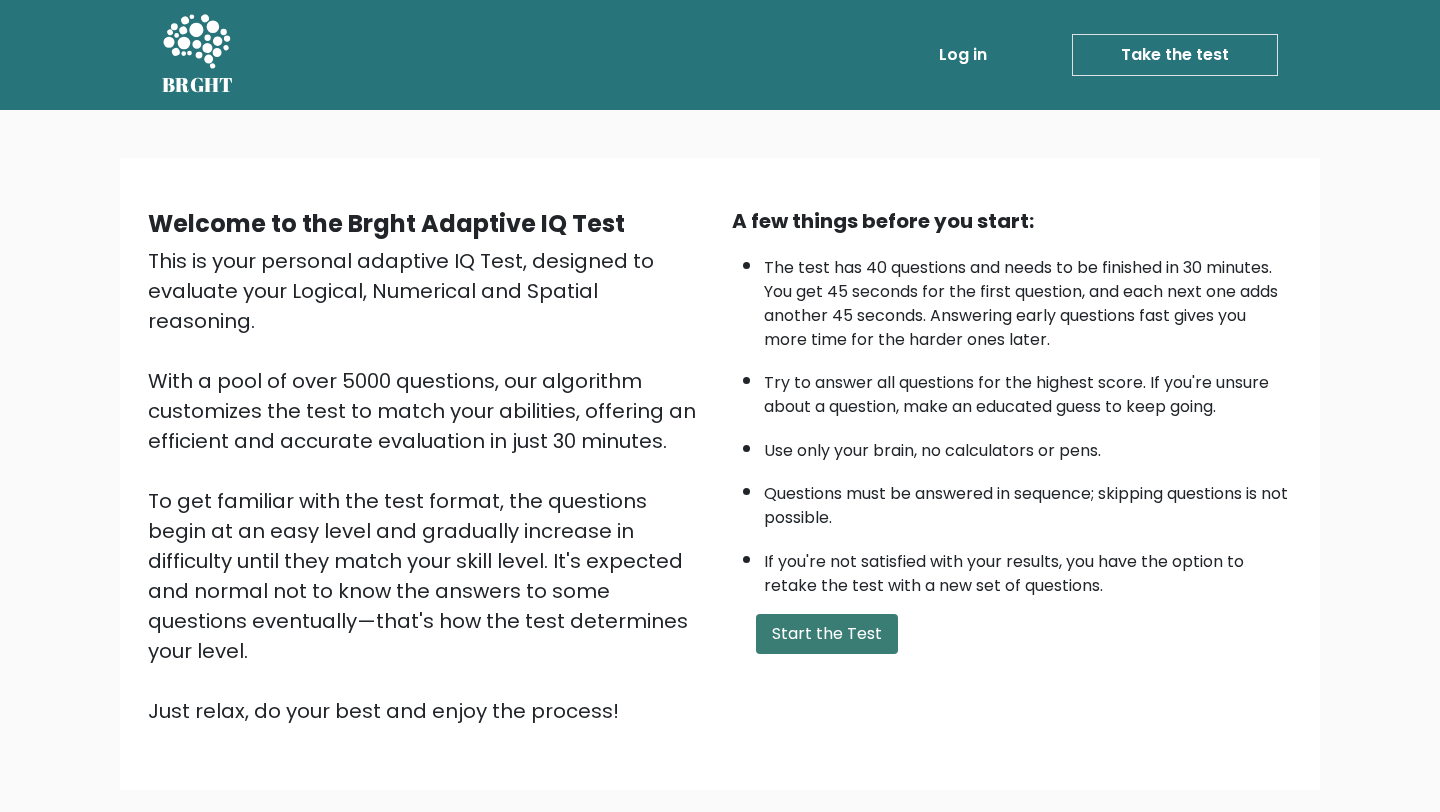 click on "Start the Test" at bounding box center (827, 634) 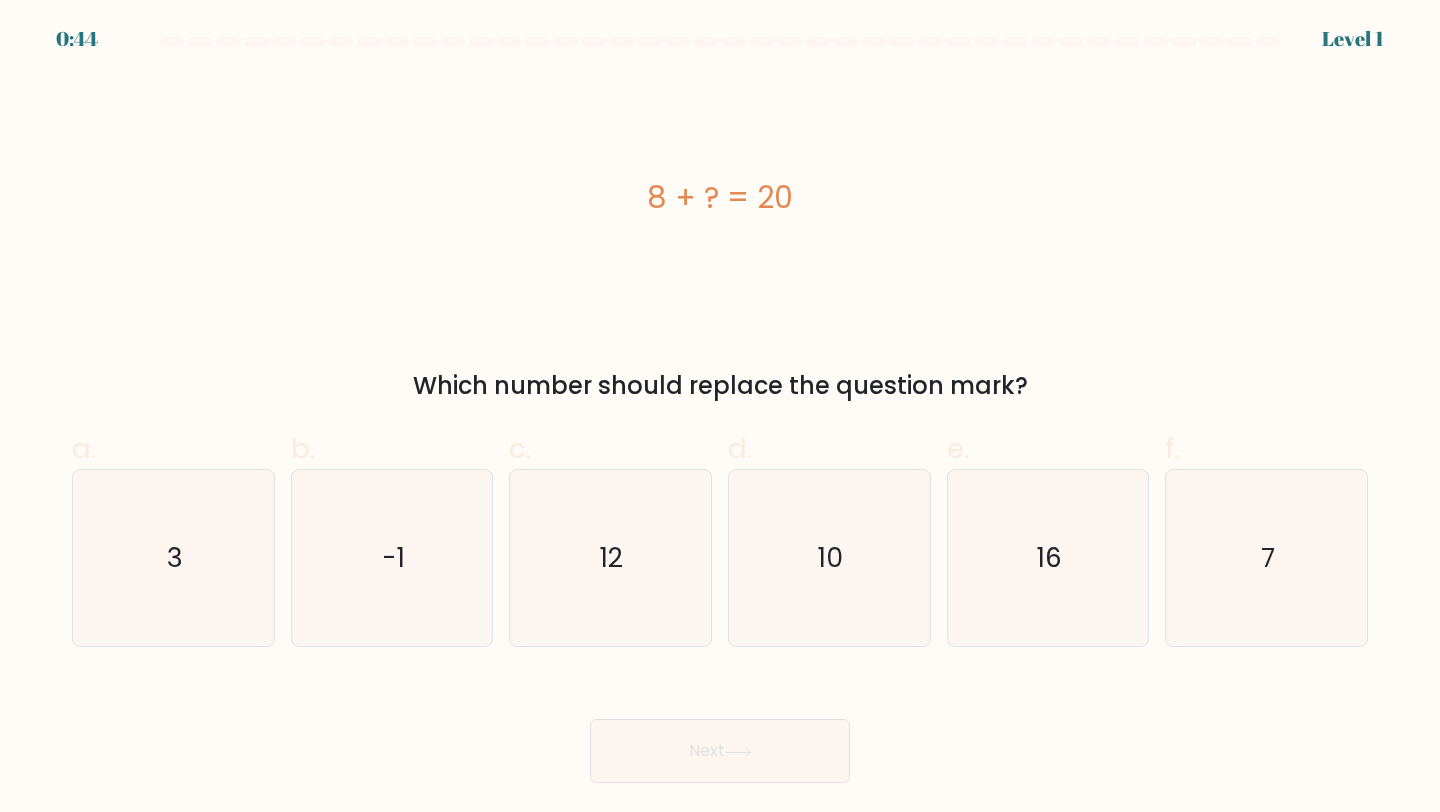 scroll, scrollTop: 0, scrollLeft: 0, axis: both 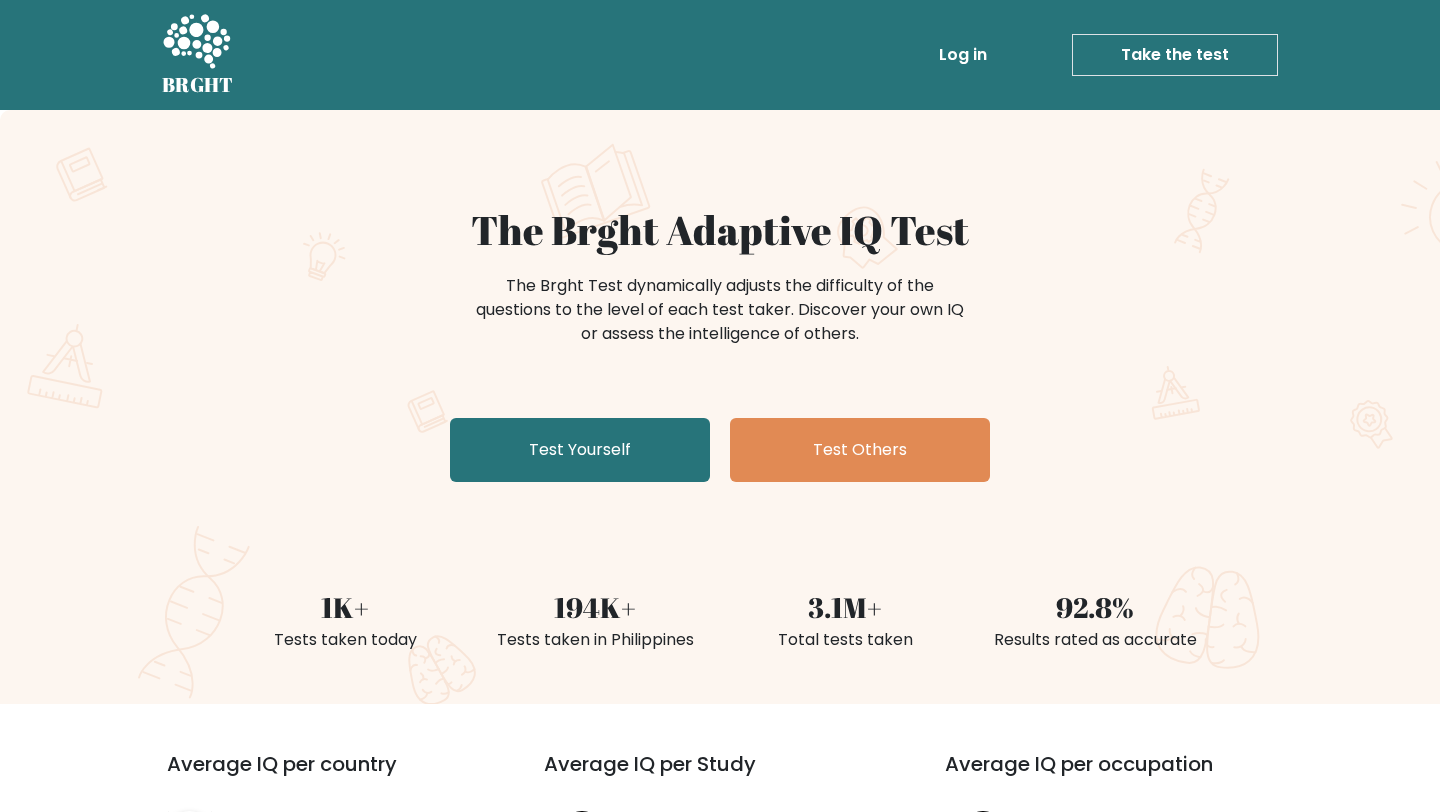click on "Log in" at bounding box center (963, 55) 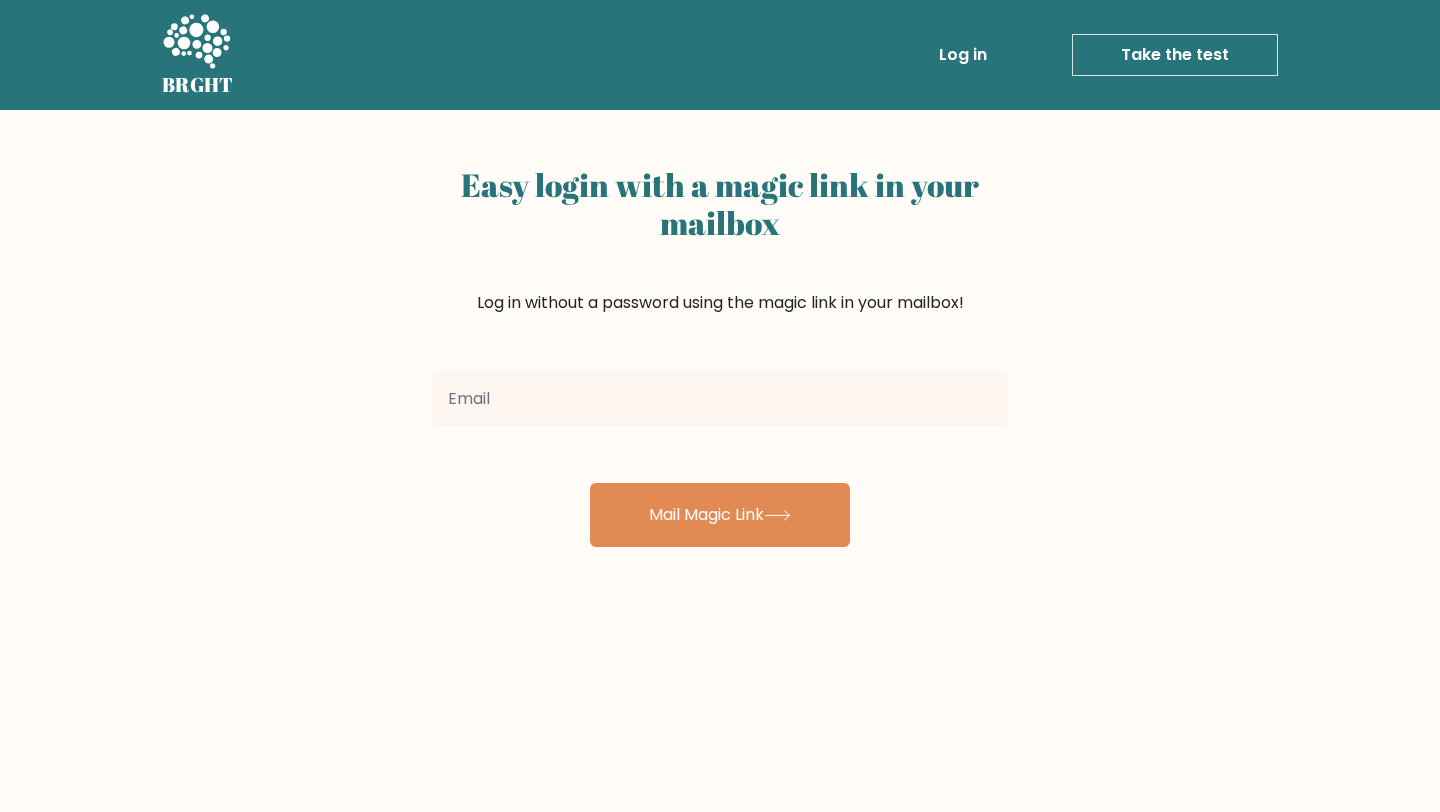 scroll, scrollTop: 0, scrollLeft: 0, axis: both 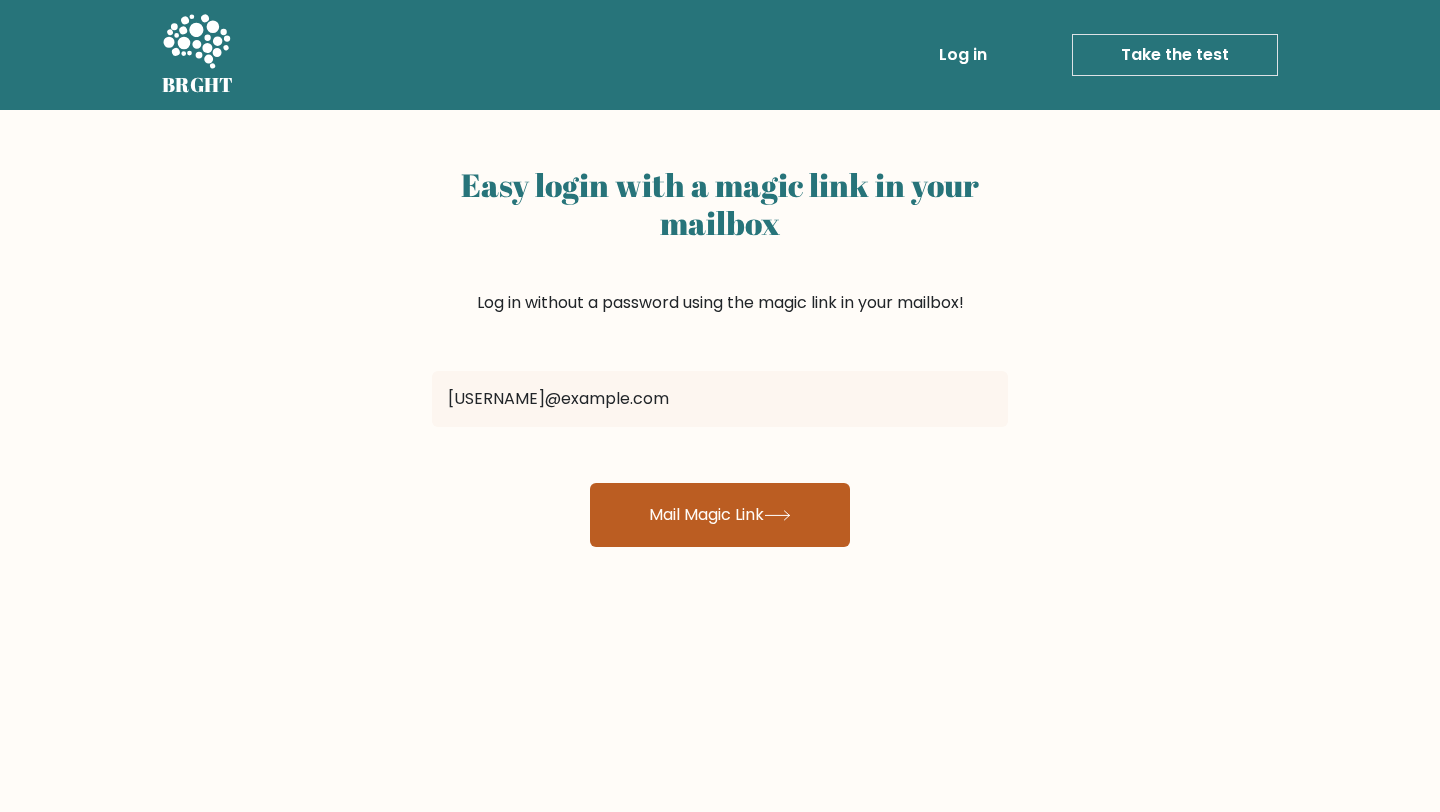 click on "Mail Magic Link" at bounding box center (720, 515) 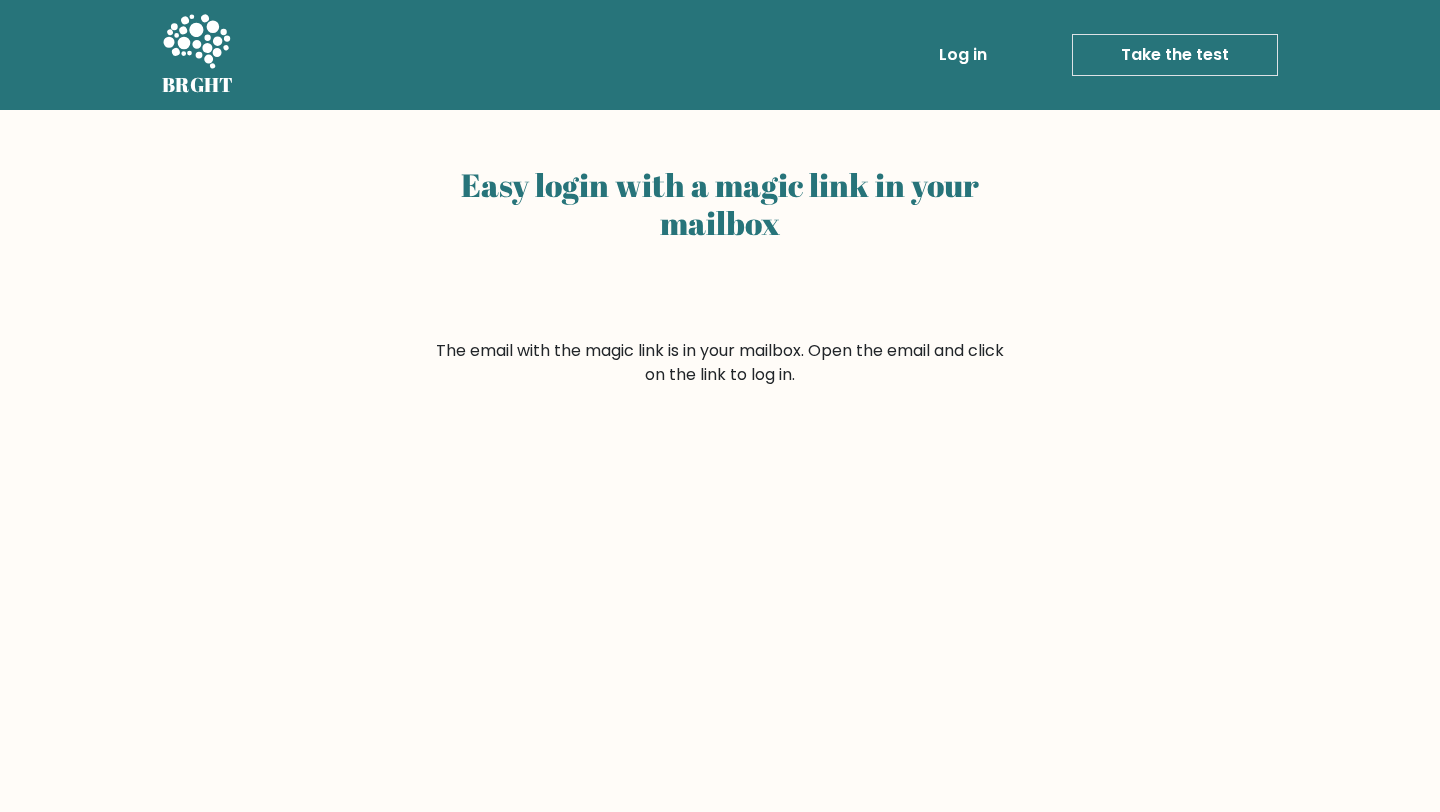 scroll, scrollTop: 0, scrollLeft: 0, axis: both 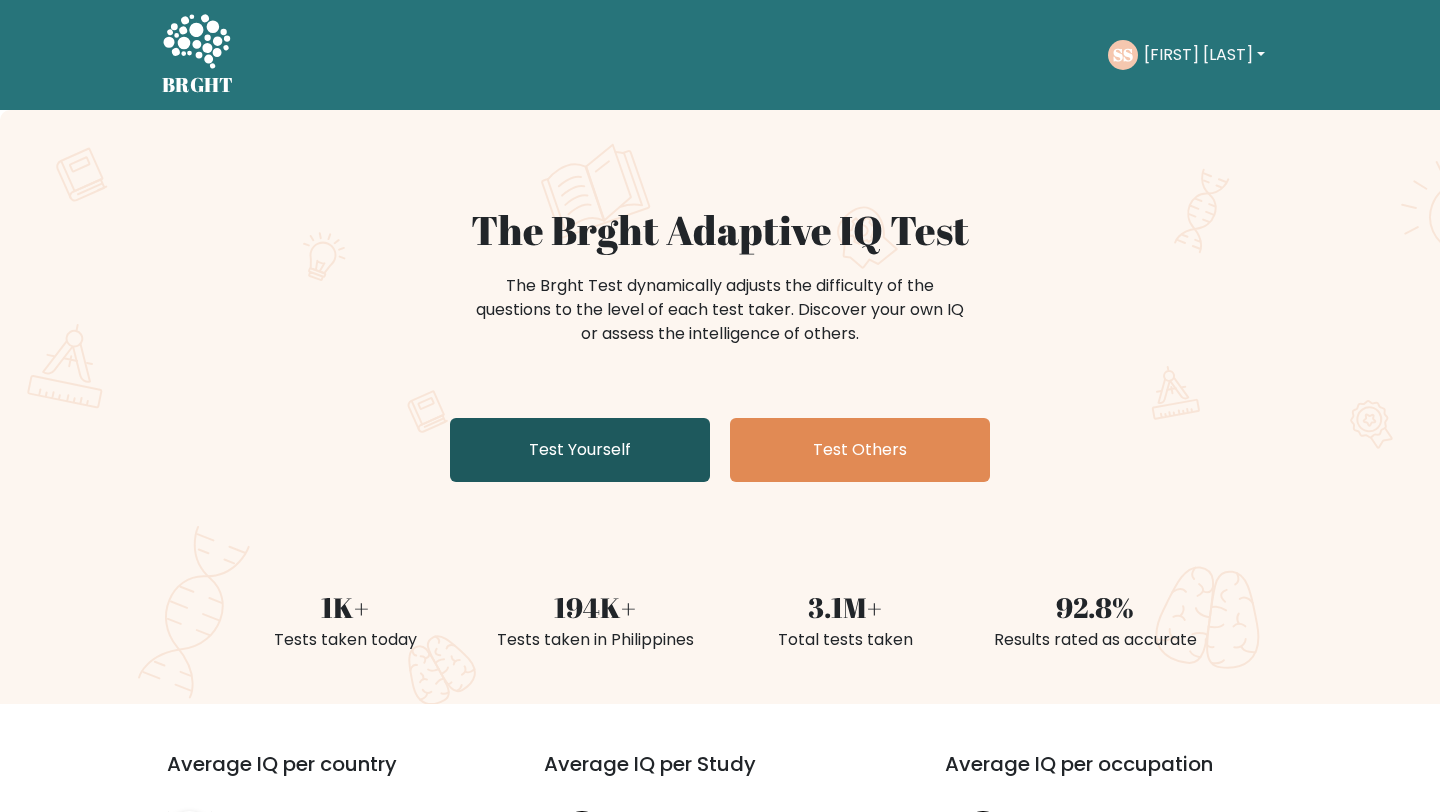 click on "Test Yourself" at bounding box center [580, 450] 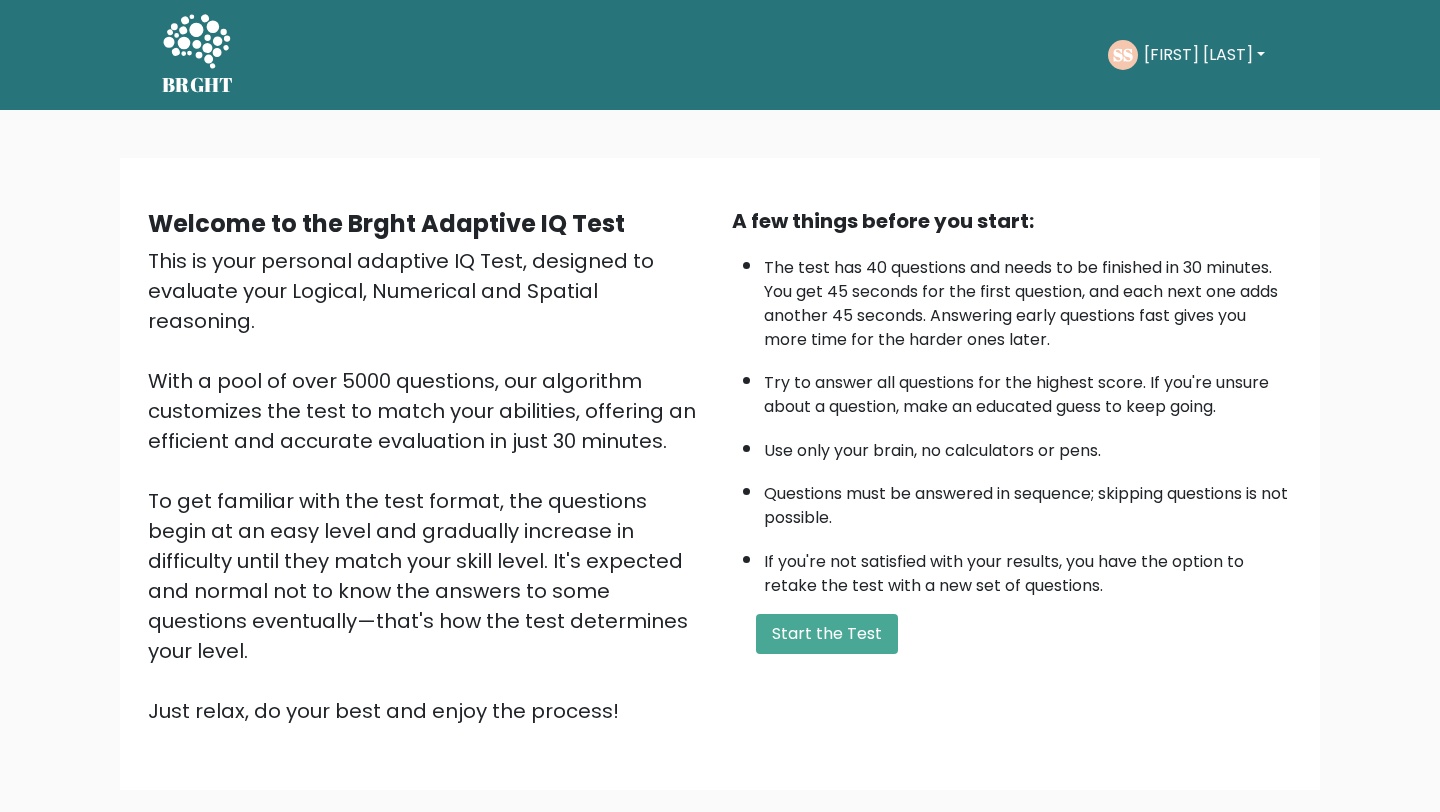 scroll, scrollTop: 0, scrollLeft: 0, axis: both 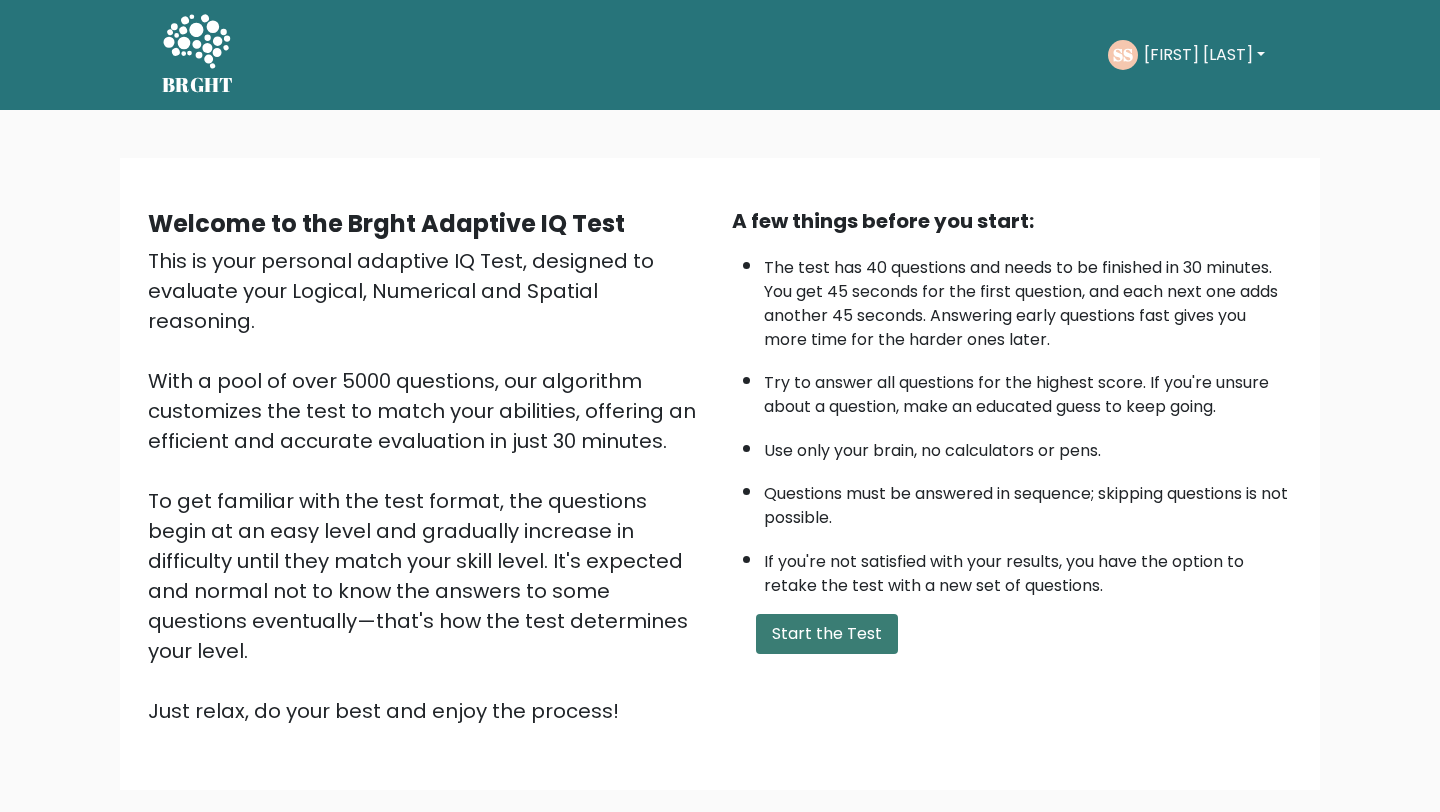 click on "Start the Test" at bounding box center [827, 634] 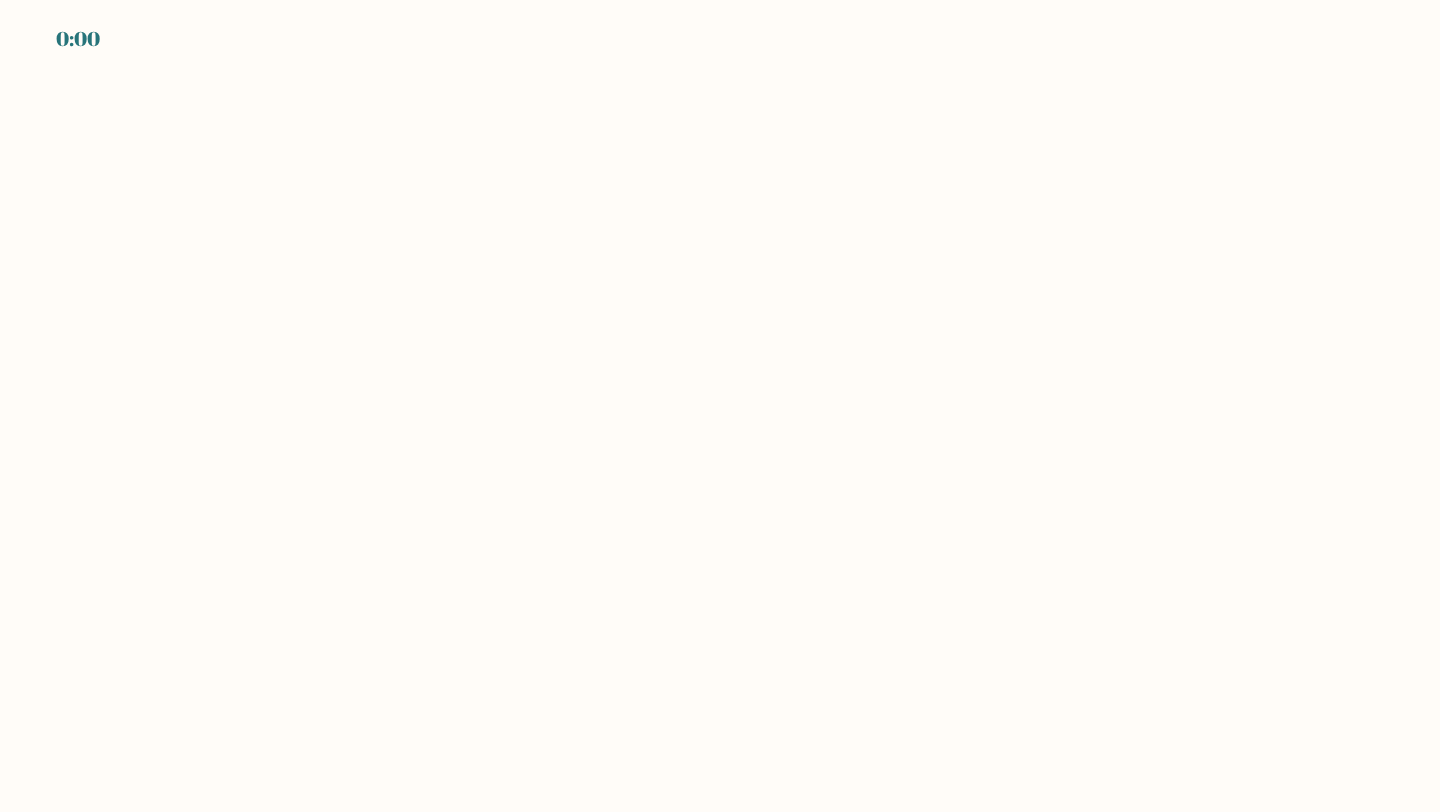 scroll, scrollTop: 0, scrollLeft: 0, axis: both 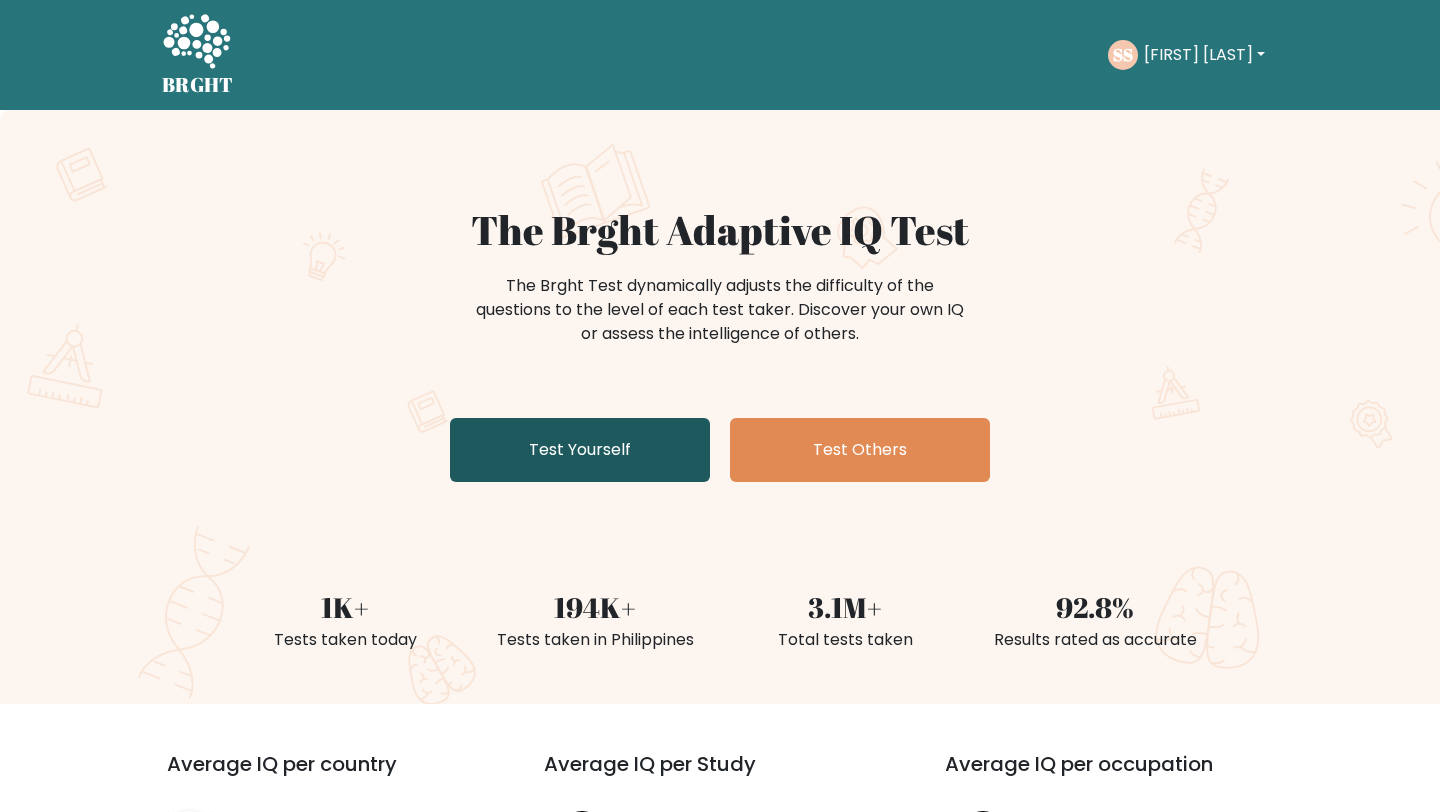 click on "Test Yourself" at bounding box center (580, 450) 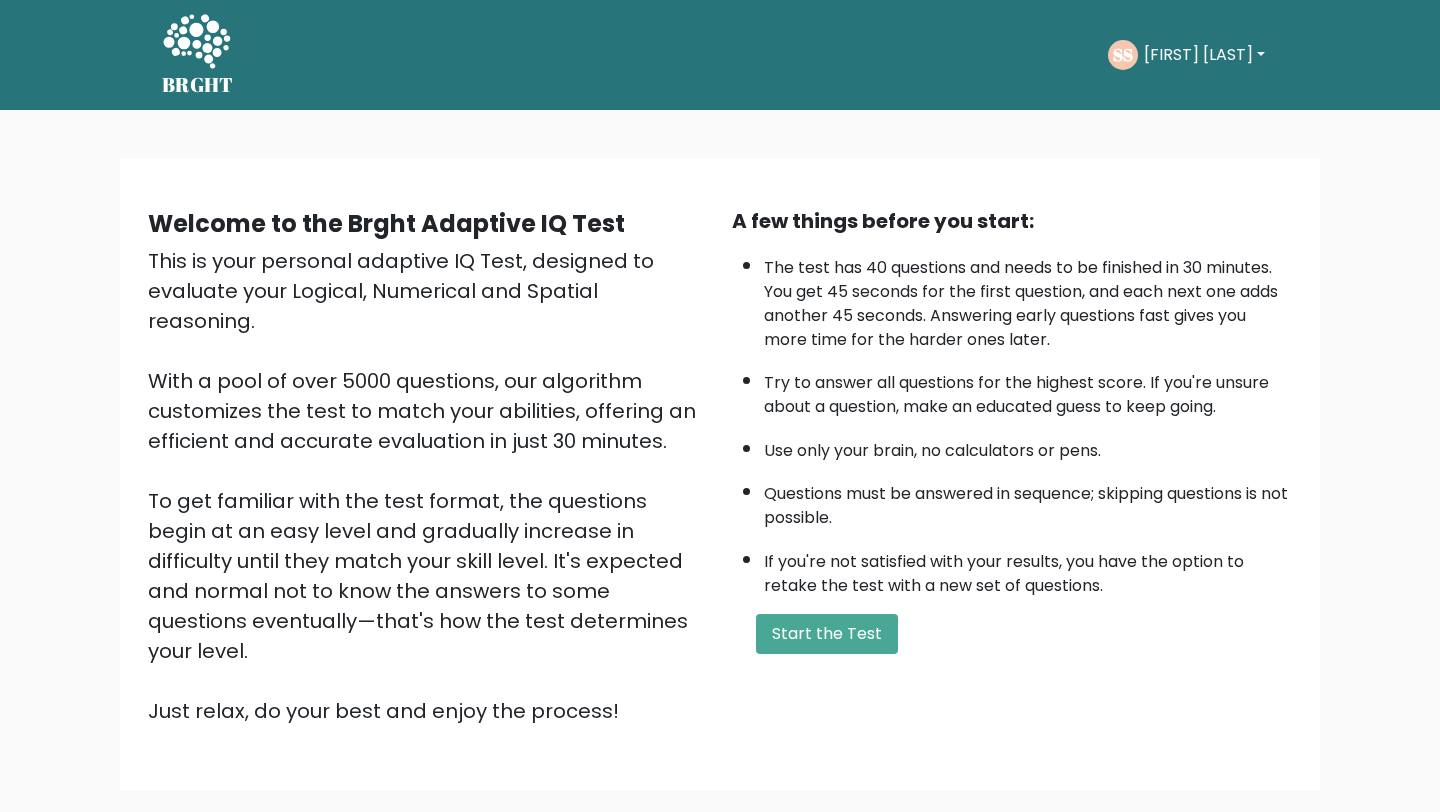 scroll, scrollTop: 0, scrollLeft: 0, axis: both 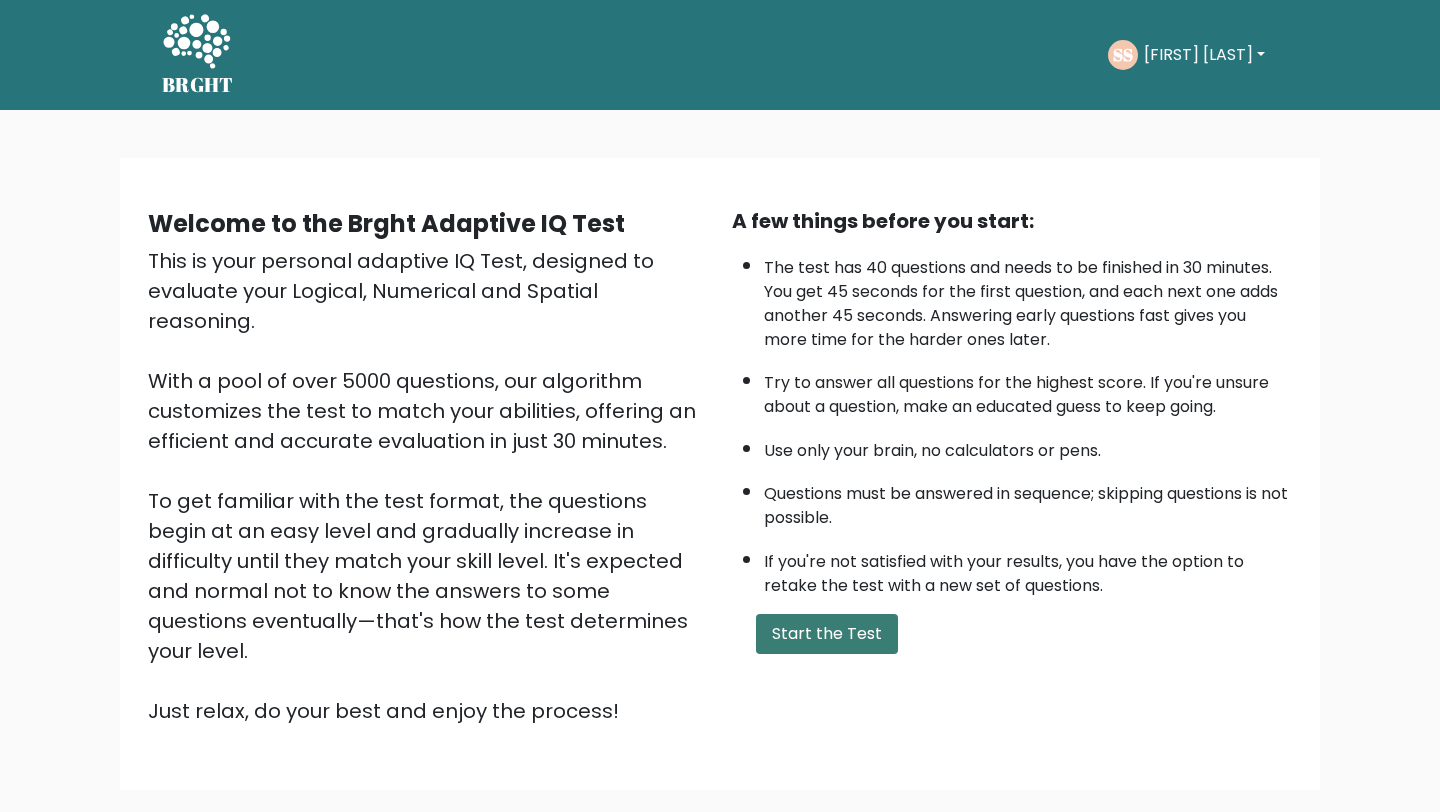 click on "Start the Test" at bounding box center (827, 634) 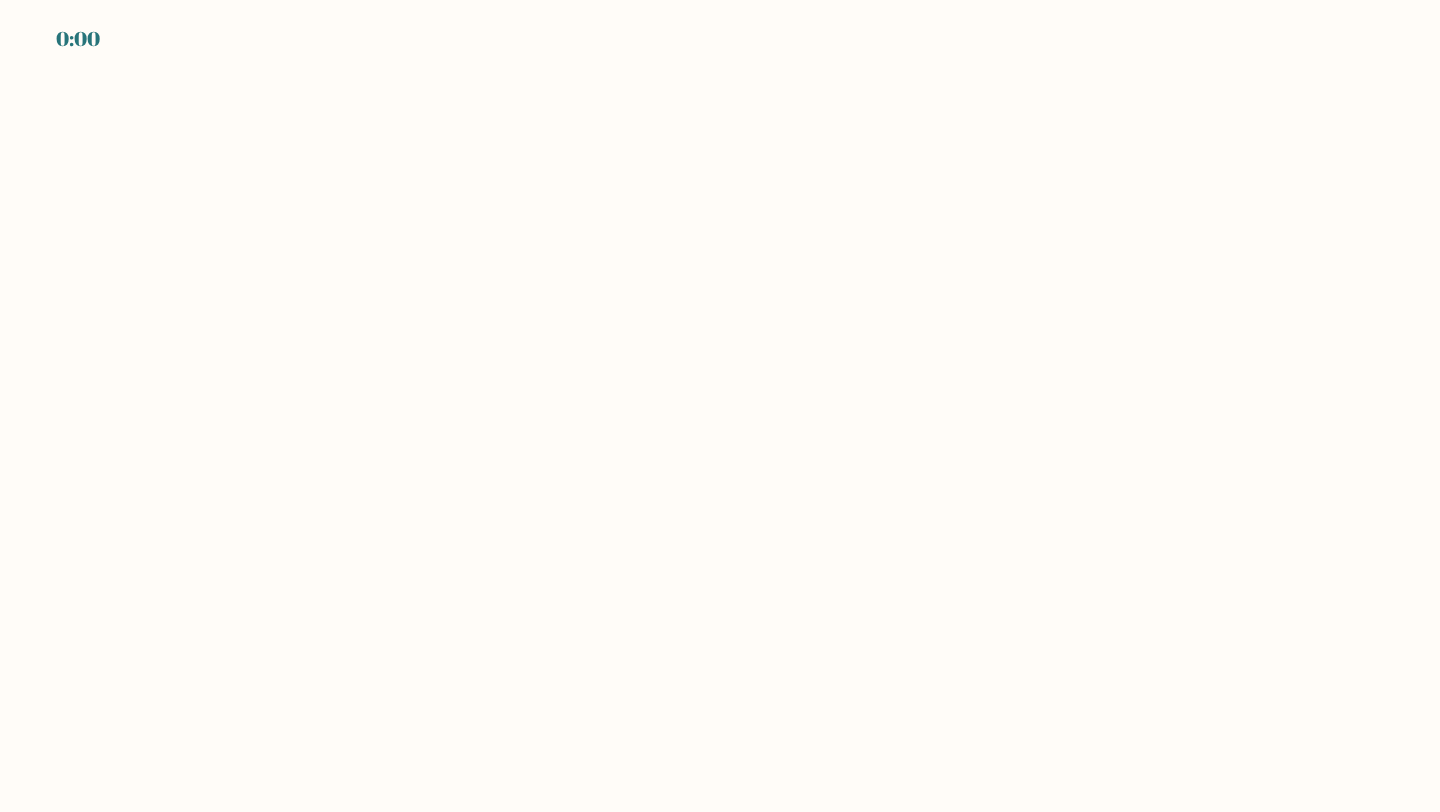scroll, scrollTop: 0, scrollLeft: 0, axis: both 